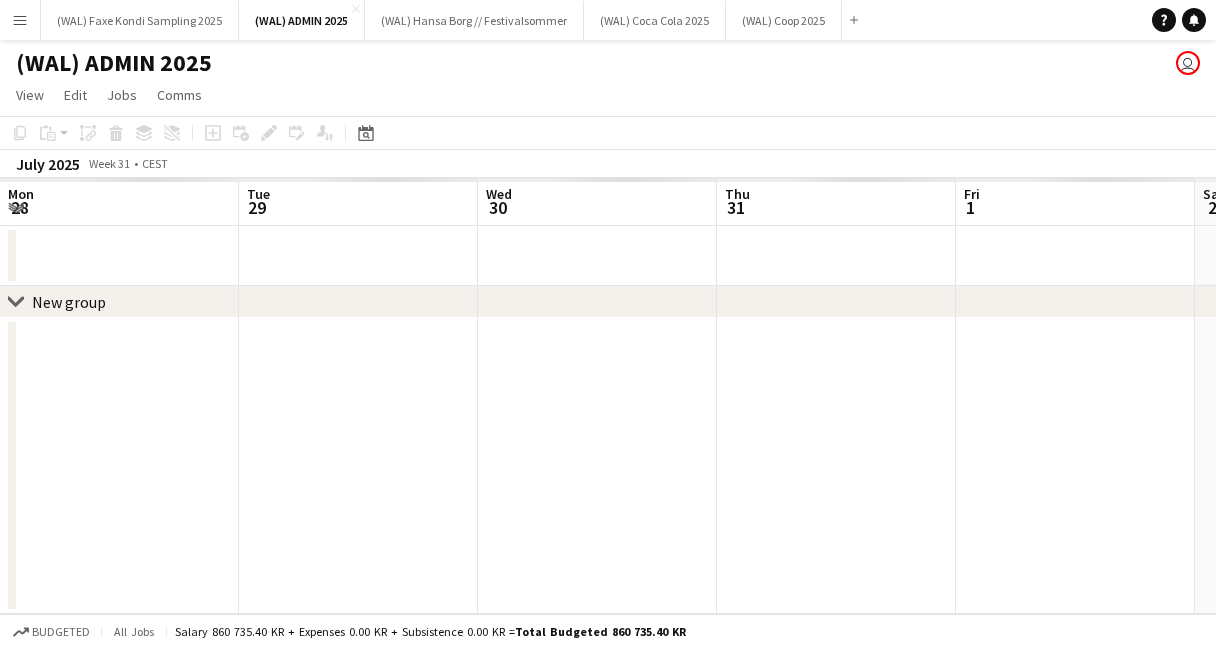 scroll, scrollTop: 0, scrollLeft: 0, axis: both 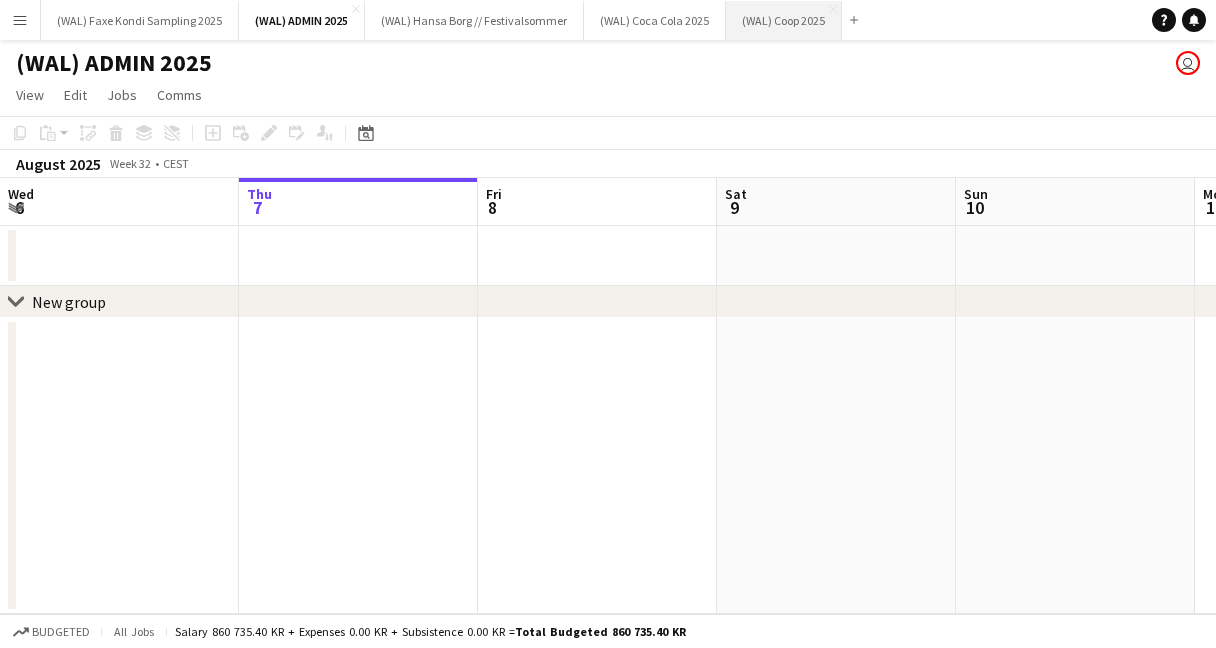 click on "(WAL) Coop 2025
Close" at bounding box center (784, 20) 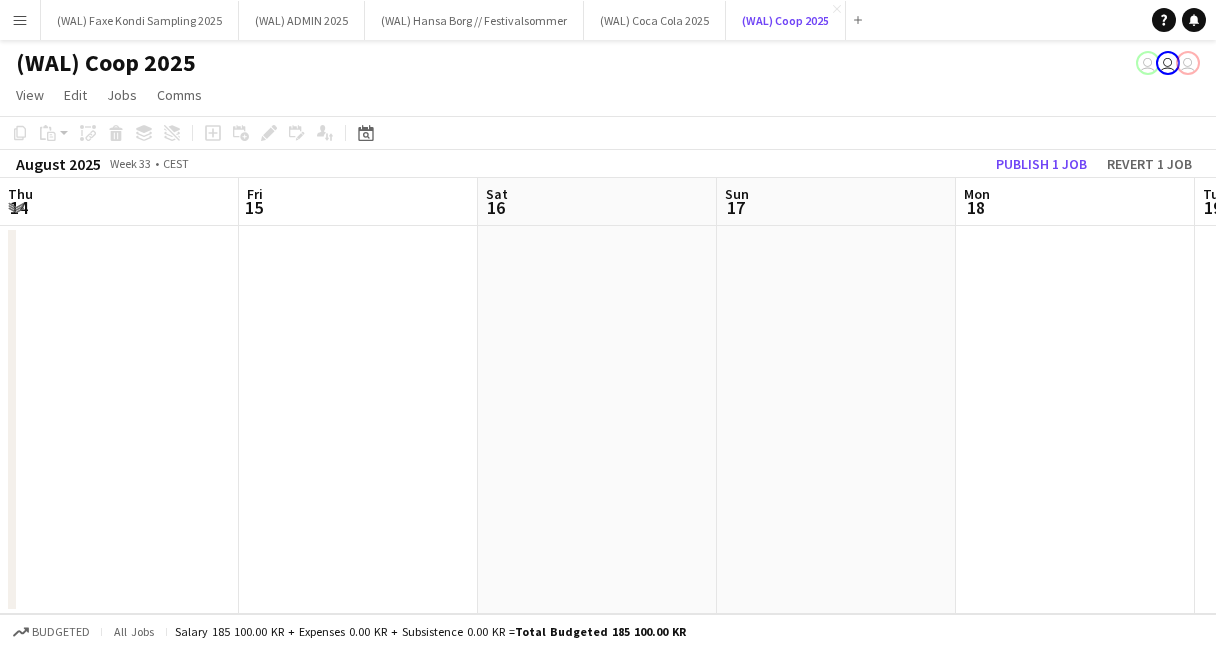 scroll, scrollTop: 0, scrollLeft: 610, axis: horizontal 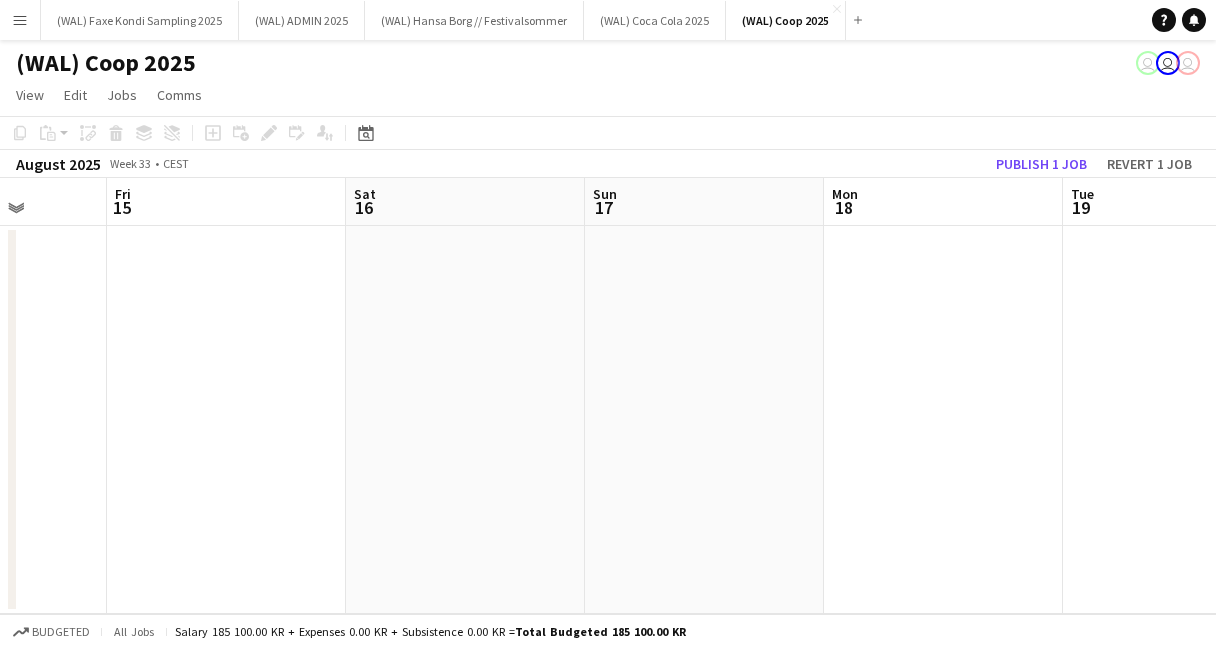click on "Menu" at bounding box center (20, 20) 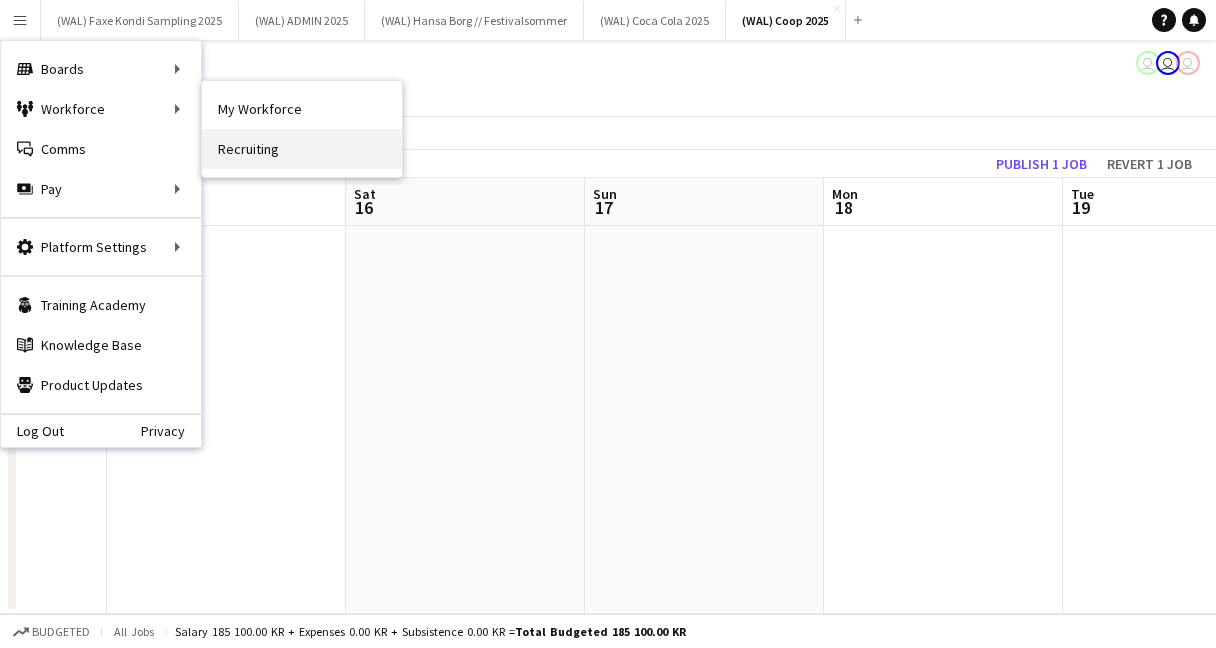 click on "Recruiting" at bounding box center (302, 149) 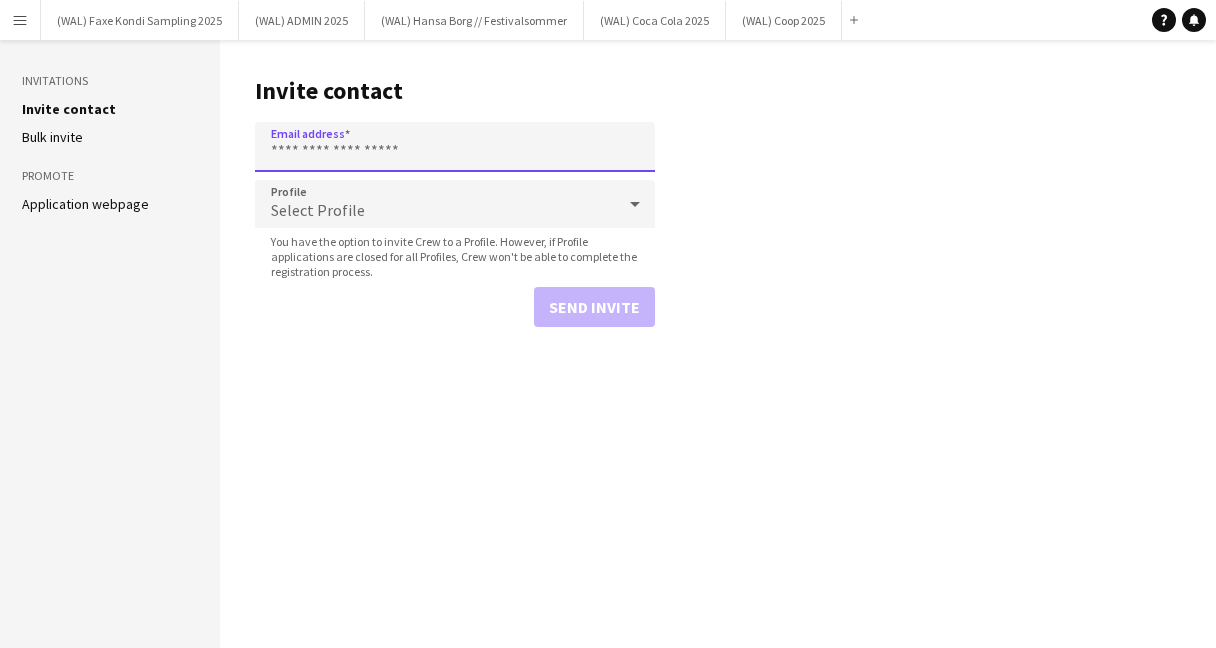 click on "Email address" at bounding box center [455, 147] 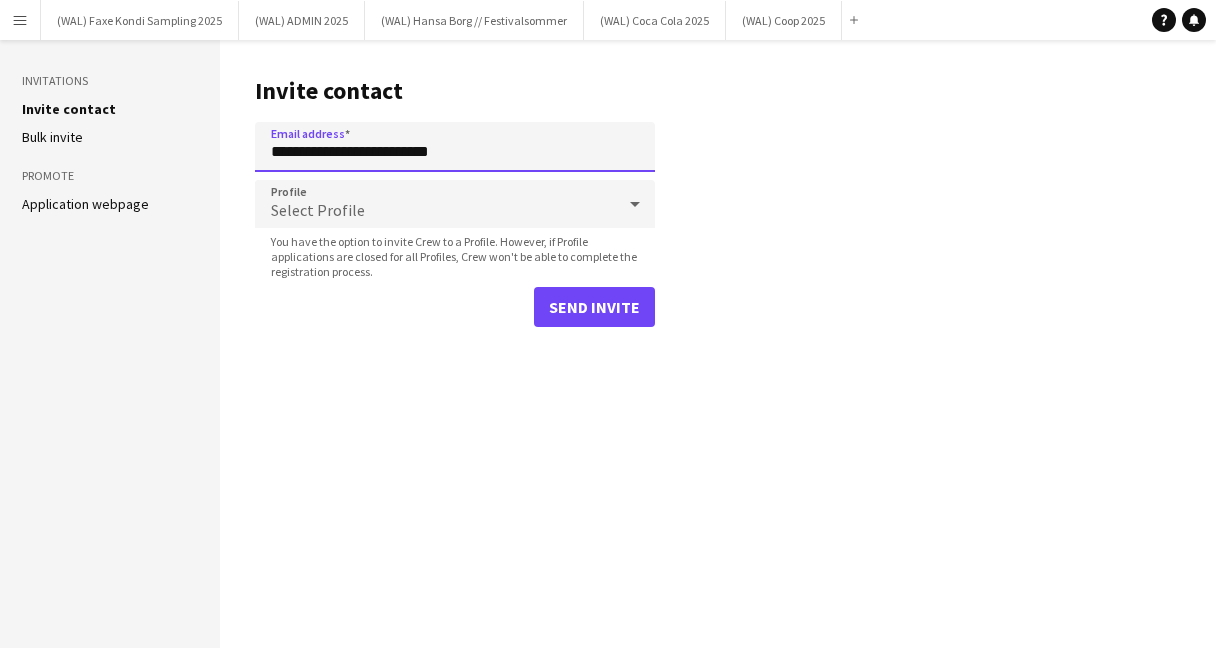 type on "**********" 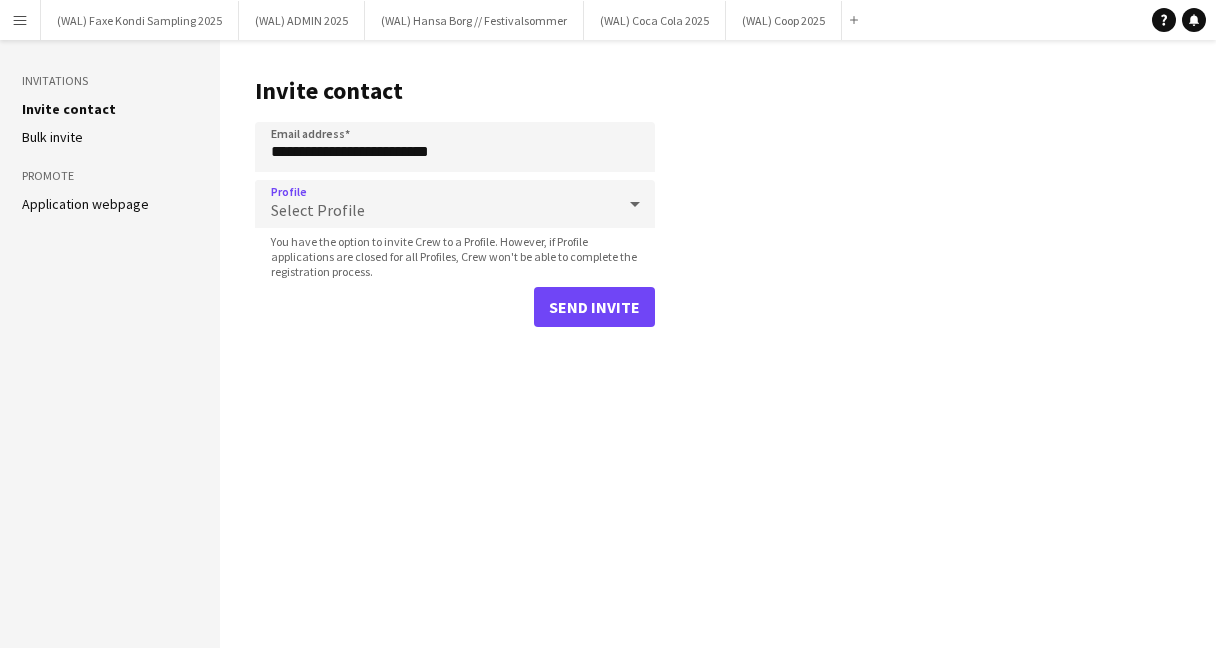 click on "Select Profile" at bounding box center (435, 204) 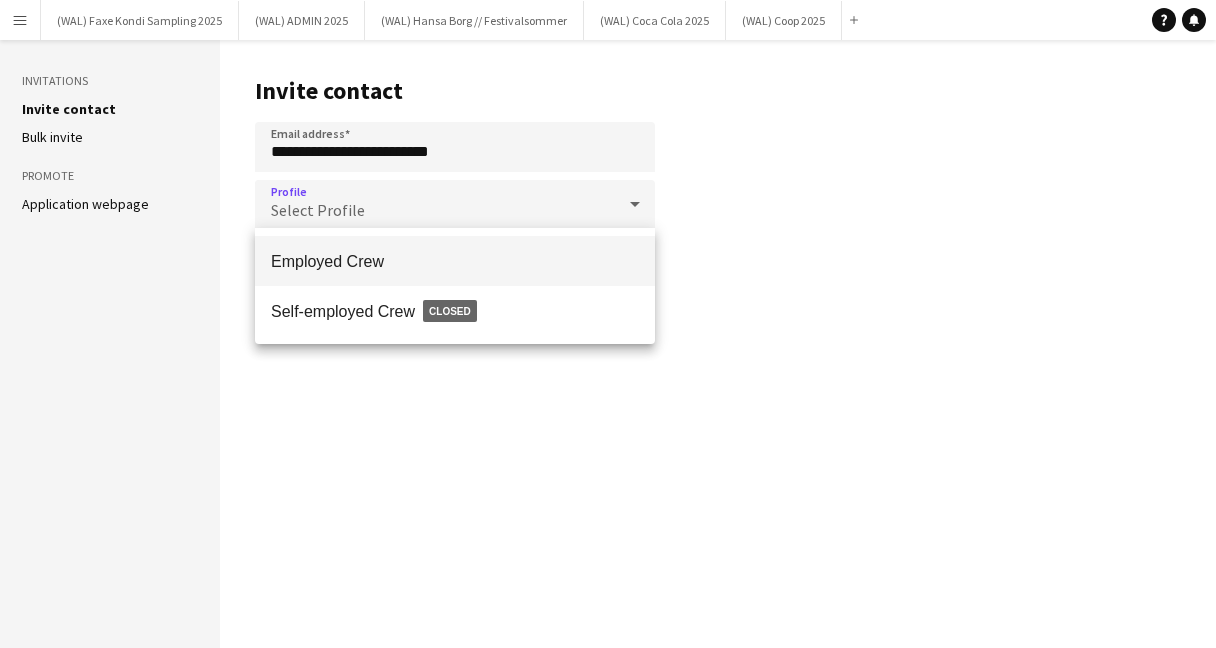 click on "Employed Crew" at bounding box center (455, 261) 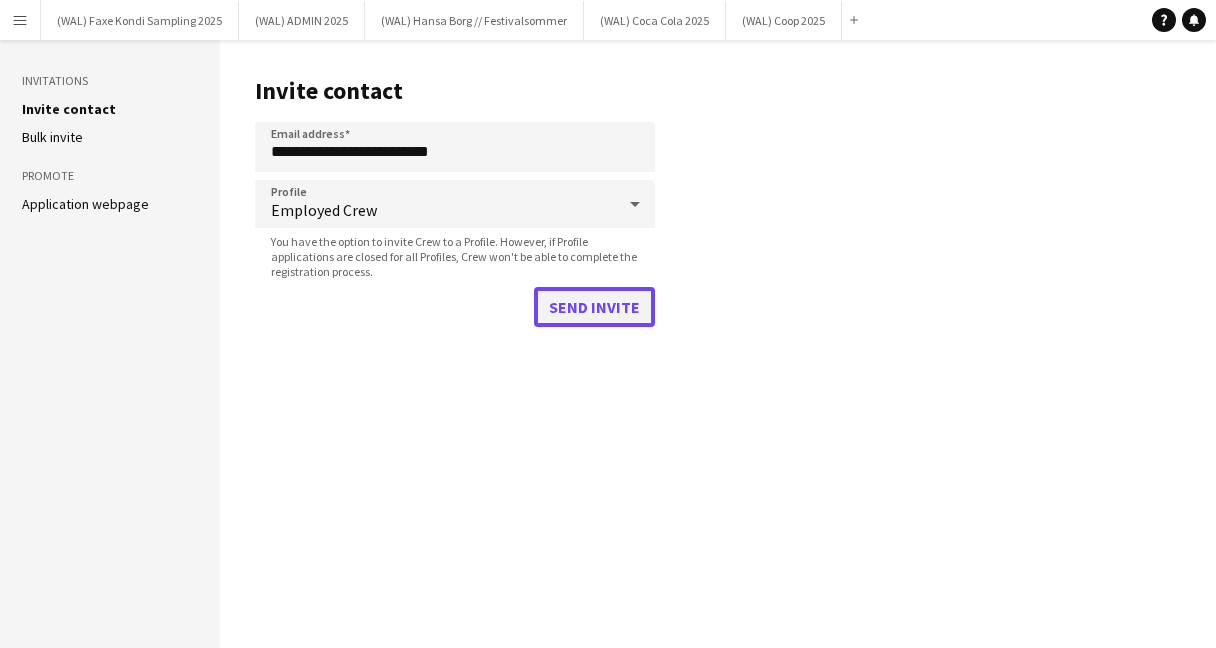 click on "Send invite" 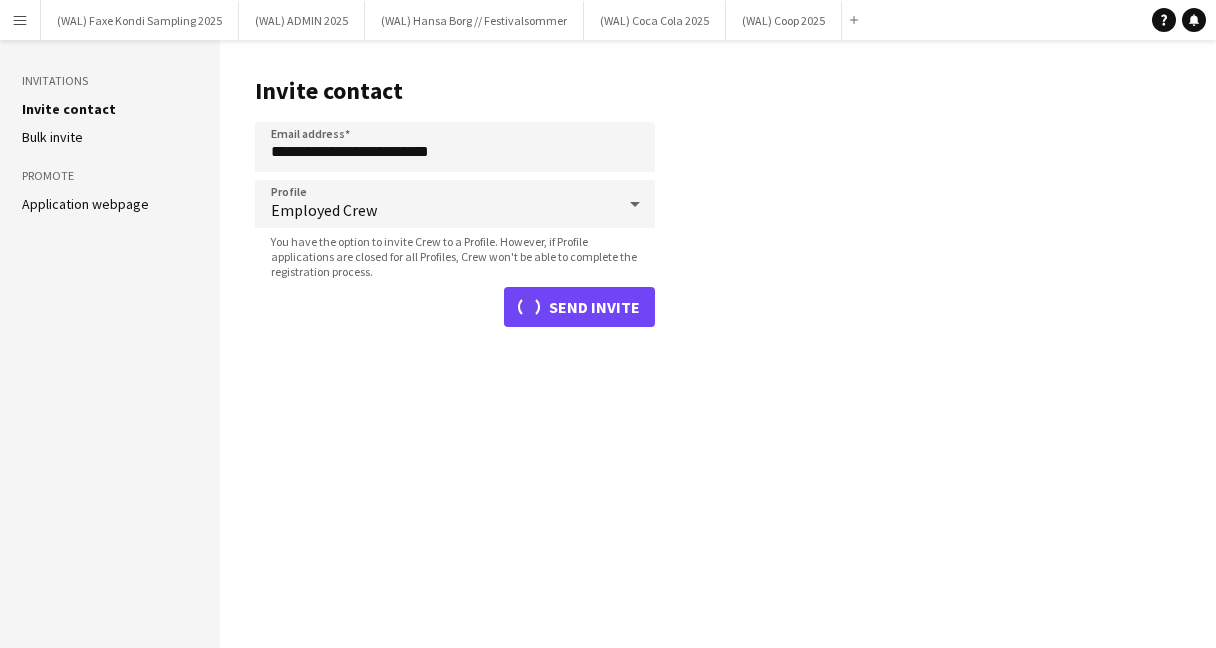 type 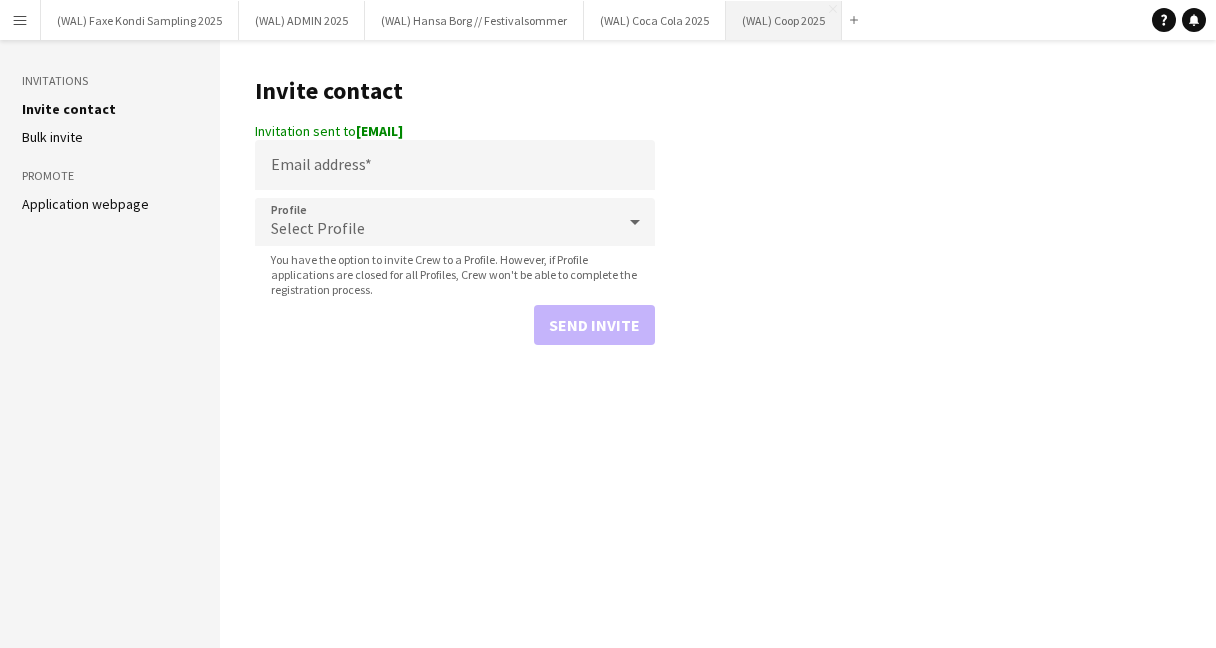 click on "(WAL) Coop 2025
Close" at bounding box center (784, 20) 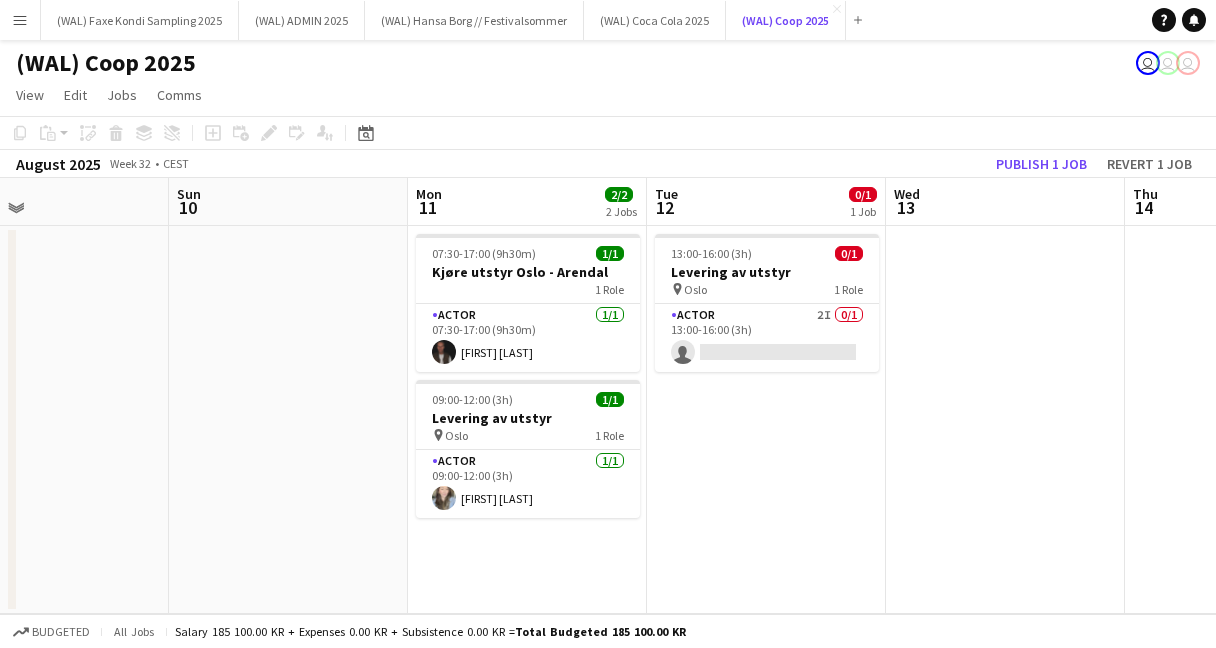 scroll, scrollTop: 0, scrollLeft: 794, axis: horizontal 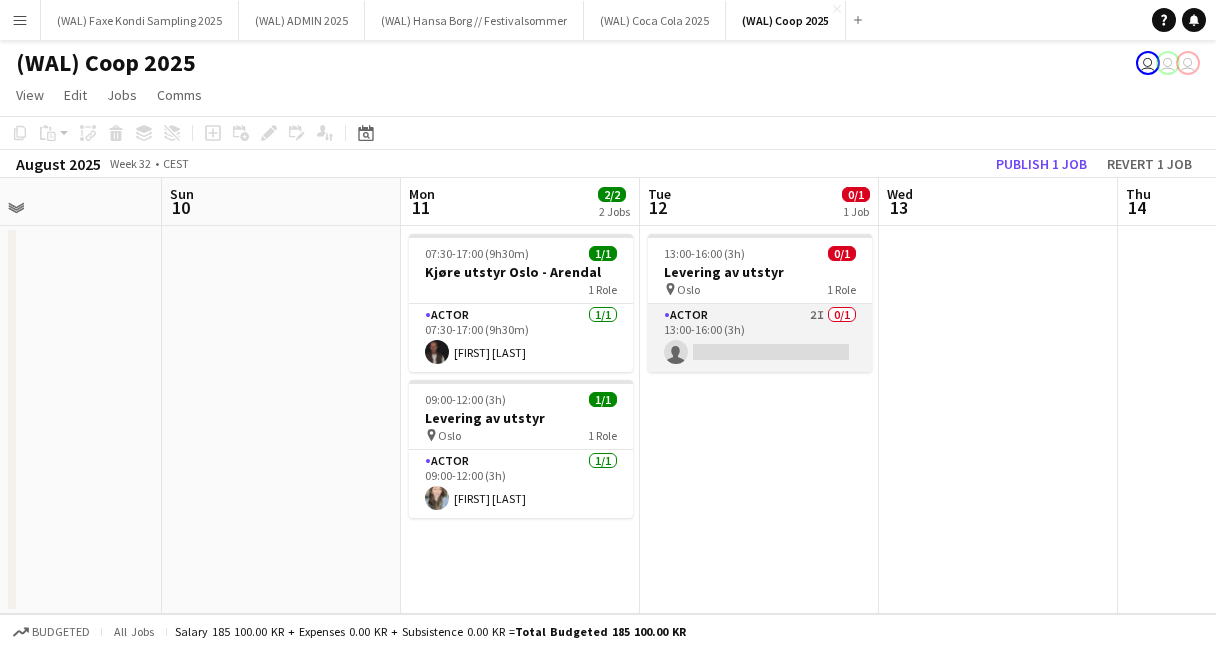 click on "Actor   2I   0/1   13:00-16:00 (3h)
single-neutral-actions" at bounding box center [760, 338] 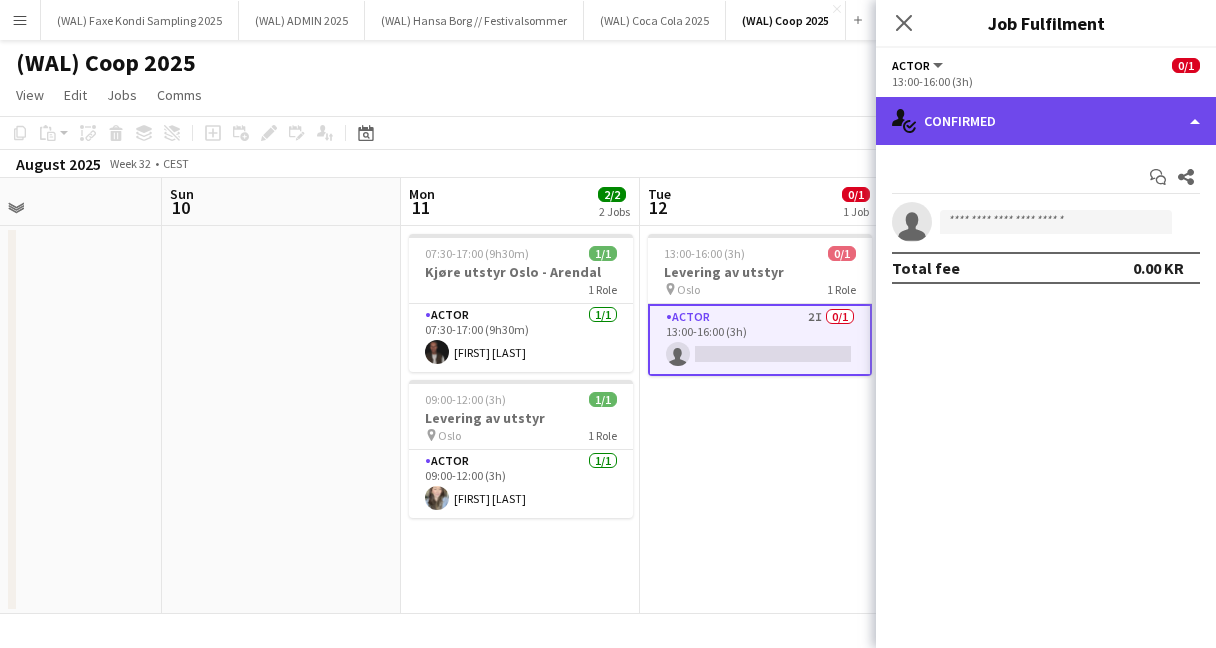 click on "single-neutral-actions-check-2
Confirmed" 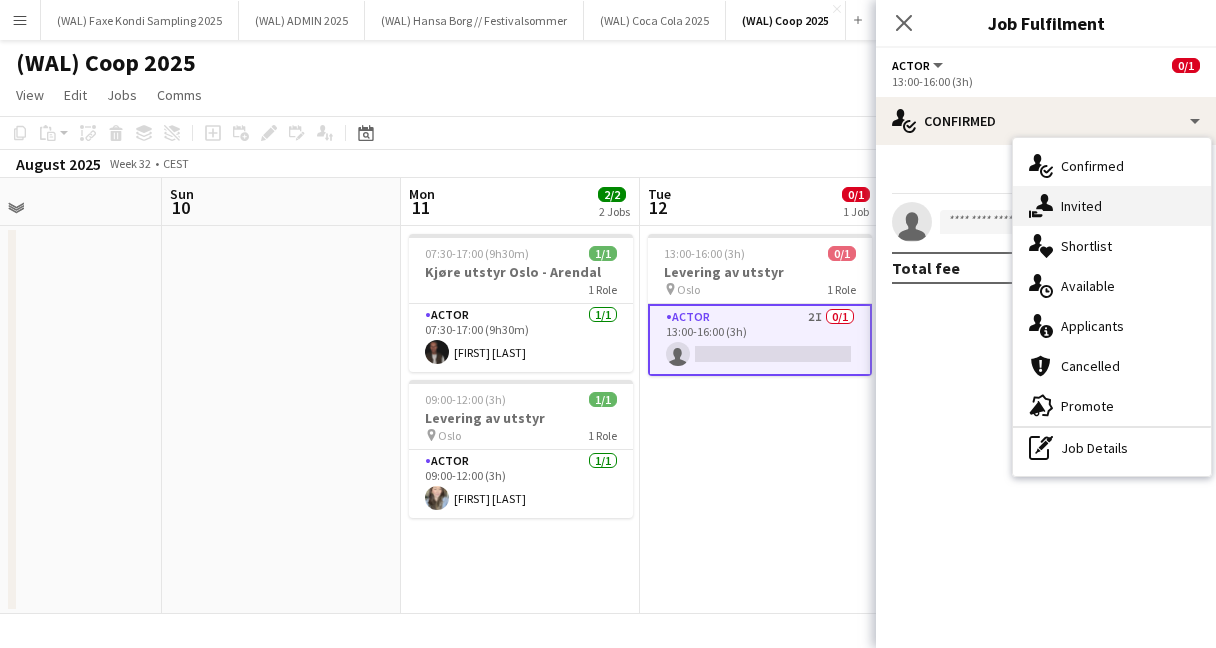 click on "single-neutral-actions-share-1
Invited" at bounding box center (1112, 206) 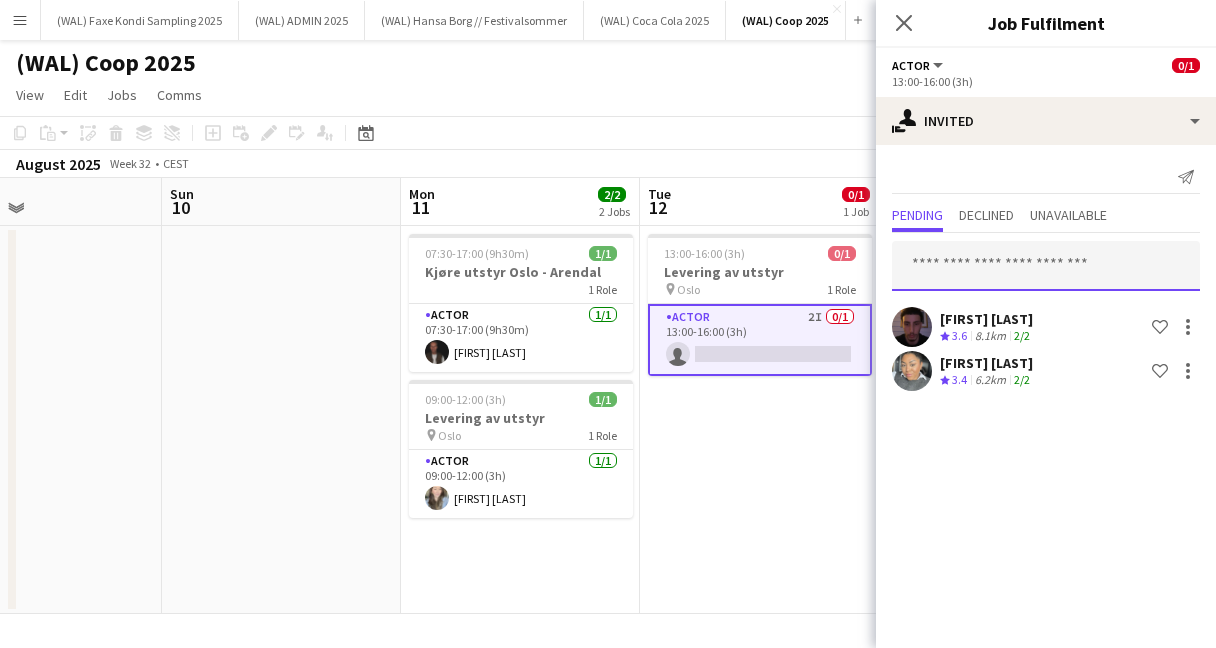click at bounding box center [1046, 266] 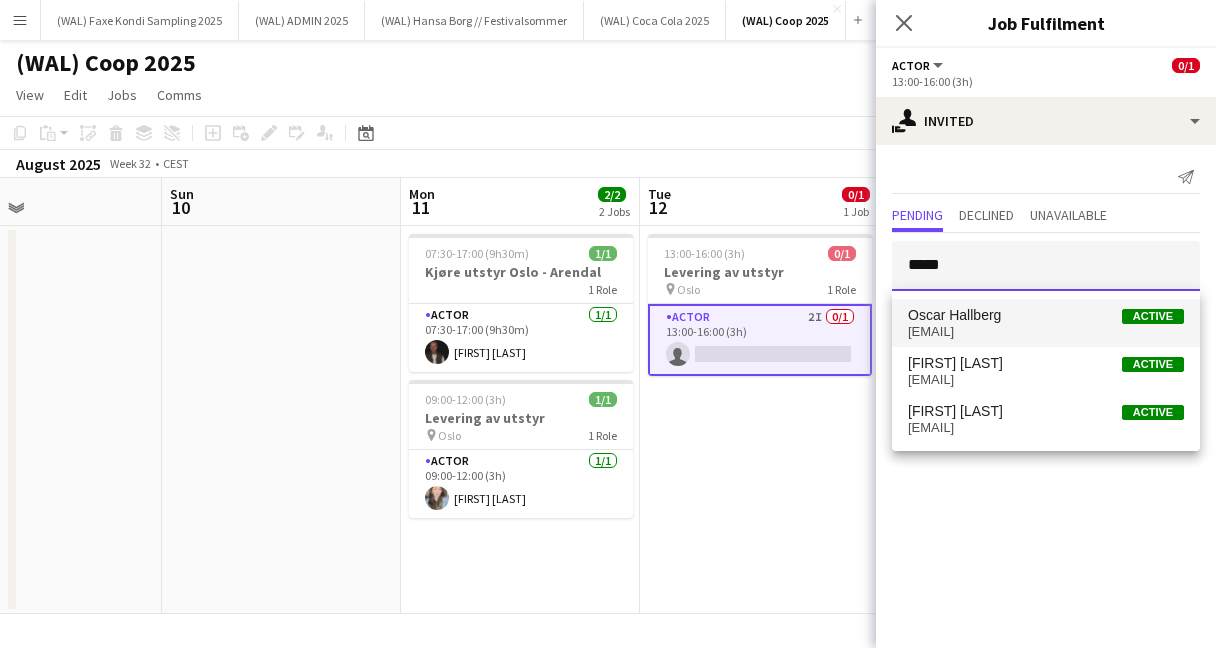 type on "*****" 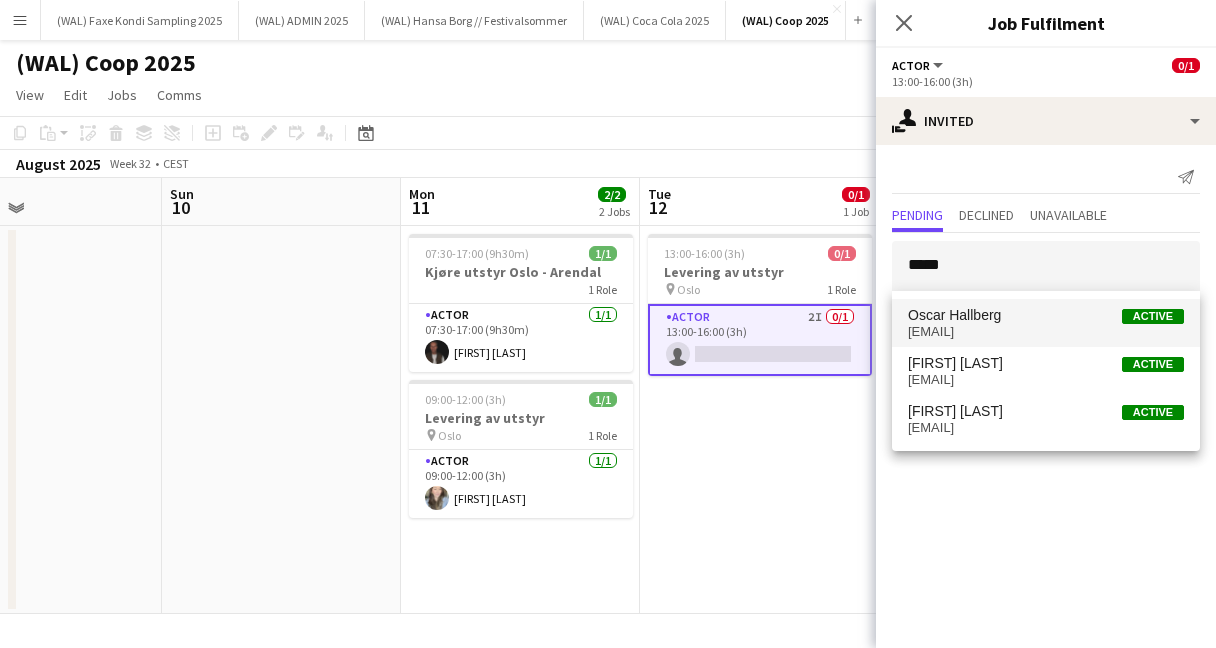 click on "[EMAIL]" at bounding box center (1046, 332) 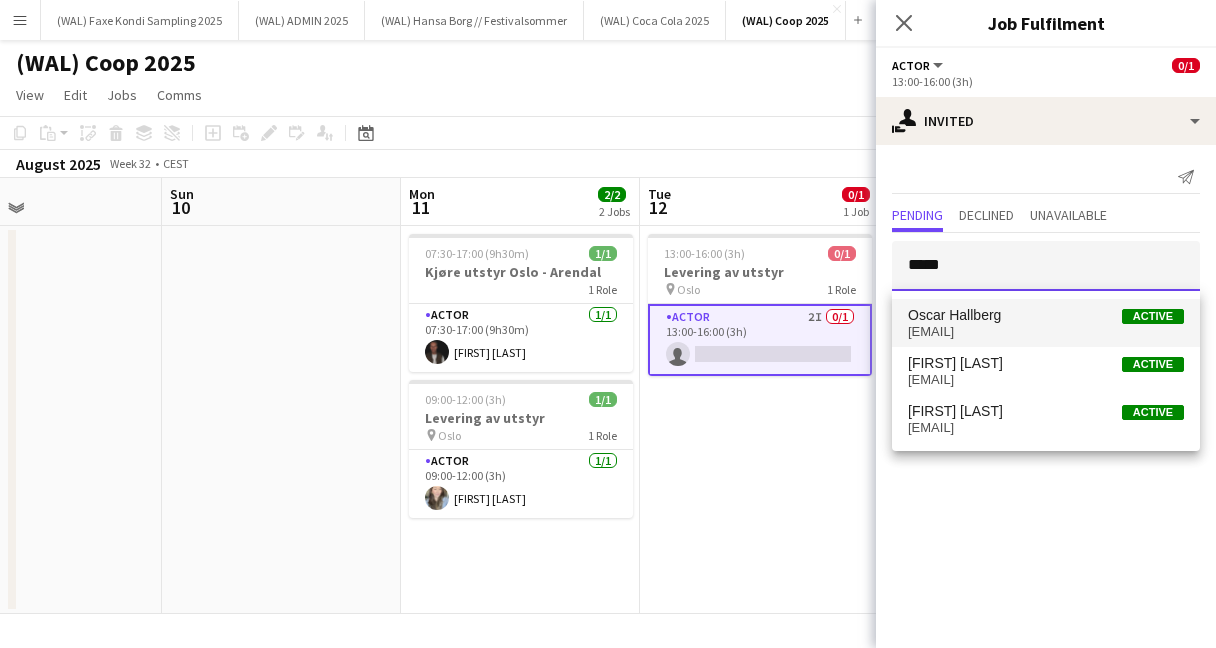 type 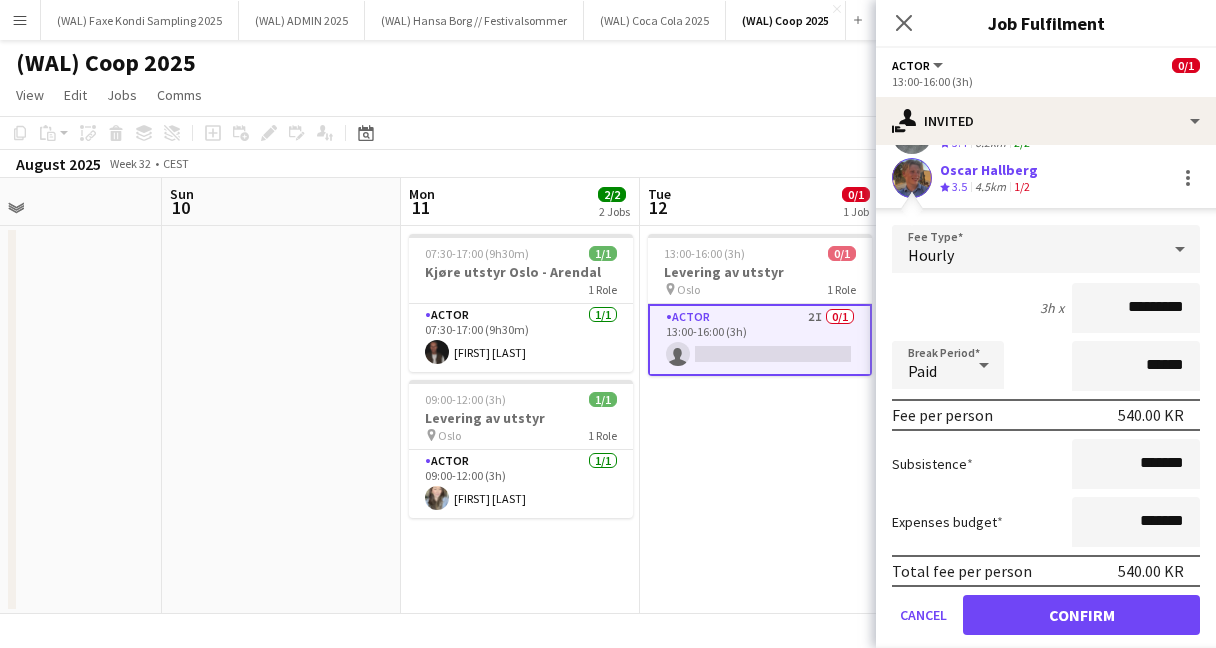 scroll, scrollTop: 273, scrollLeft: 0, axis: vertical 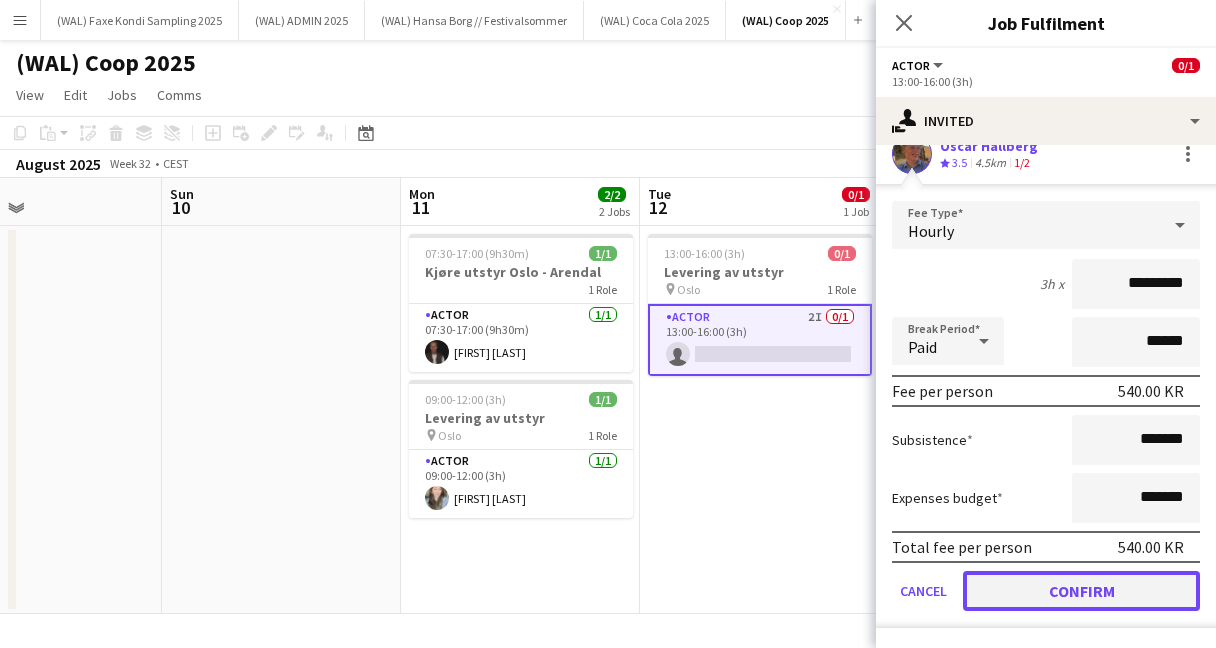 click on "Confirm" 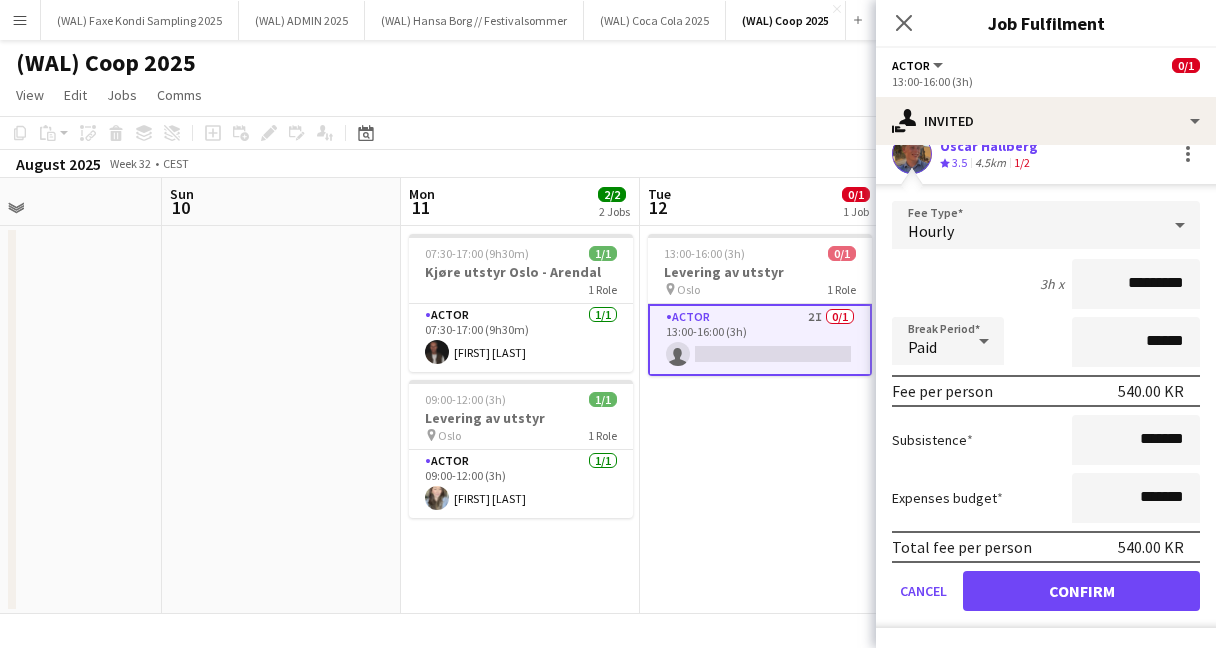 scroll, scrollTop: 0, scrollLeft: 0, axis: both 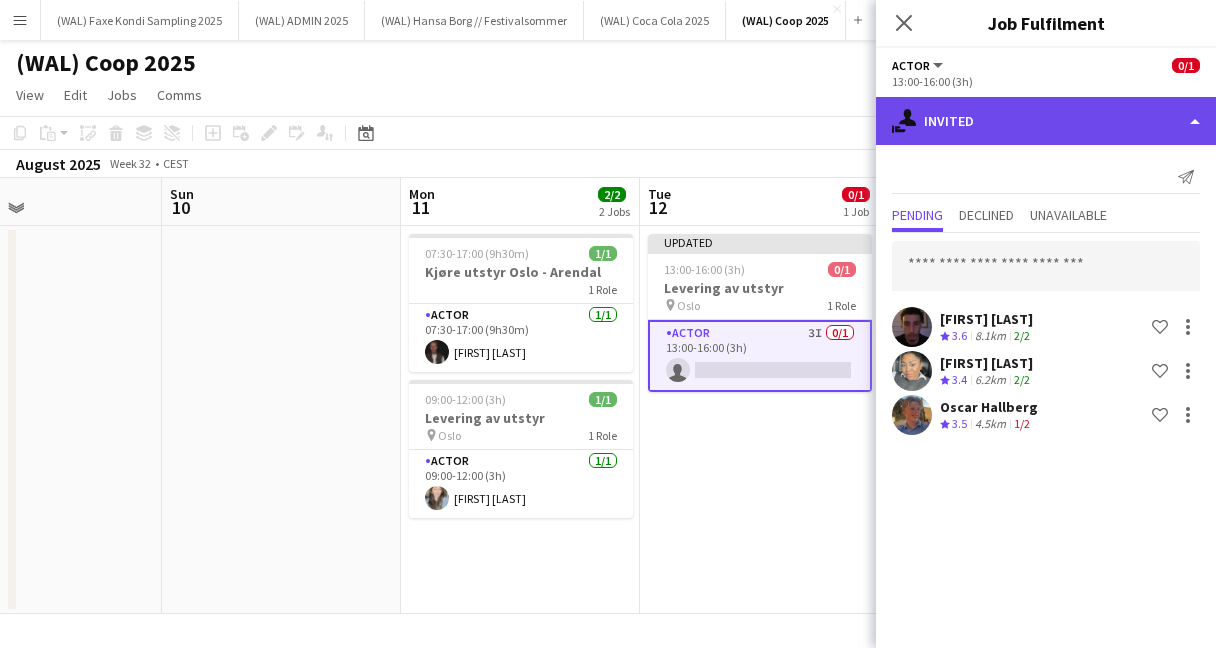 click on "single-neutral-actions-share-1
Invited" 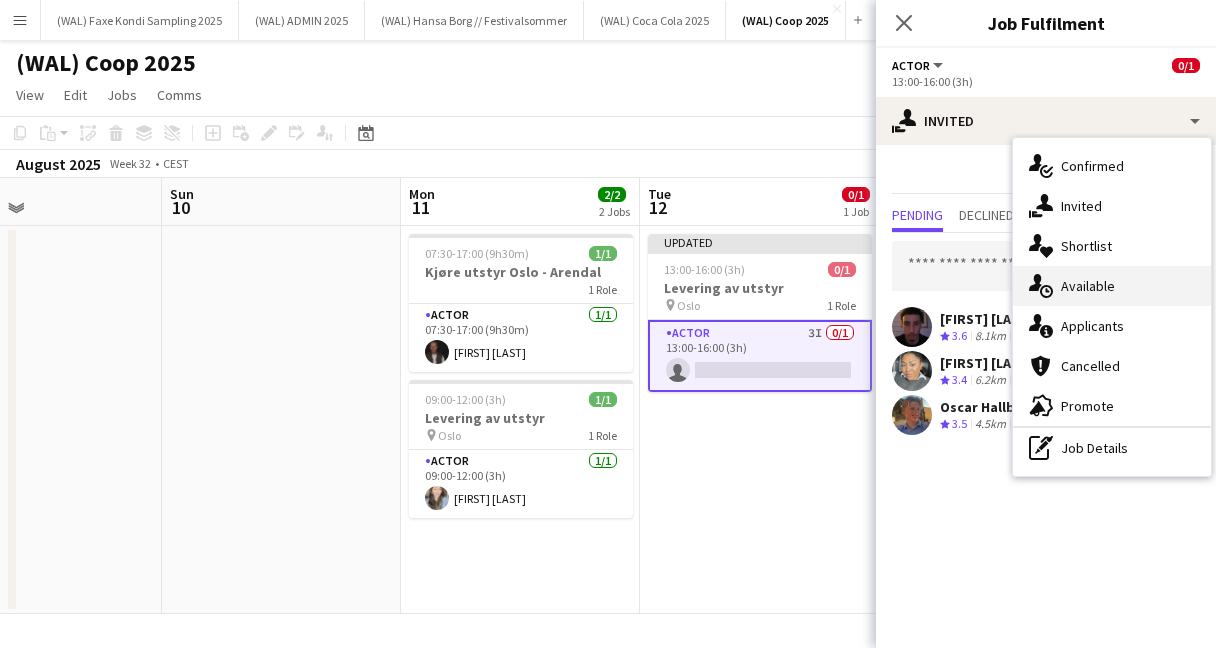 click on "single-neutral-actions-upload
Available" at bounding box center (1112, 286) 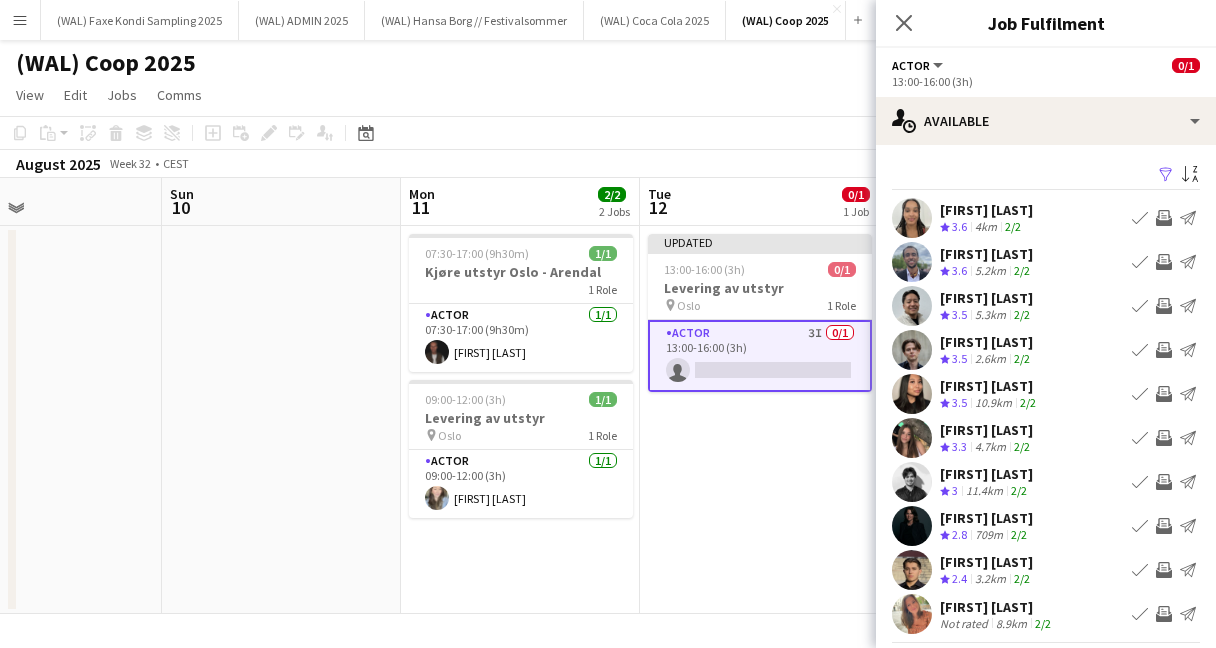 click at bounding box center (912, 394) 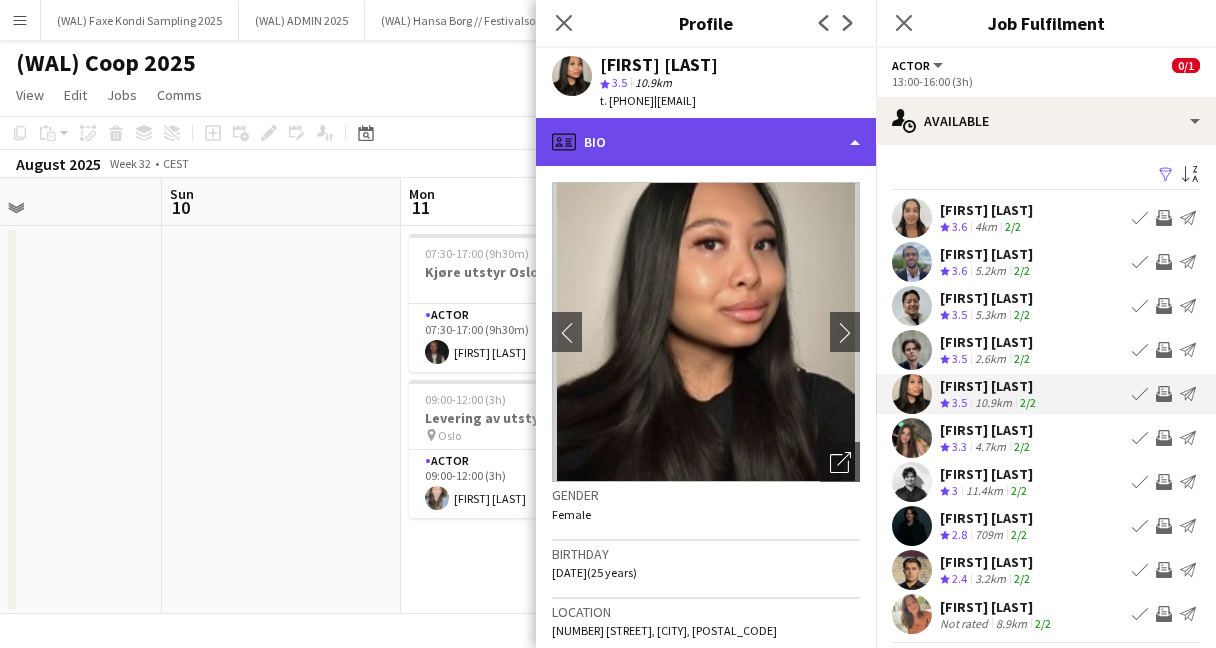 click on "profile
Bio" 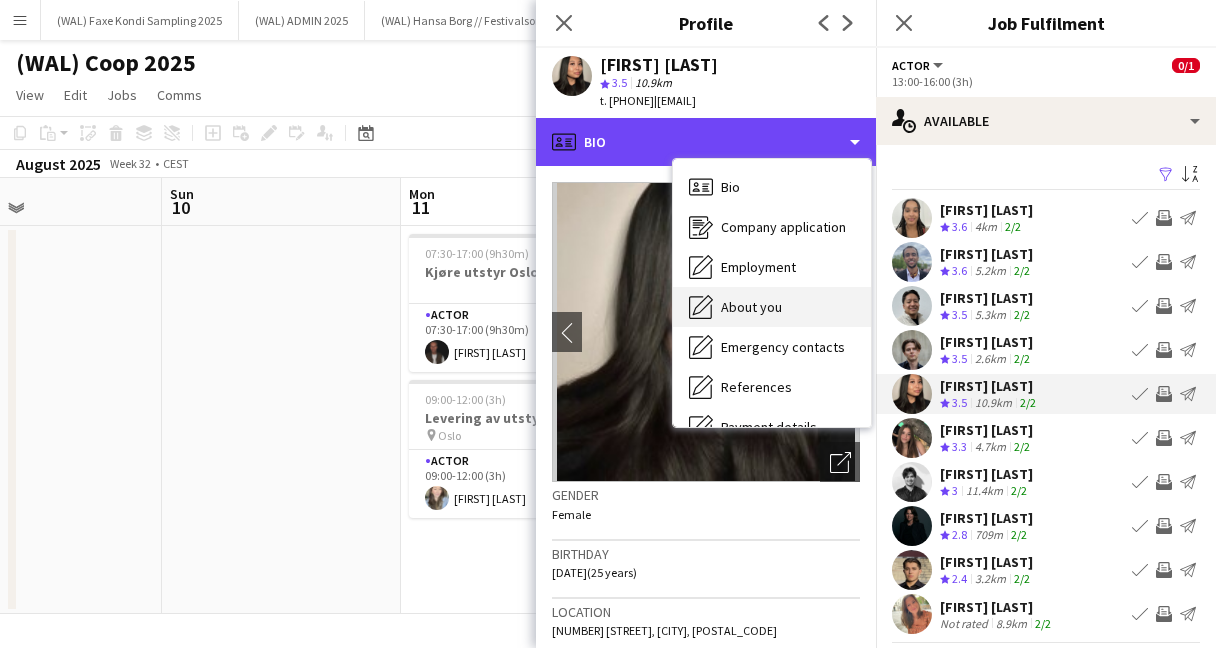scroll, scrollTop: 188, scrollLeft: 0, axis: vertical 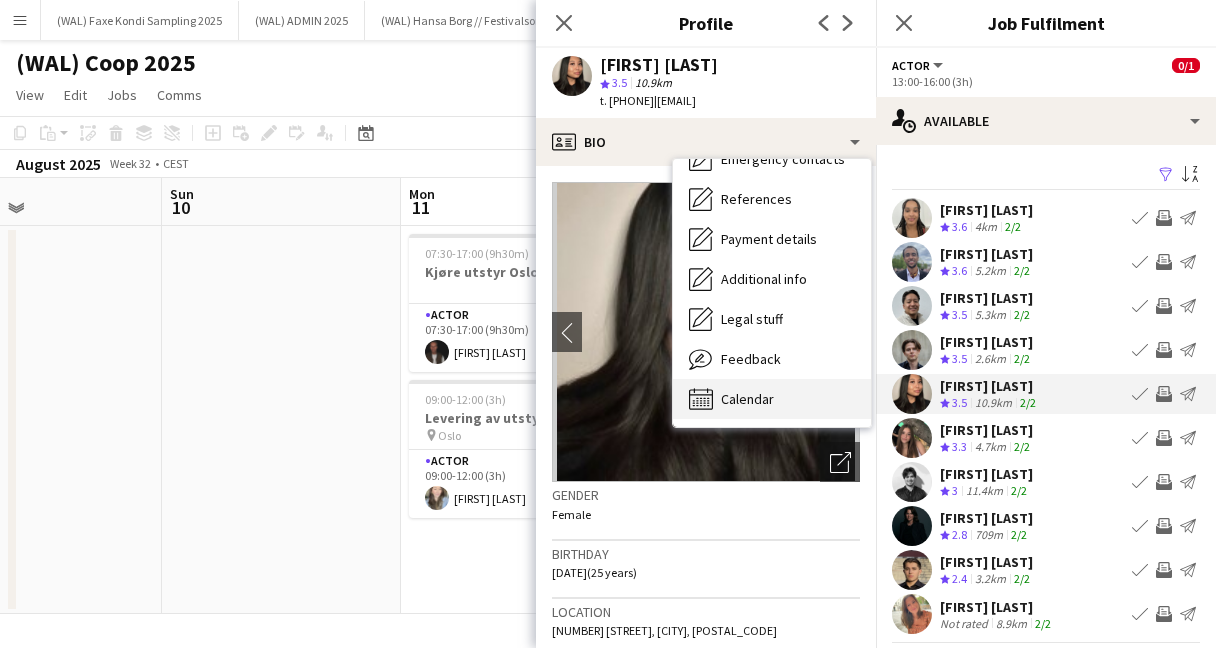 click on "Calendar
Calendar" at bounding box center [772, 399] 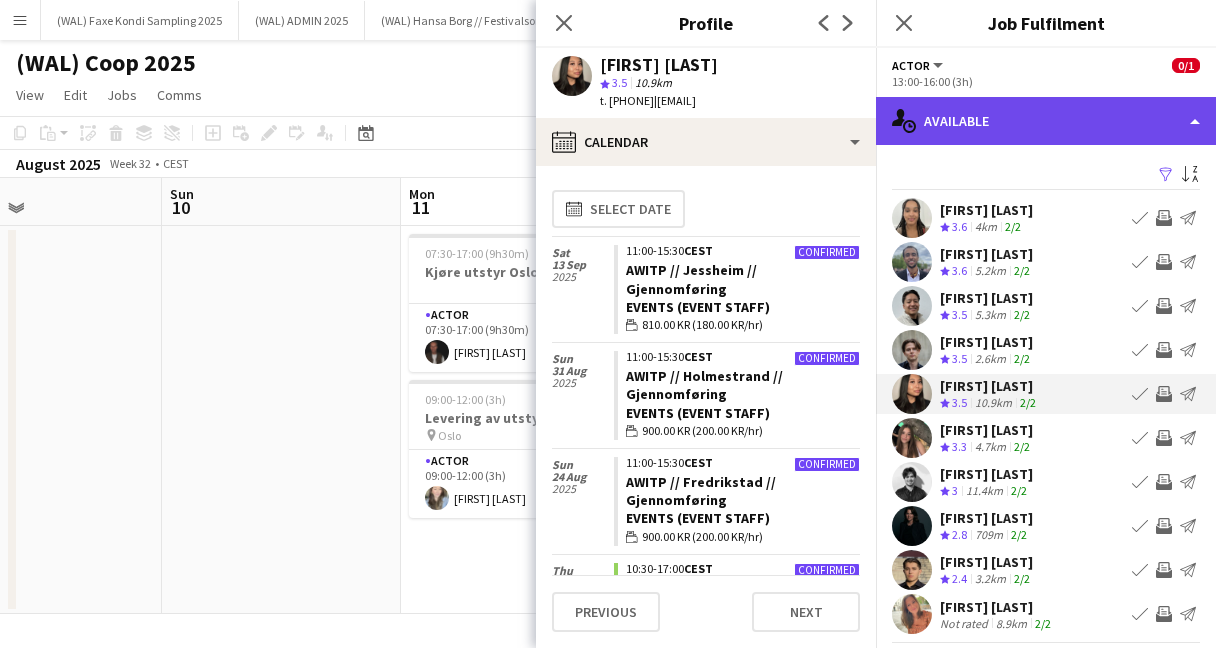 click on "single-neutral-actions-upload
Available" 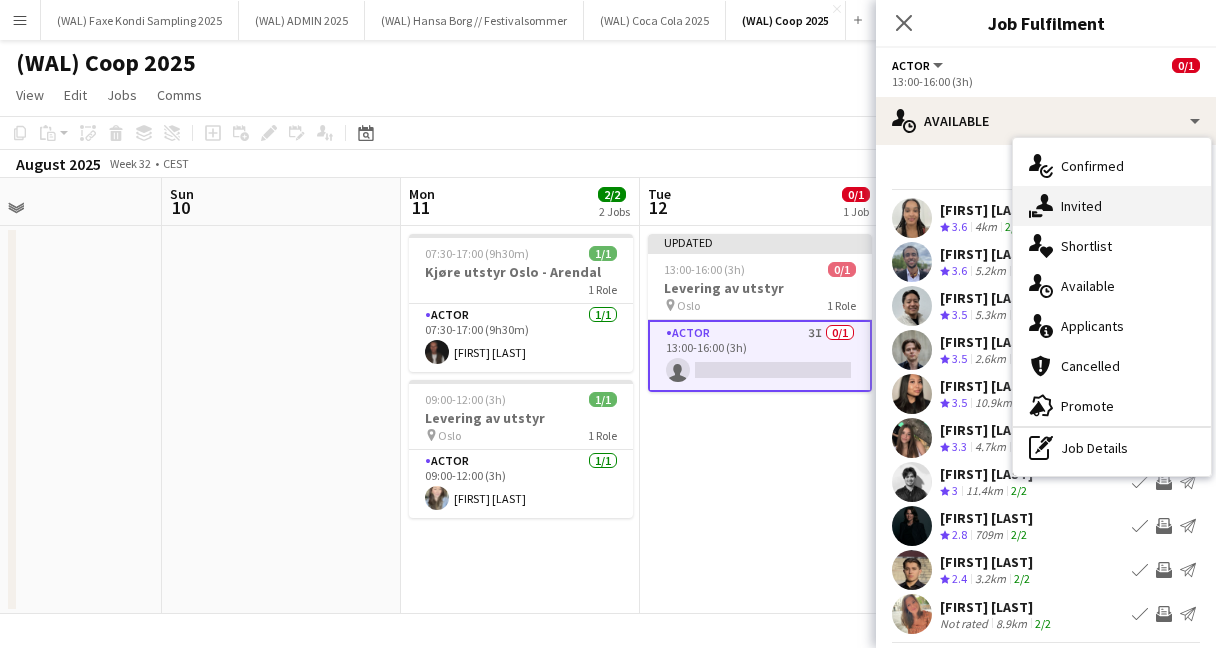 click on "single-neutral-actions-share-1
Invited" at bounding box center [1112, 206] 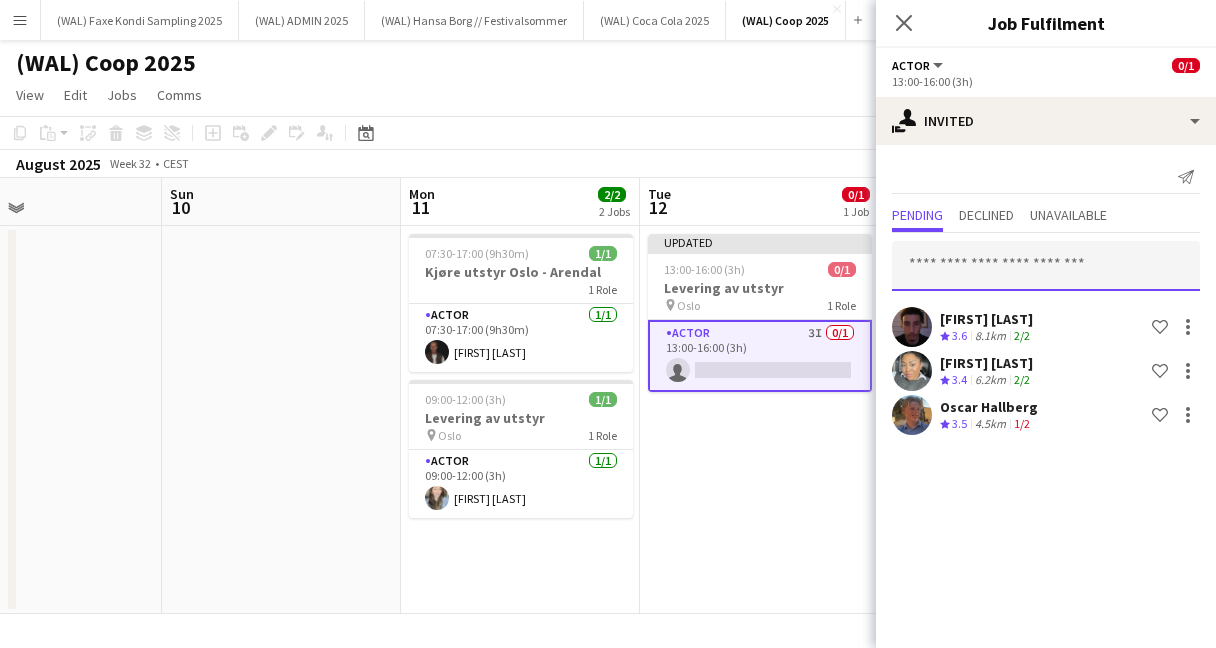 click at bounding box center (1046, 266) 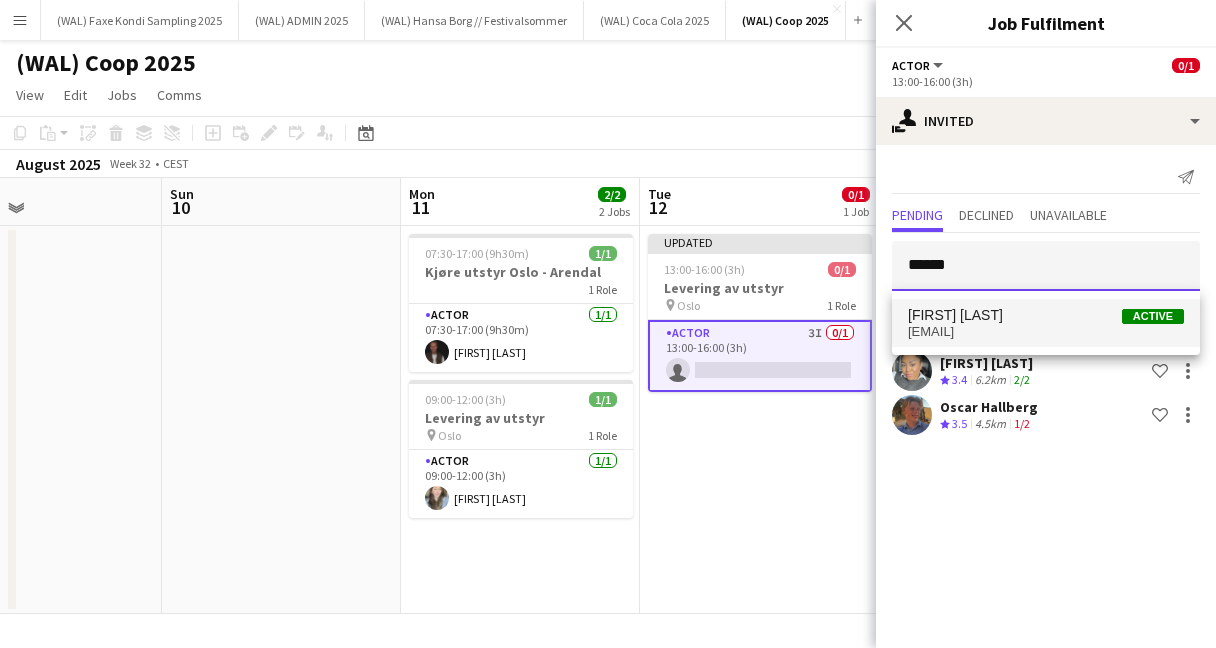 type on "*****" 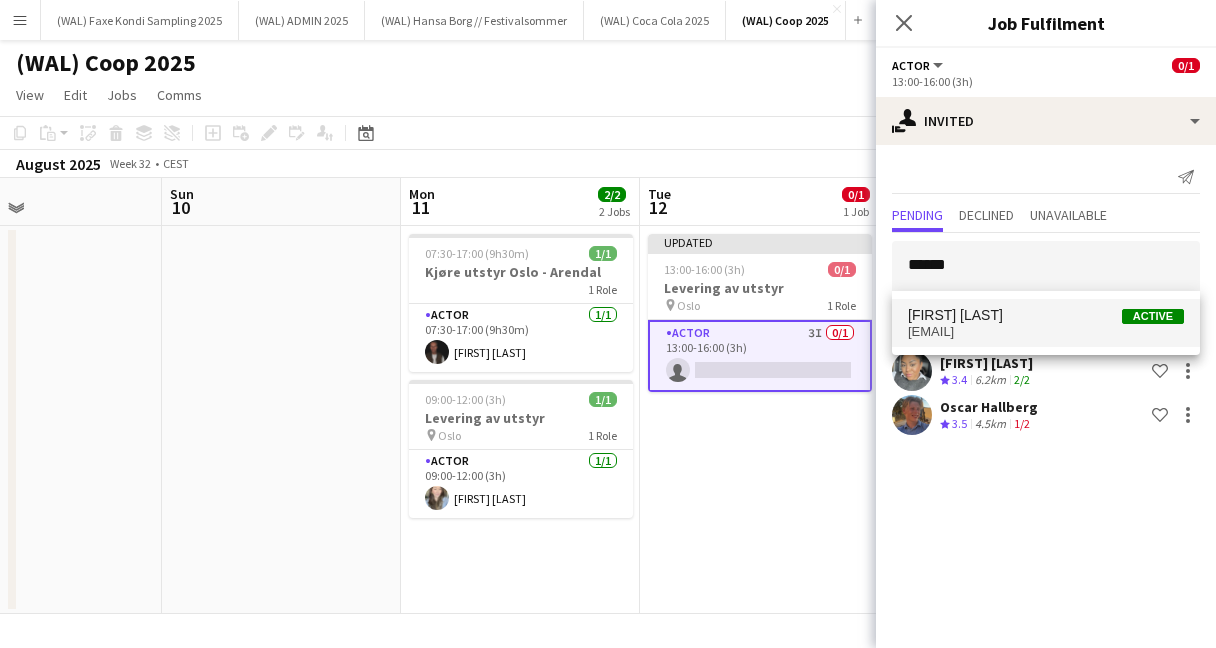 click on "[FIRST] [LAST]  Active" at bounding box center [1046, 315] 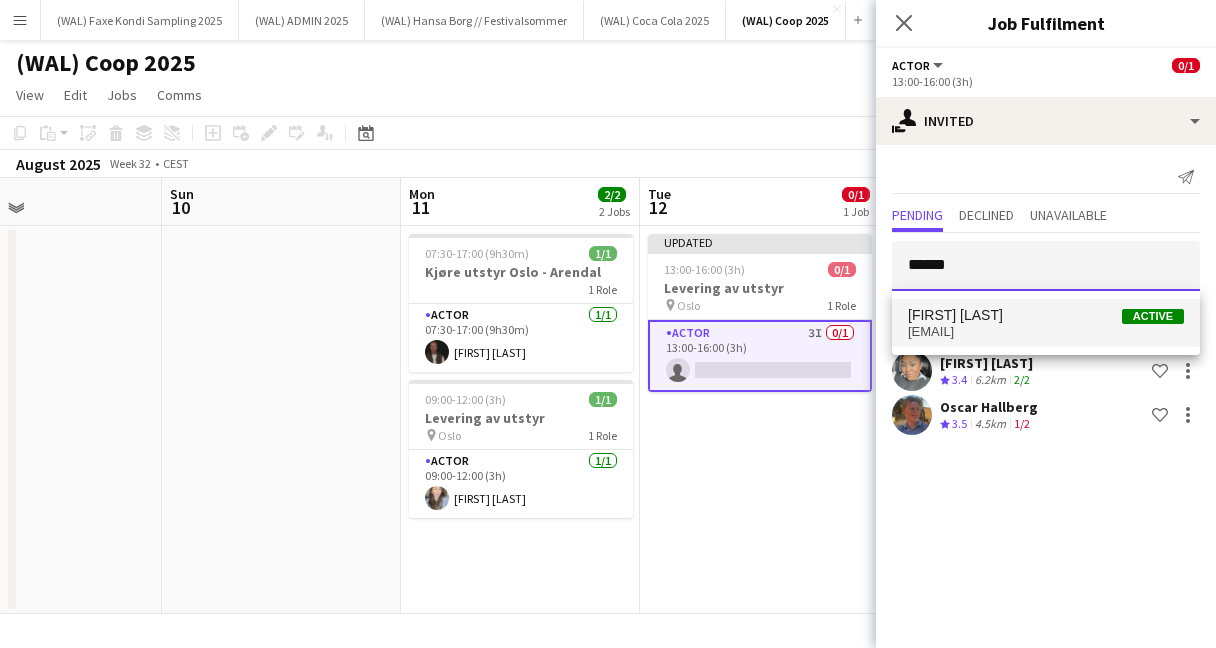 type 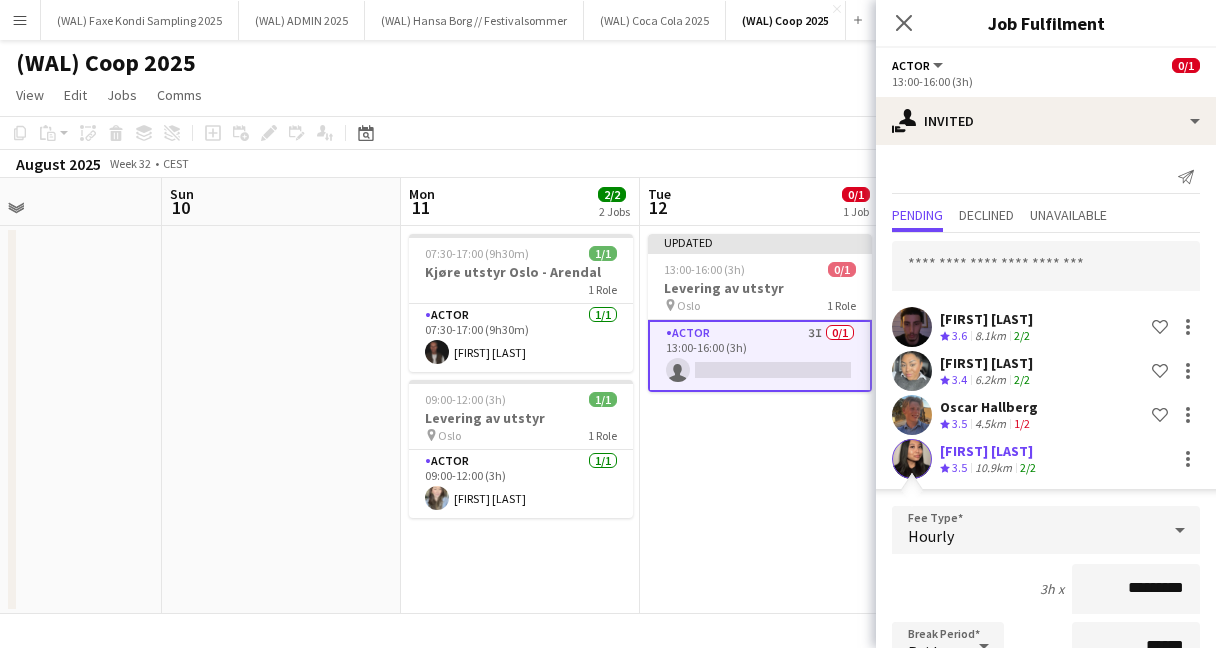 scroll, scrollTop: 317, scrollLeft: 0, axis: vertical 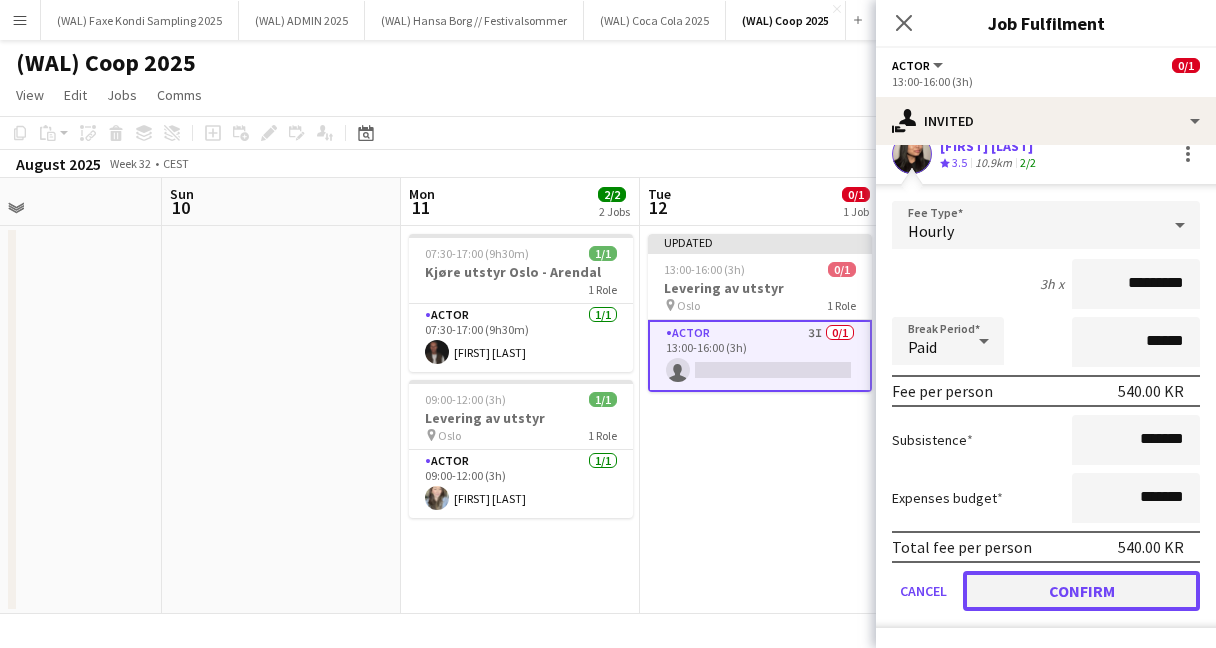 click on "Confirm" 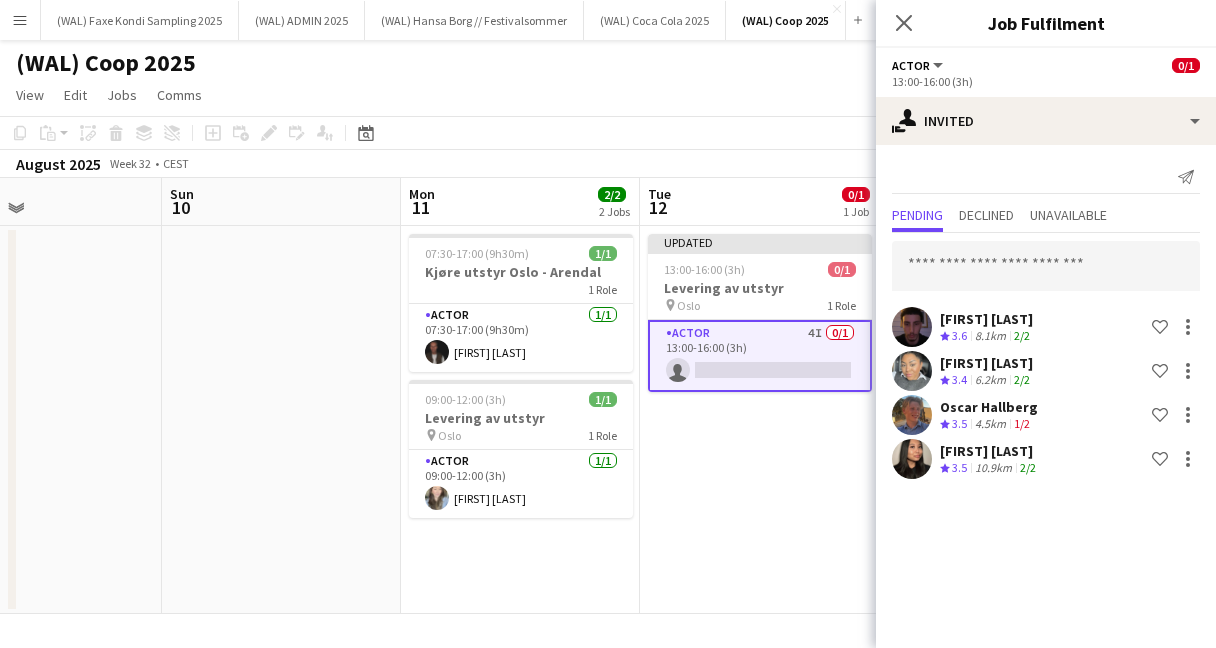 scroll, scrollTop: 0, scrollLeft: 0, axis: both 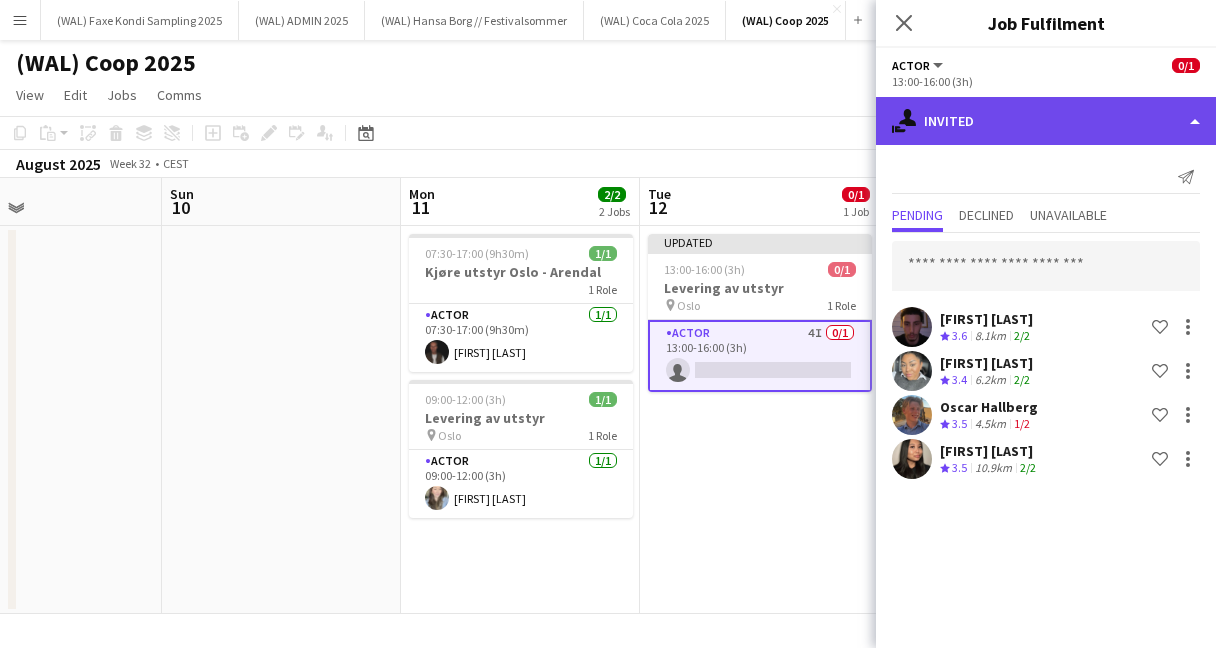 click on "single-neutral-actions-share-1
Invited" 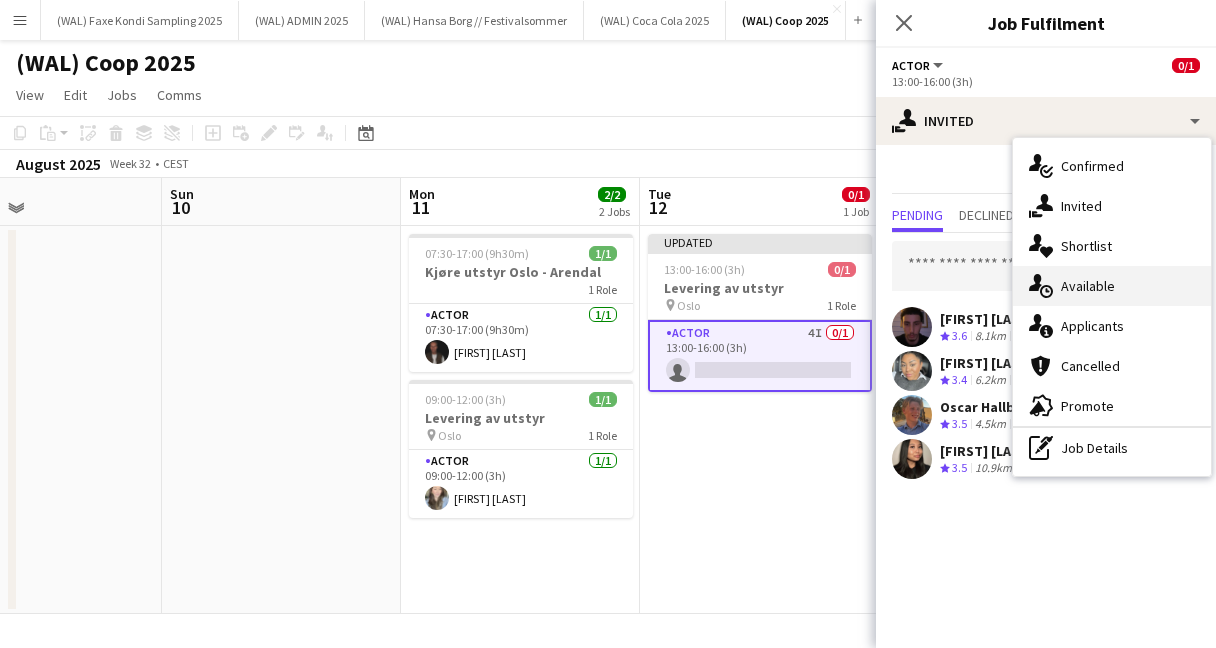 click on "single-neutral-actions-upload
Available" at bounding box center [1112, 286] 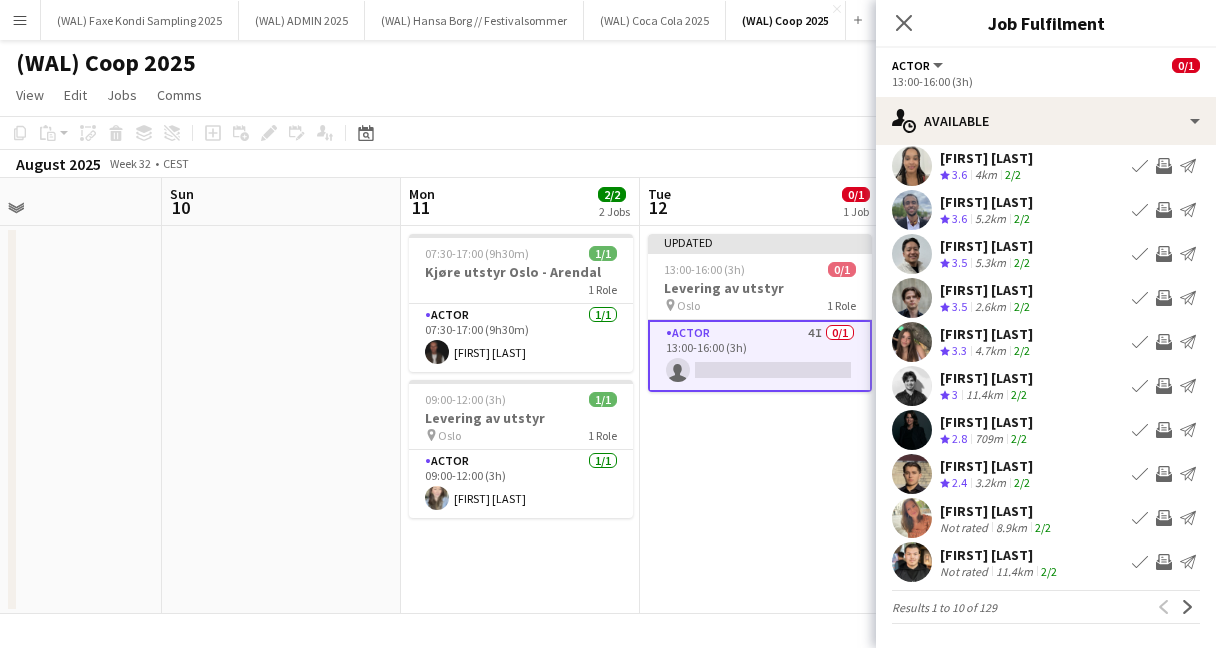 scroll, scrollTop: 0, scrollLeft: 0, axis: both 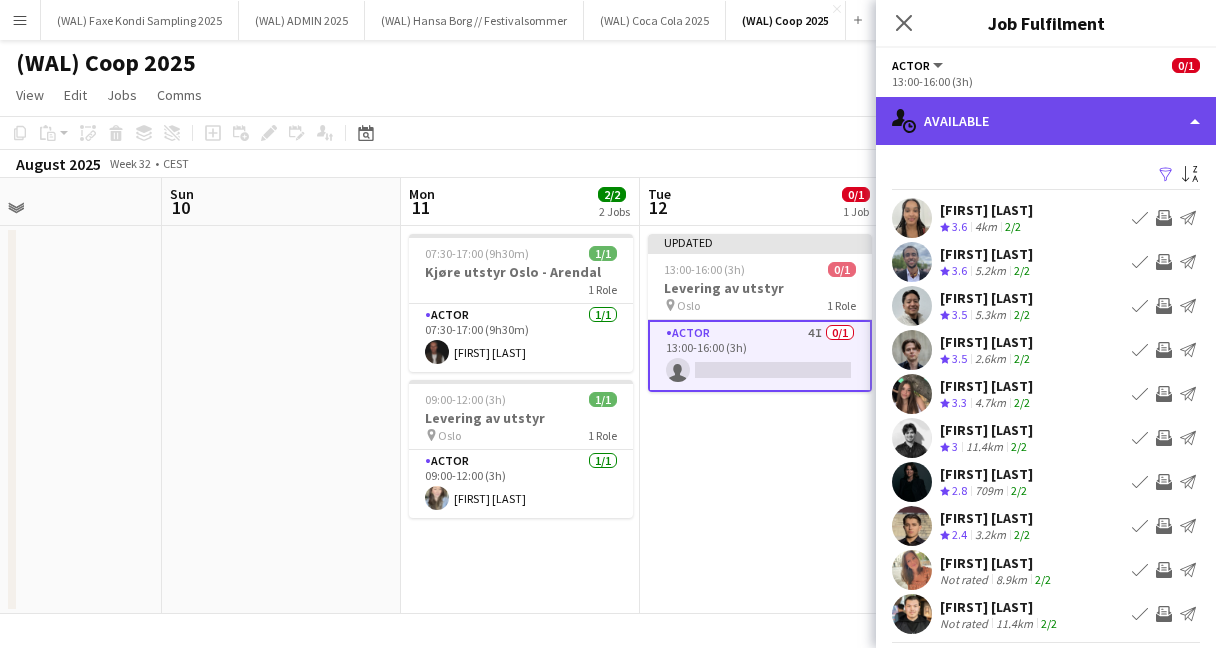 click on "single-neutral-actions-upload
Available" 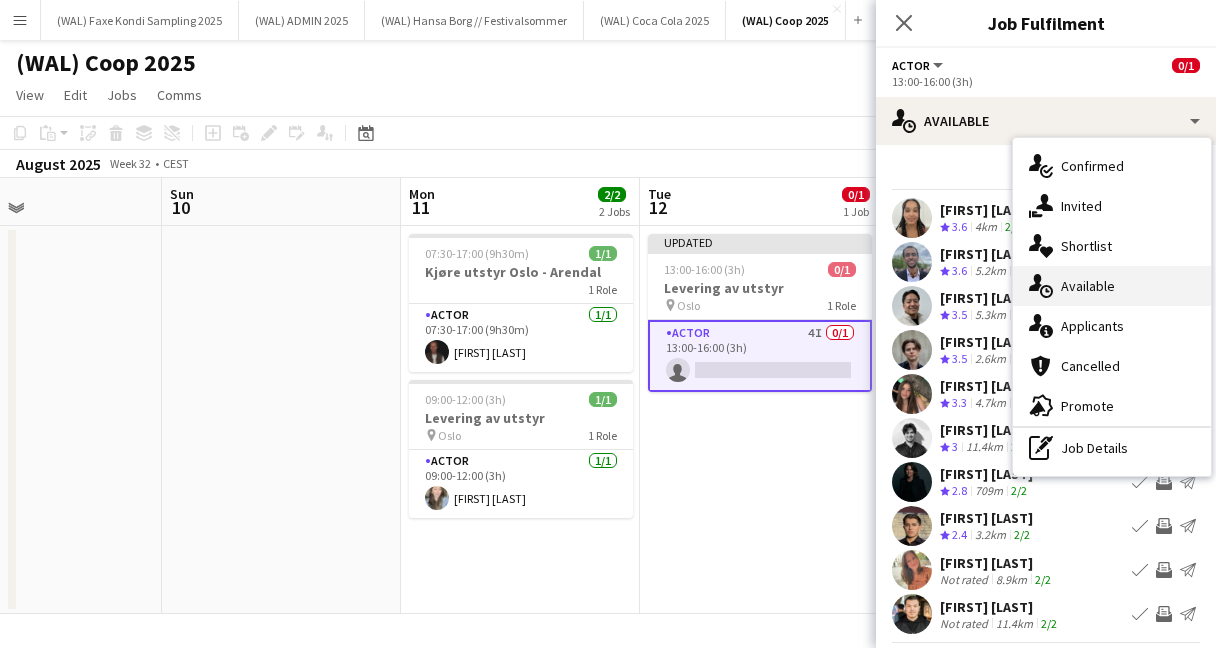 click on "single-neutral-actions-upload
Available" at bounding box center (1112, 286) 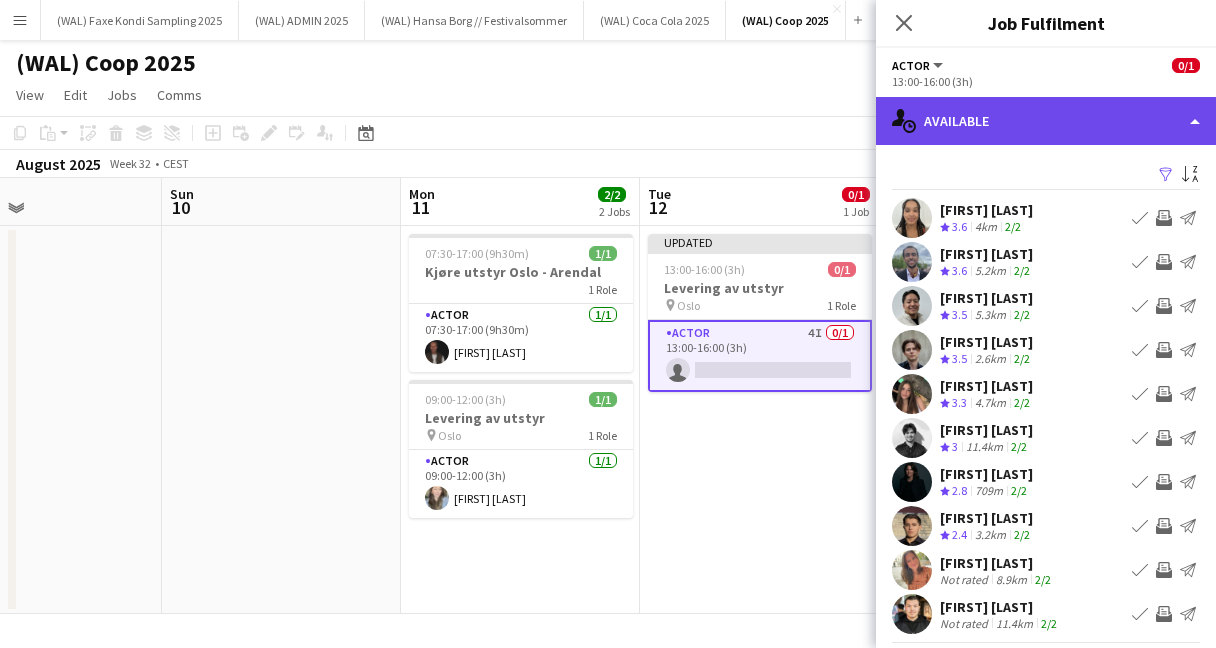 click on "single-neutral-actions-upload
Available" 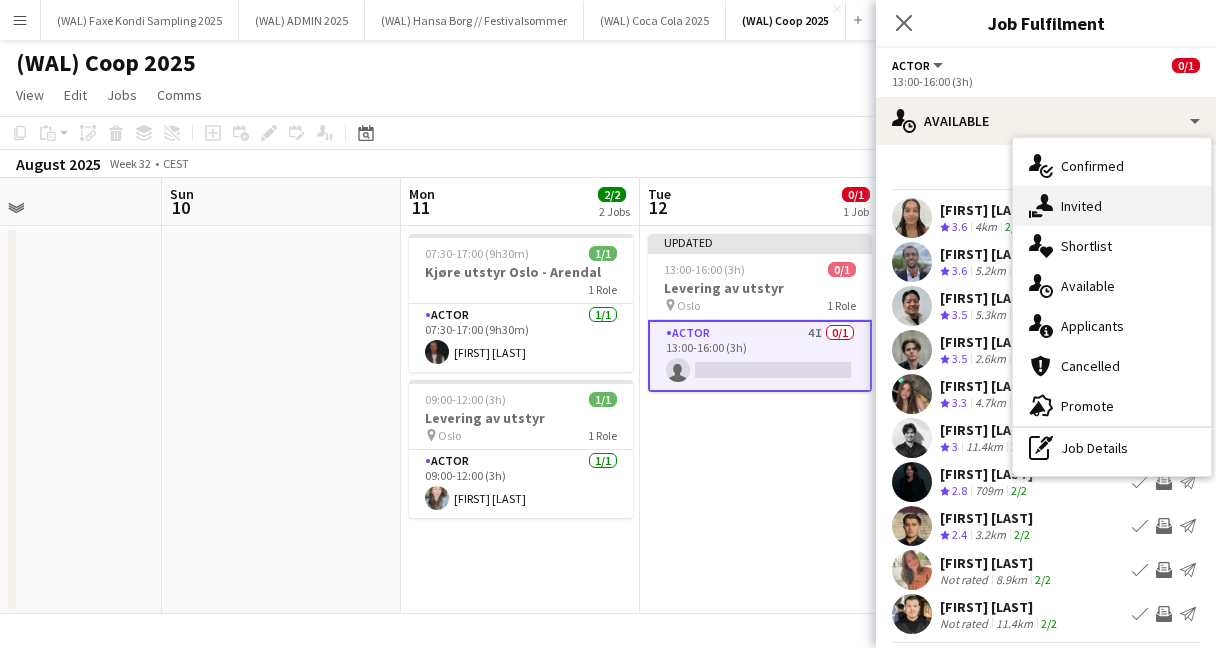 click 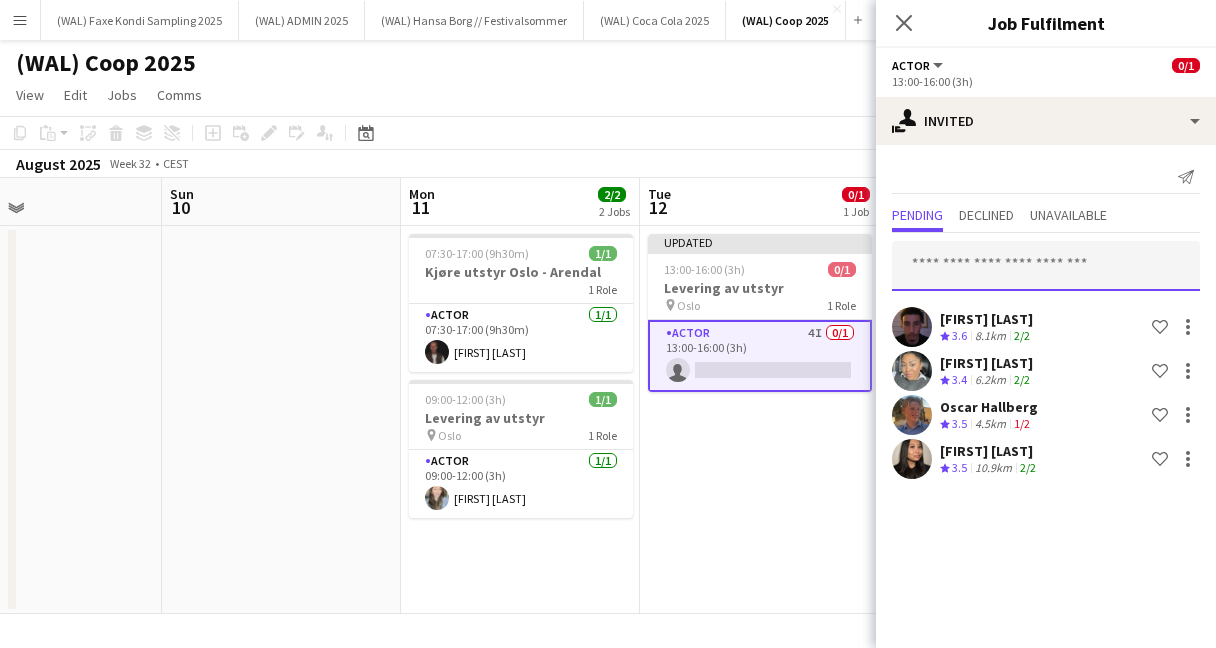 click at bounding box center [1046, 266] 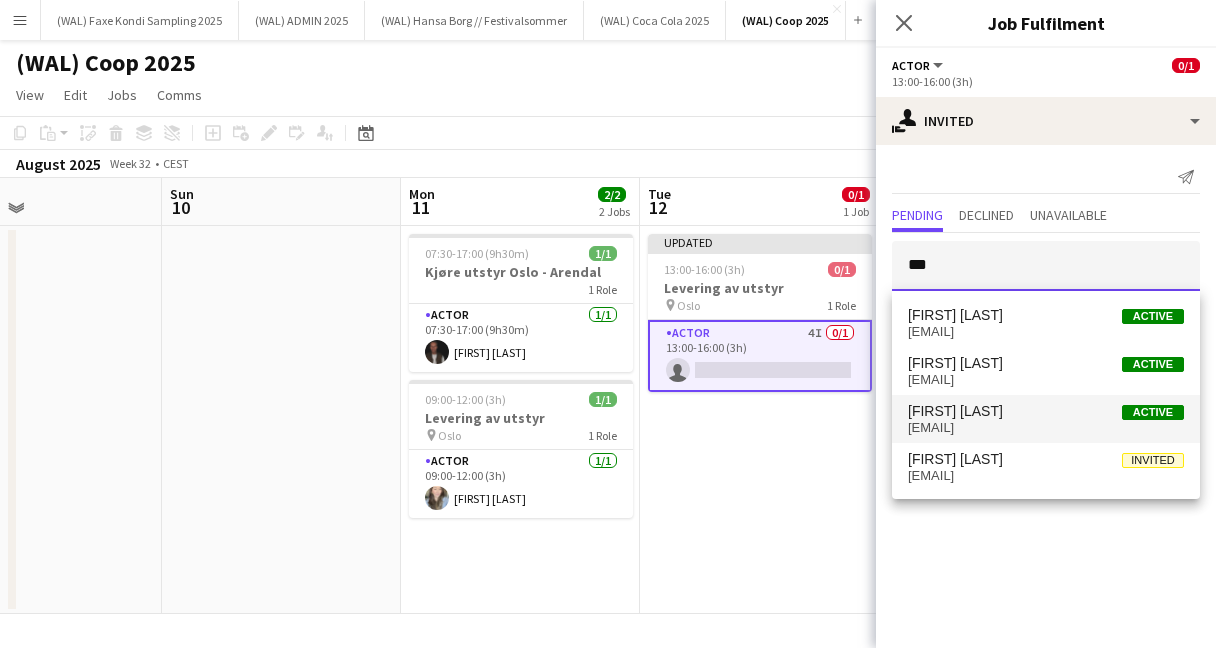 type on "***" 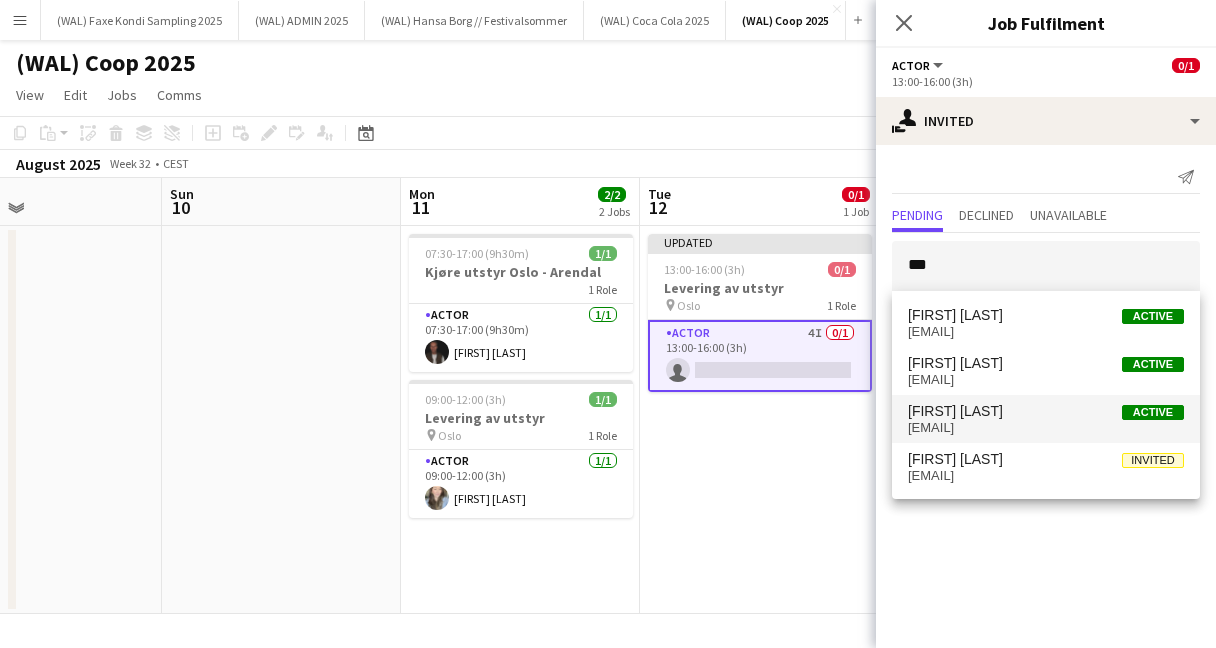 click on "[EMAIL]" at bounding box center (1046, 428) 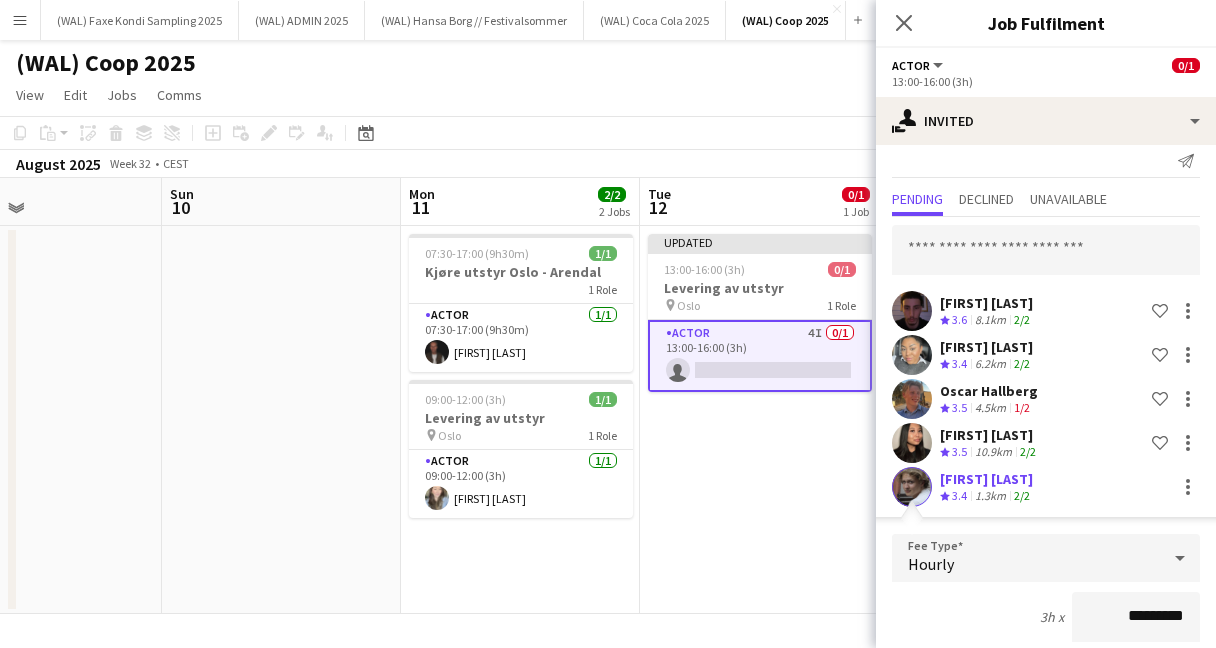 scroll, scrollTop: 361, scrollLeft: 0, axis: vertical 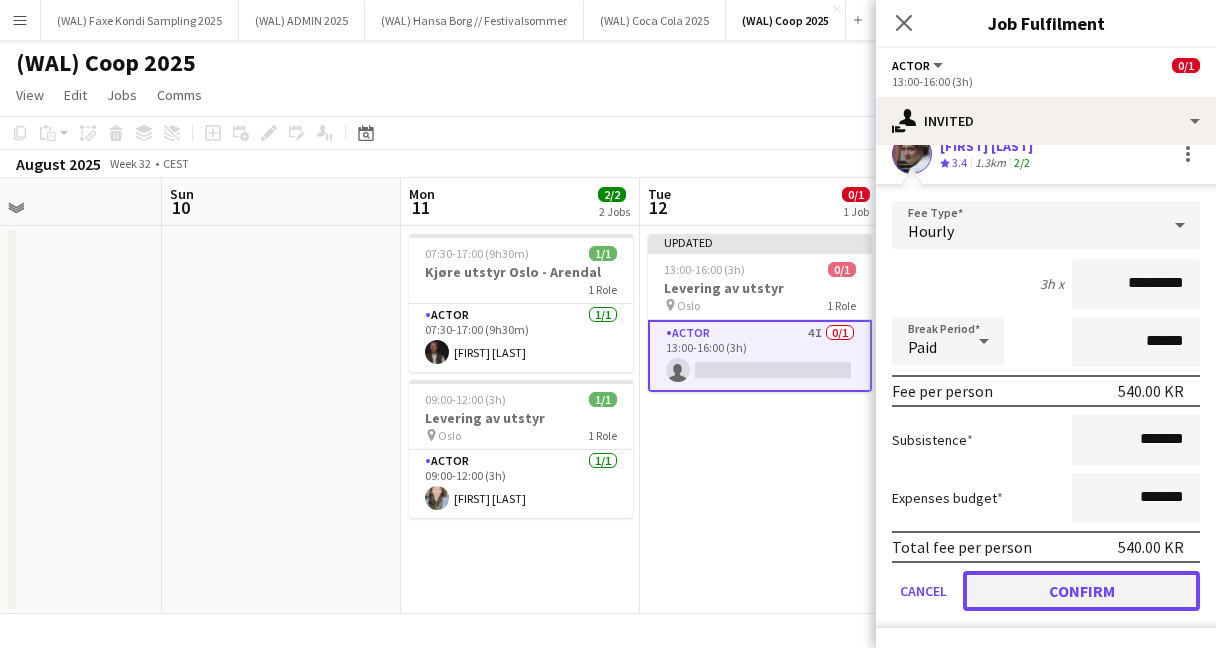 click on "Confirm" 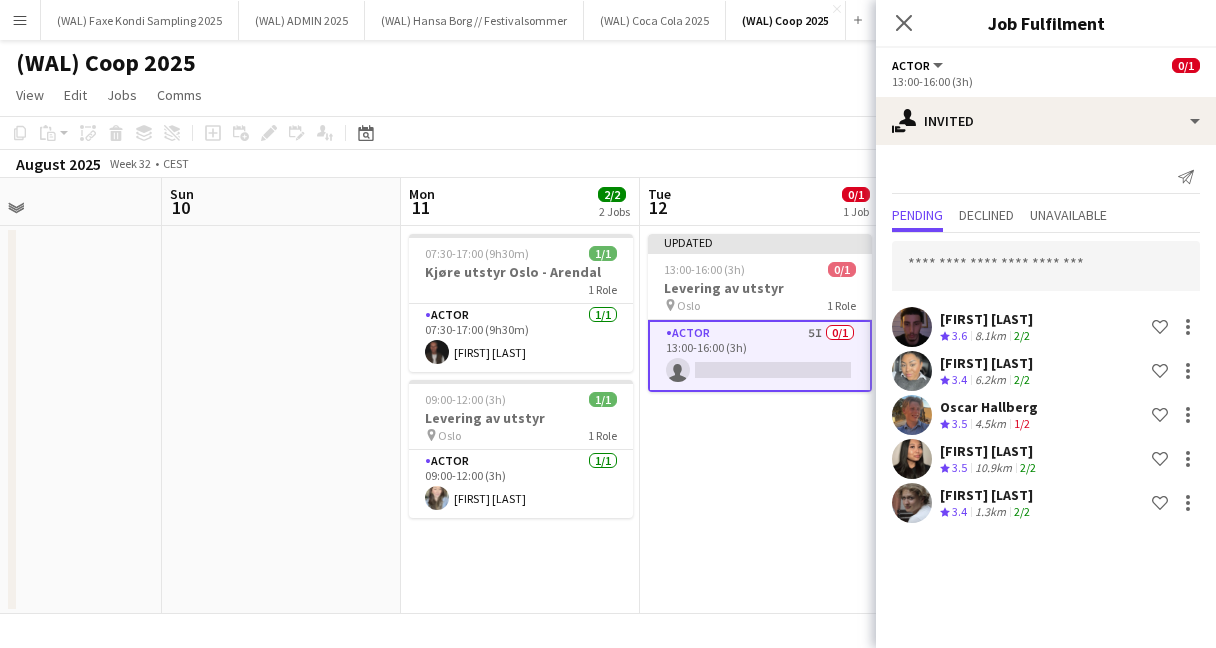 scroll, scrollTop: 0, scrollLeft: 0, axis: both 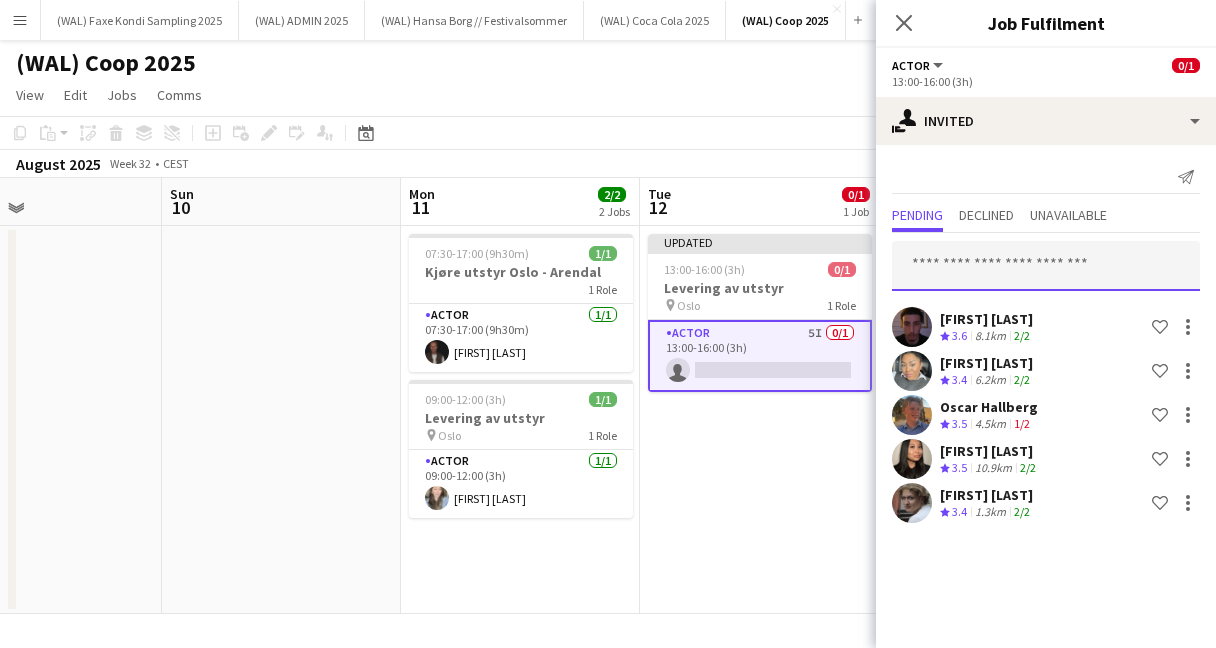 click at bounding box center (1046, 266) 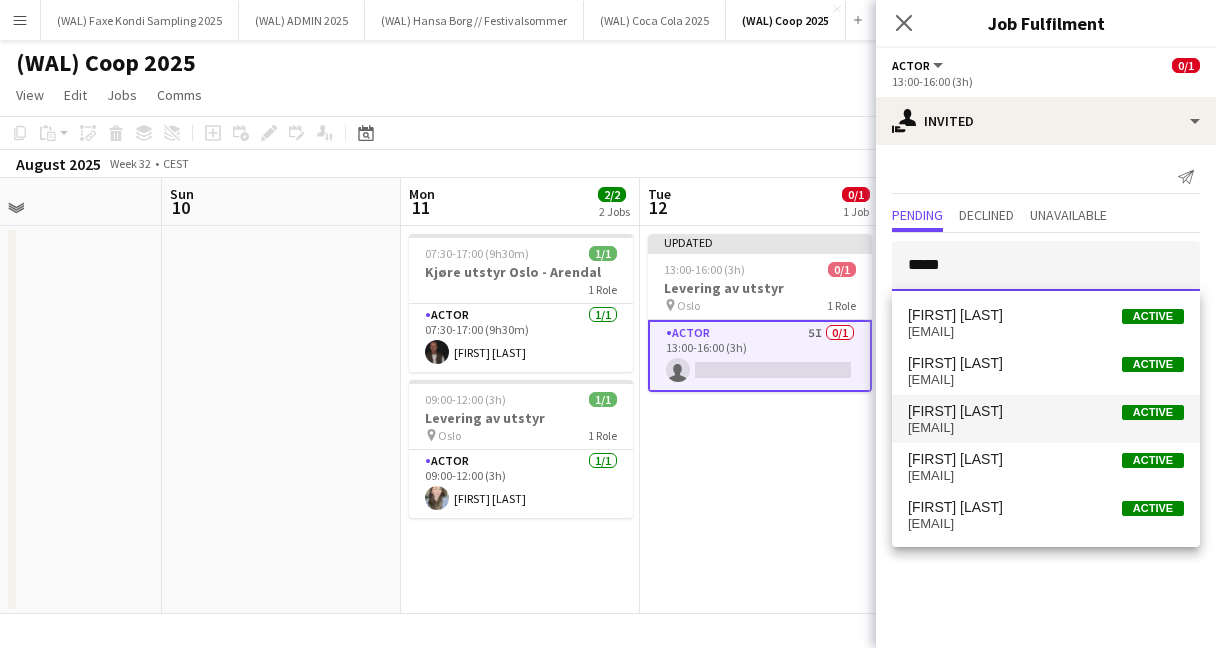 type on "*****" 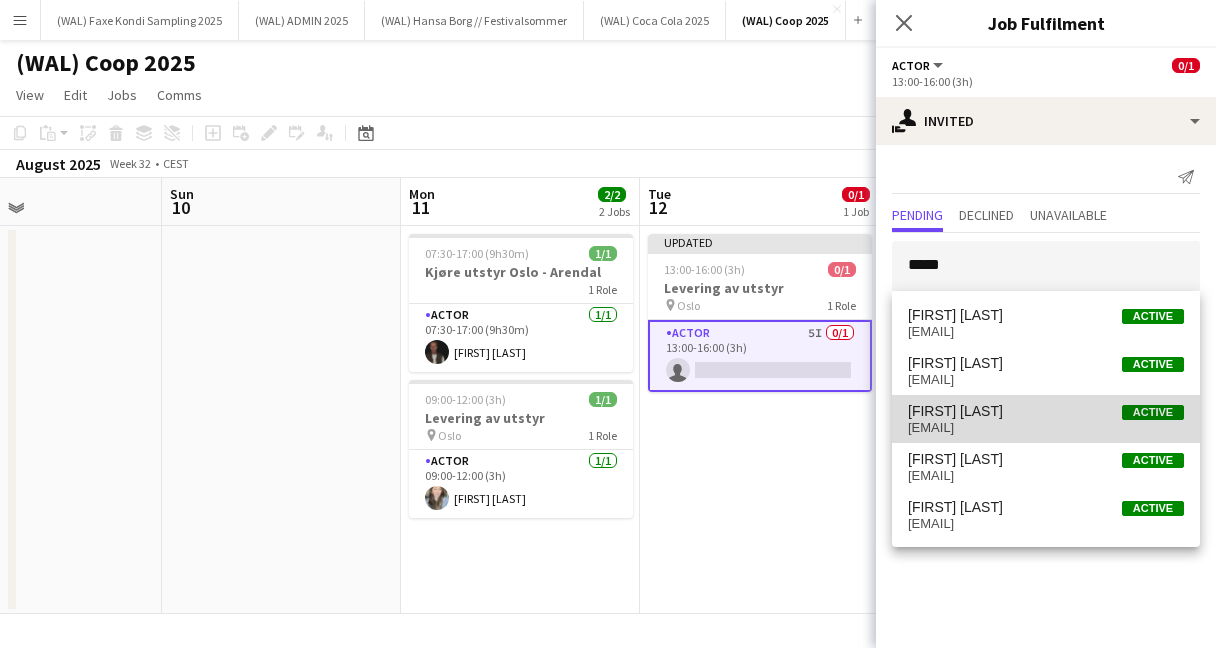 click on "[FIRST] [LAST]" at bounding box center (955, 411) 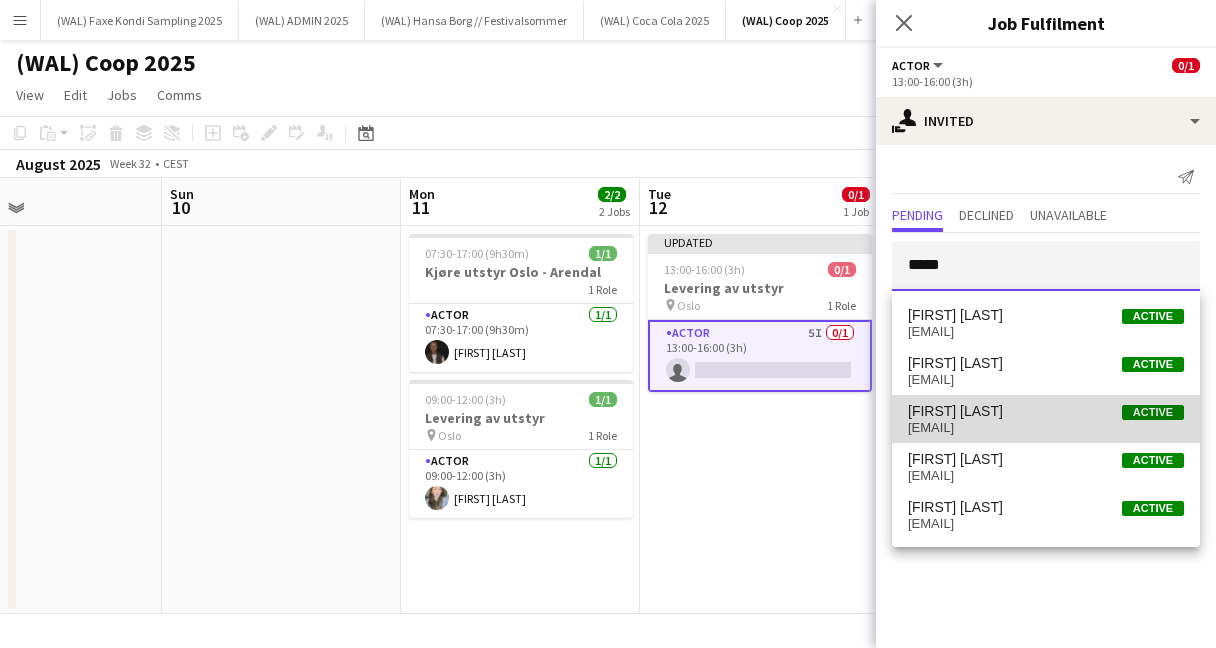 type 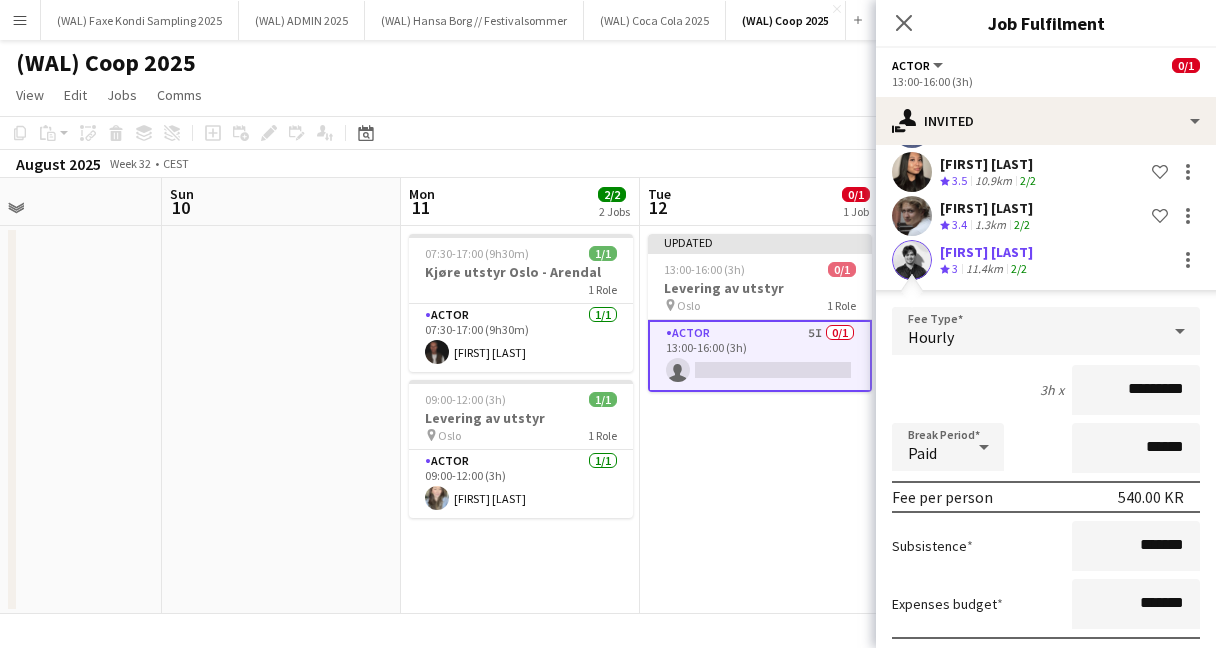 scroll, scrollTop: 405, scrollLeft: 0, axis: vertical 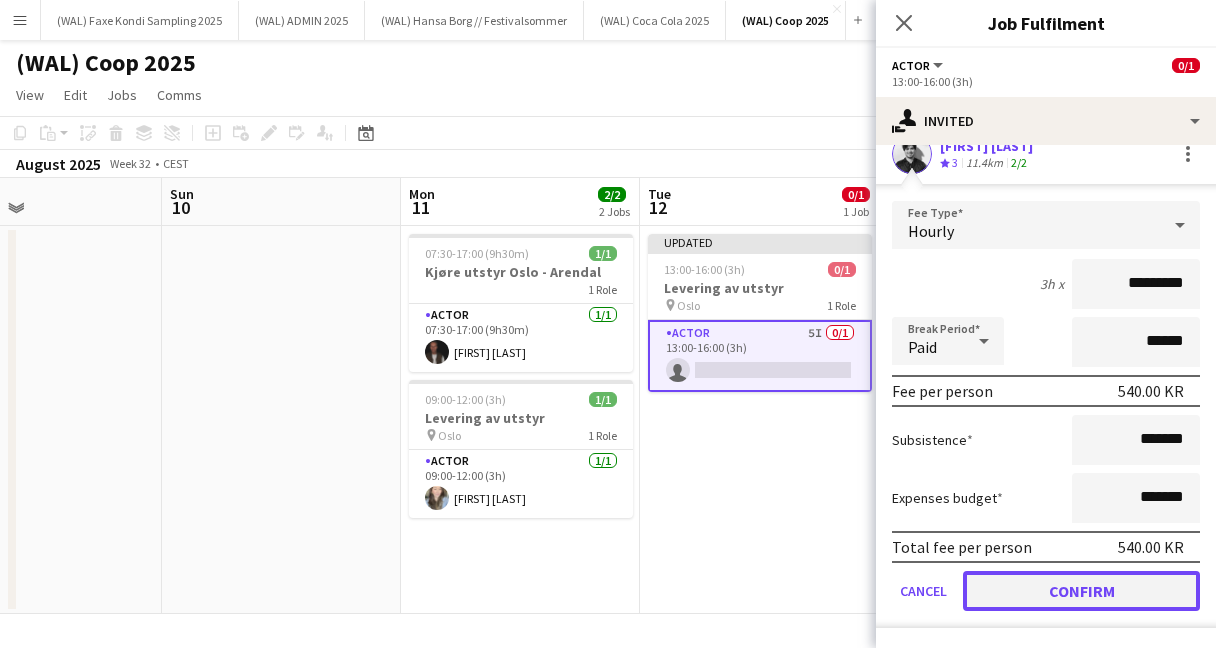 click on "Confirm" 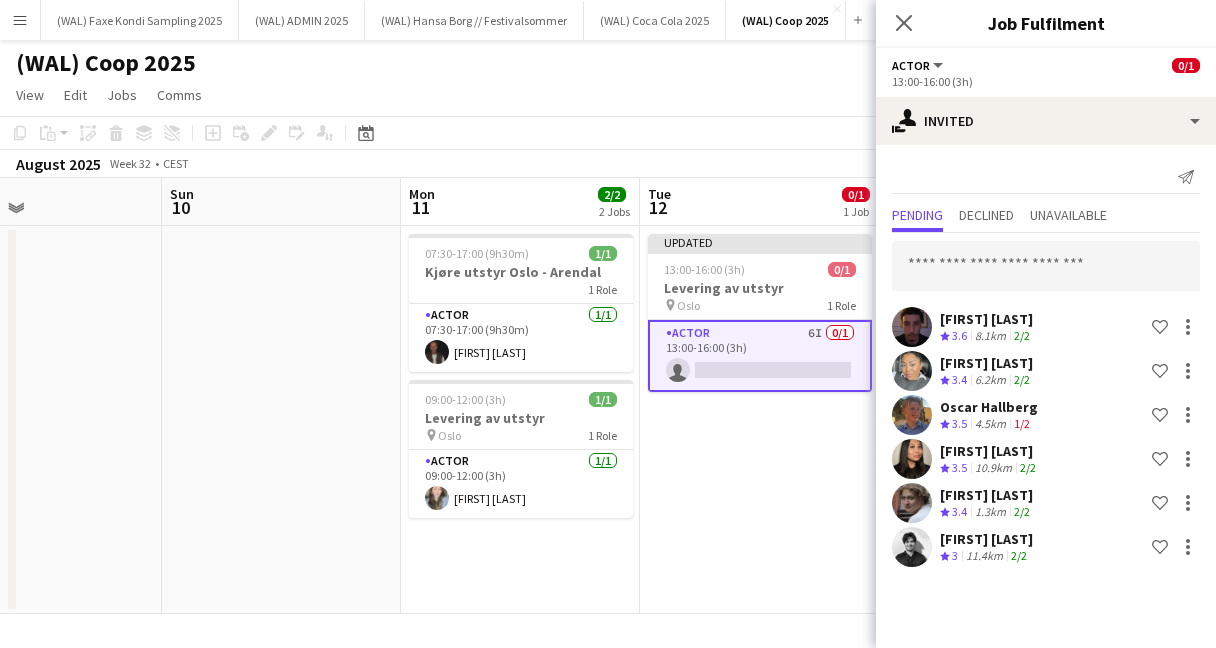 scroll, scrollTop: 0, scrollLeft: 0, axis: both 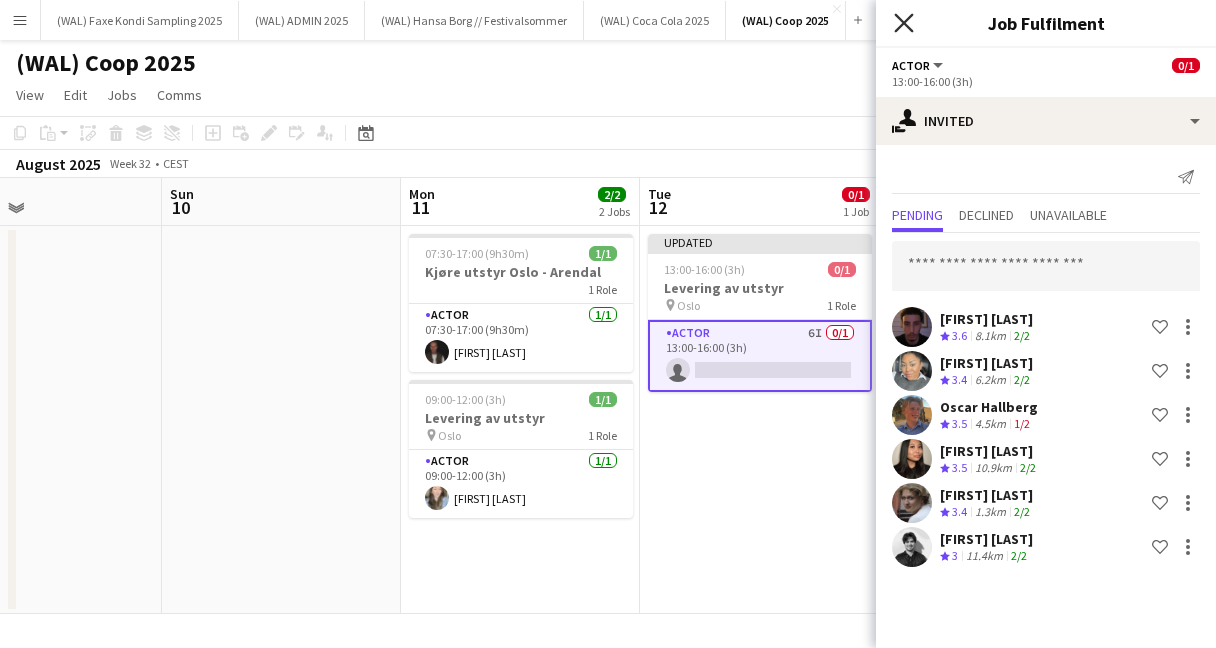 click on "Close pop-in" 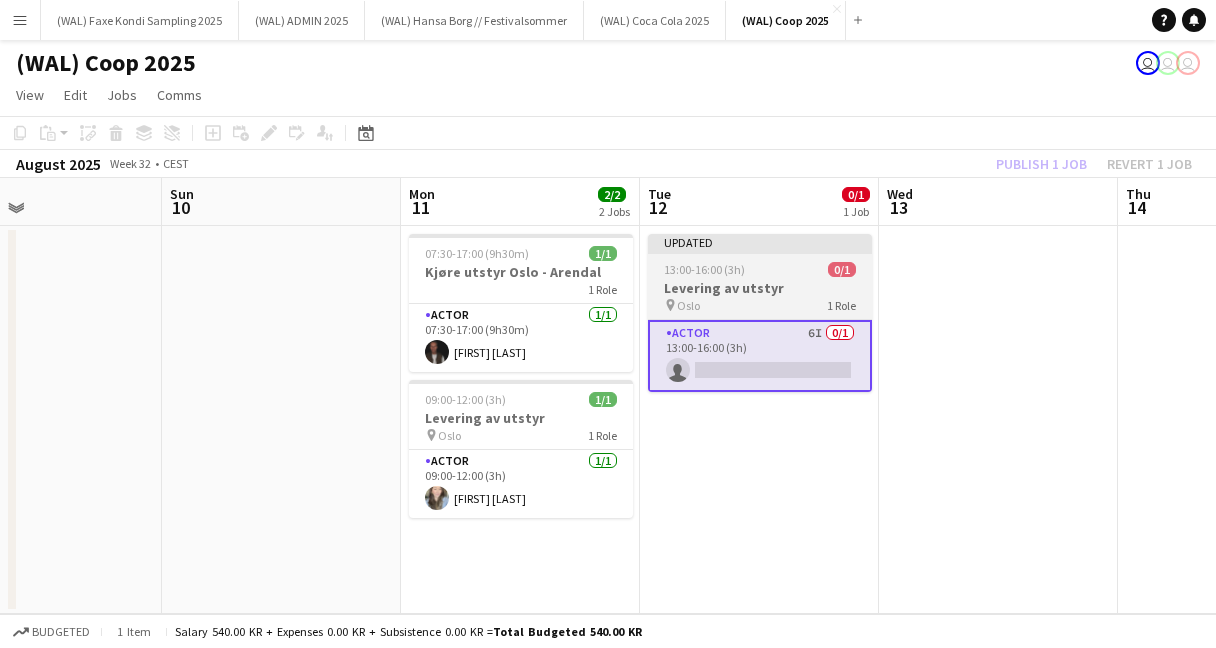 click on "Levering av utstyr" at bounding box center [760, 288] 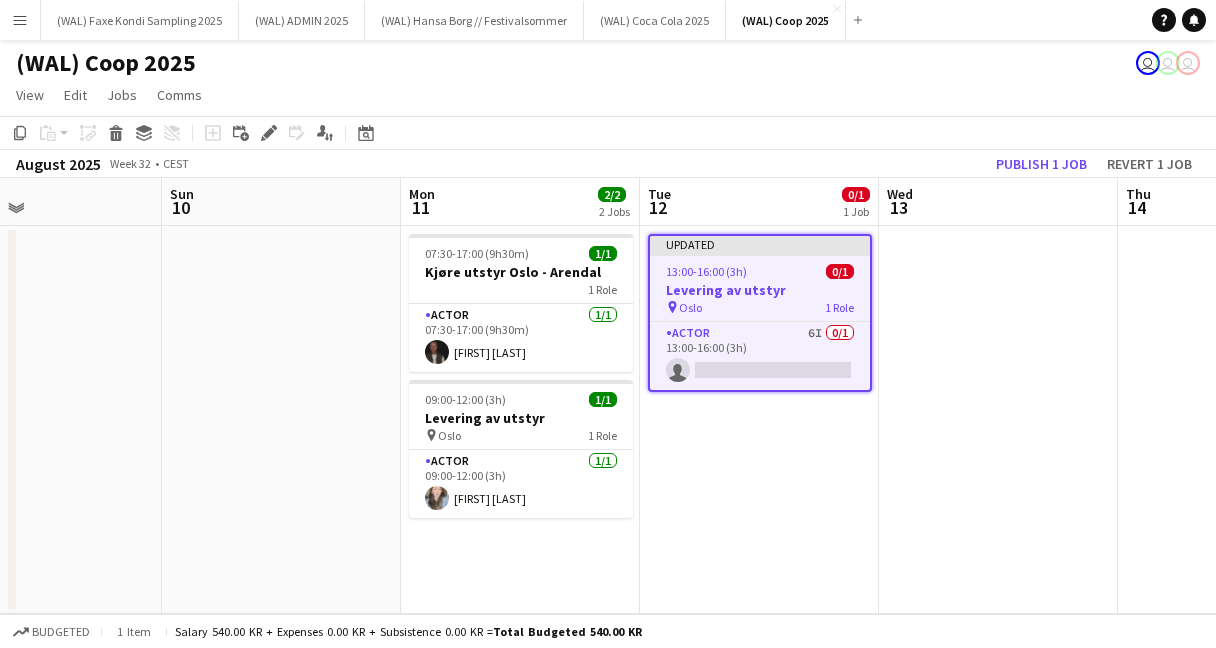 click on "View  Day view expanded Day view collapsed Month view Date picker Jump to today Expand Linked Jobs Collapse Linked Jobs  Edit  Copy
Command
C  Paste  Without Crew
Command
V With Crew
Command
Shift
V Paste as linked job  Group  Group Ungroup  Jobs  New Job Edit Job Delete Job New Linked Job Edit Linked Jobs Job fulfilment Promote Role Copy Role URL  Comms  Notify confirmed crew Create chat" 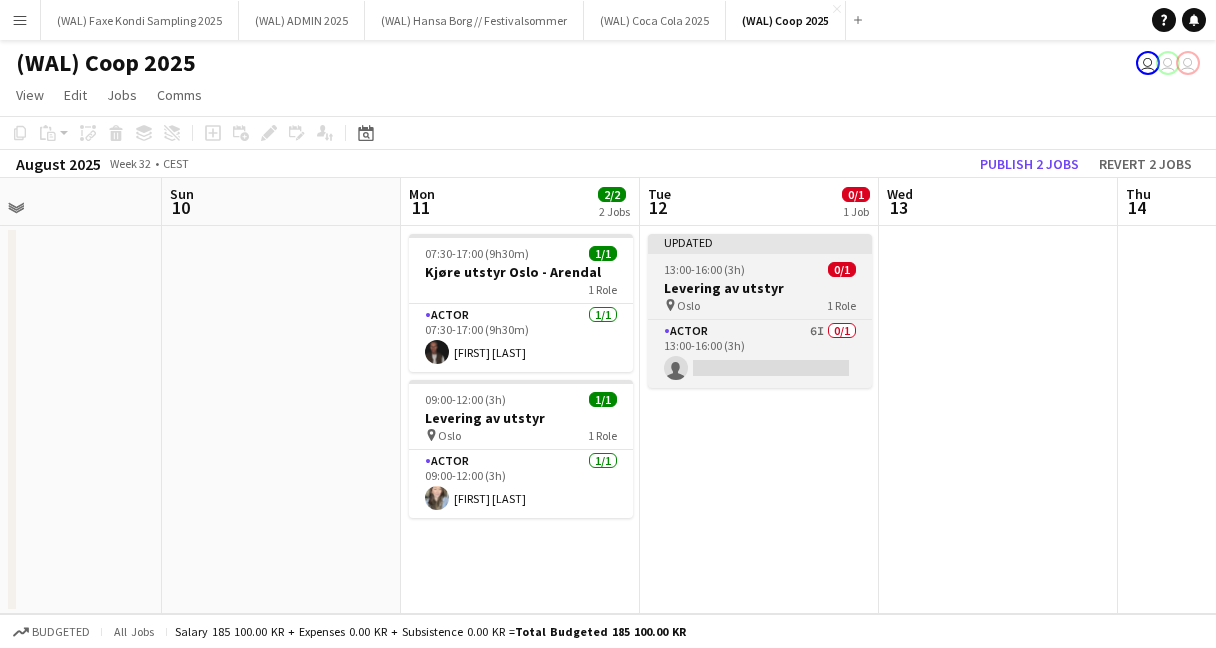 click on "Levering av utstyr" at bounding box center (760, 288) 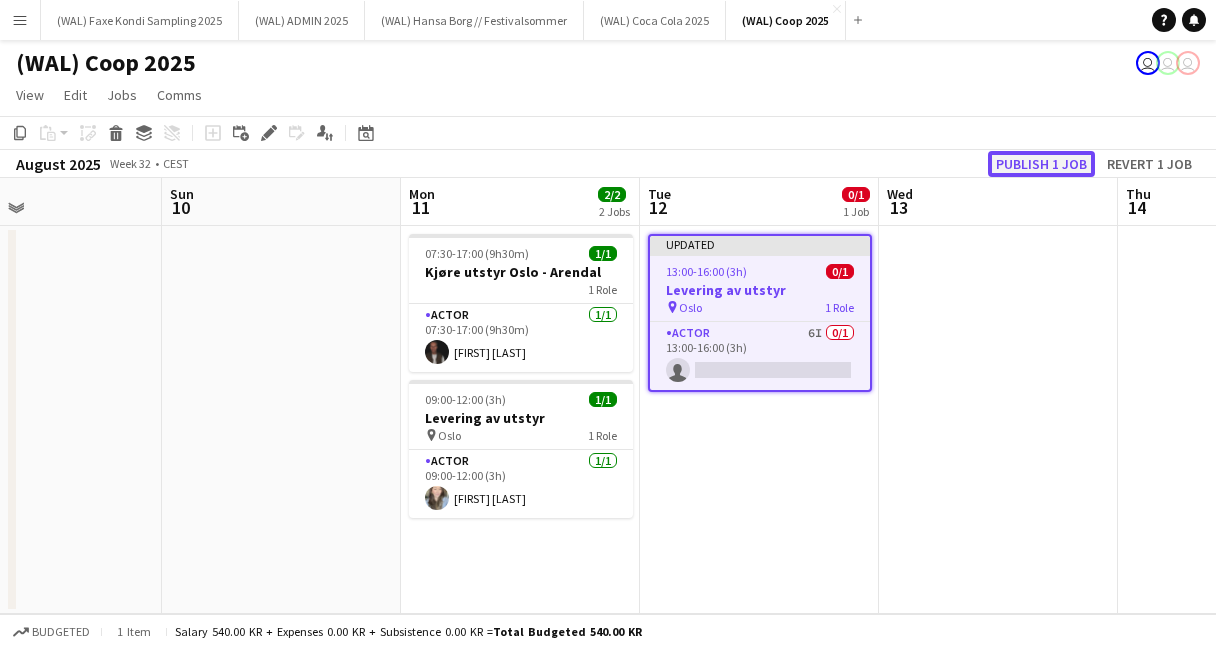 click on "Publish 1 job" 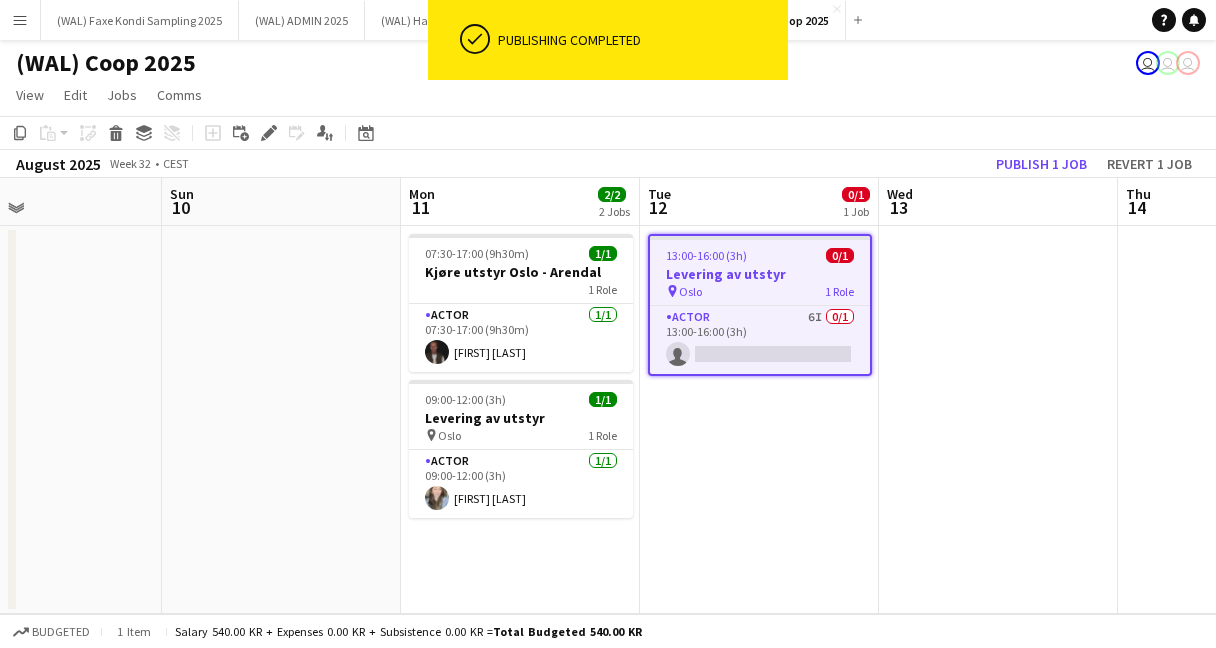 click on "View  Day view expanded Day view collapsed Month view Date picker Jump to today Expand Linked Jobs Collapse Linked Jobs  Edit  Copy
Command
C  Paste  Without Crew
Command
V With Crew
Command
Shift
V Paste as linked job  Group  Group Ungroup  Jobs  New Job Edit Job Delete Job New Linked Job Edit Linked Jobs Job fulfilment Promote Role Copy Role URL  Comms  Notify confirmed crew Create chat" 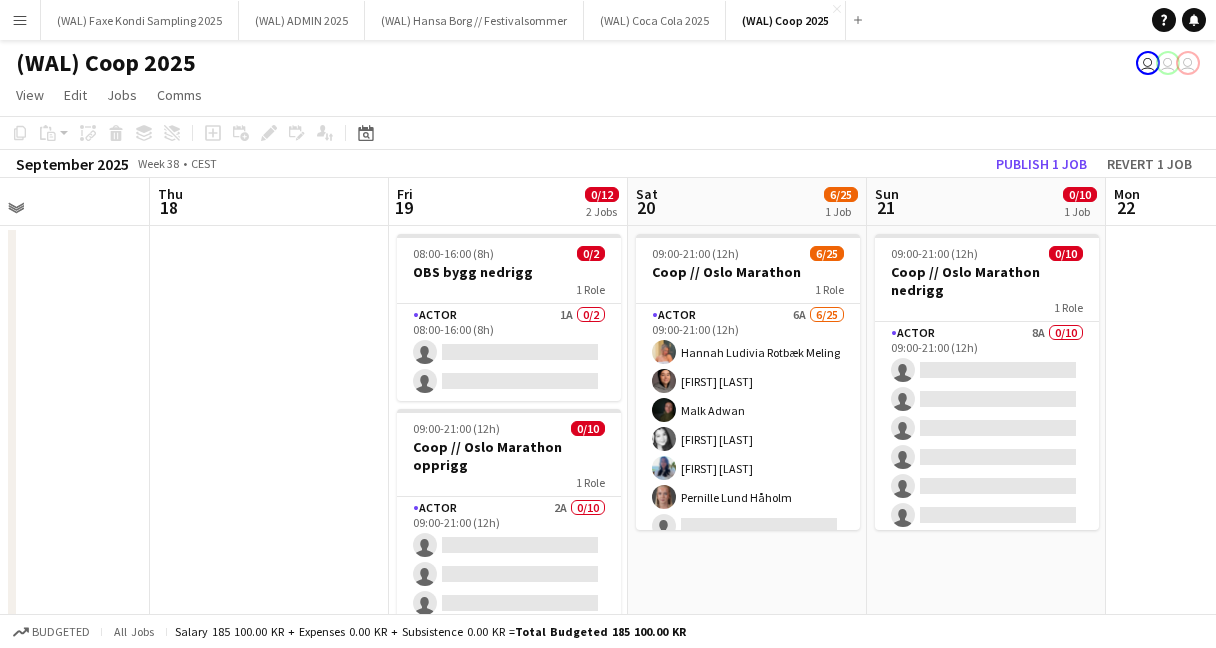 scroll, scrollTop: 0, scrollLeft: 568, axis: horizontal 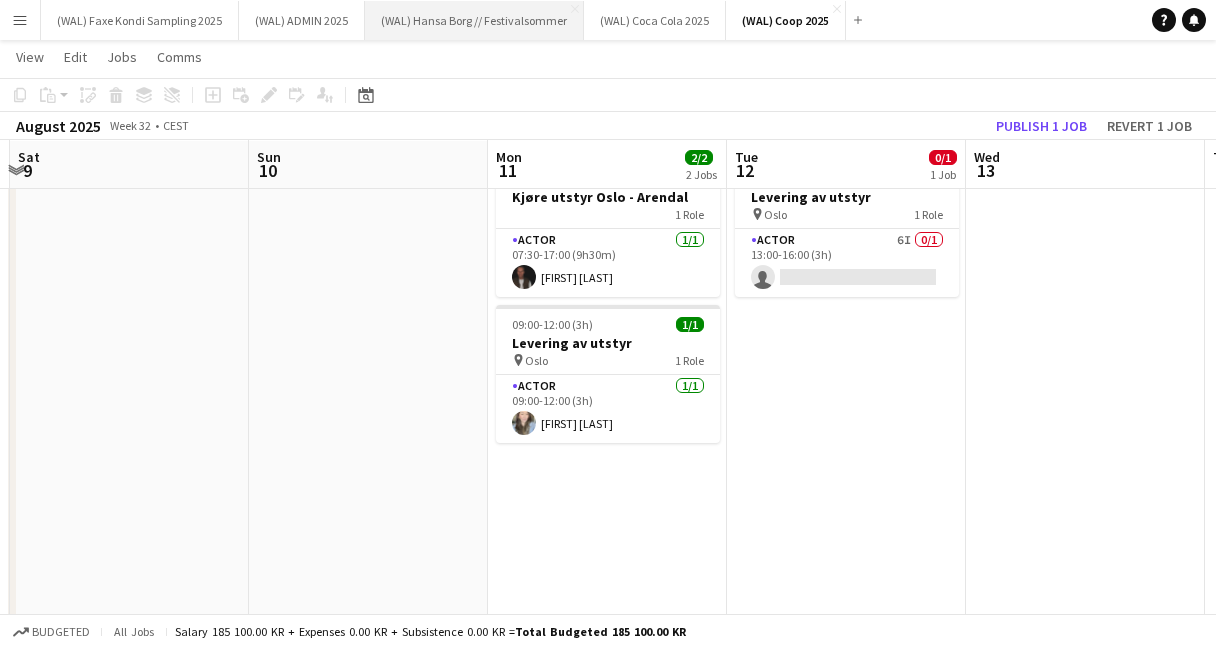 click on "(WAL) Hansa Borg // Festivalsommer
Close" at bounding box center (474, 20) 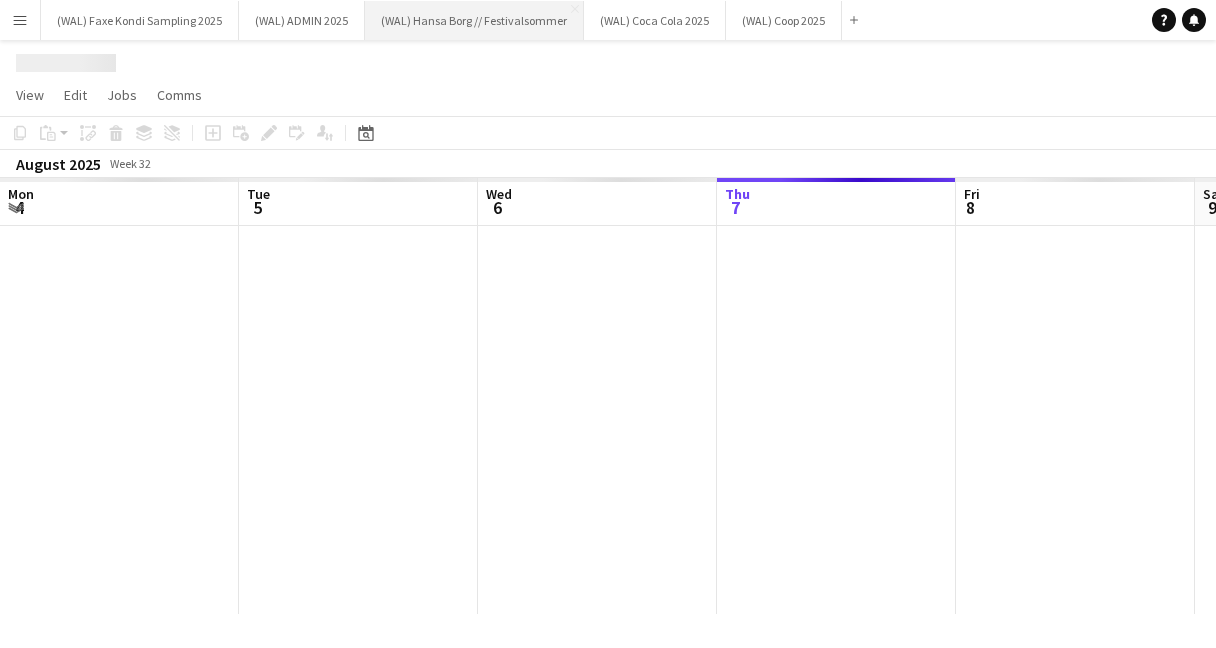 scroll, scrollTop: 0, scrollLeft: 0, axis: both 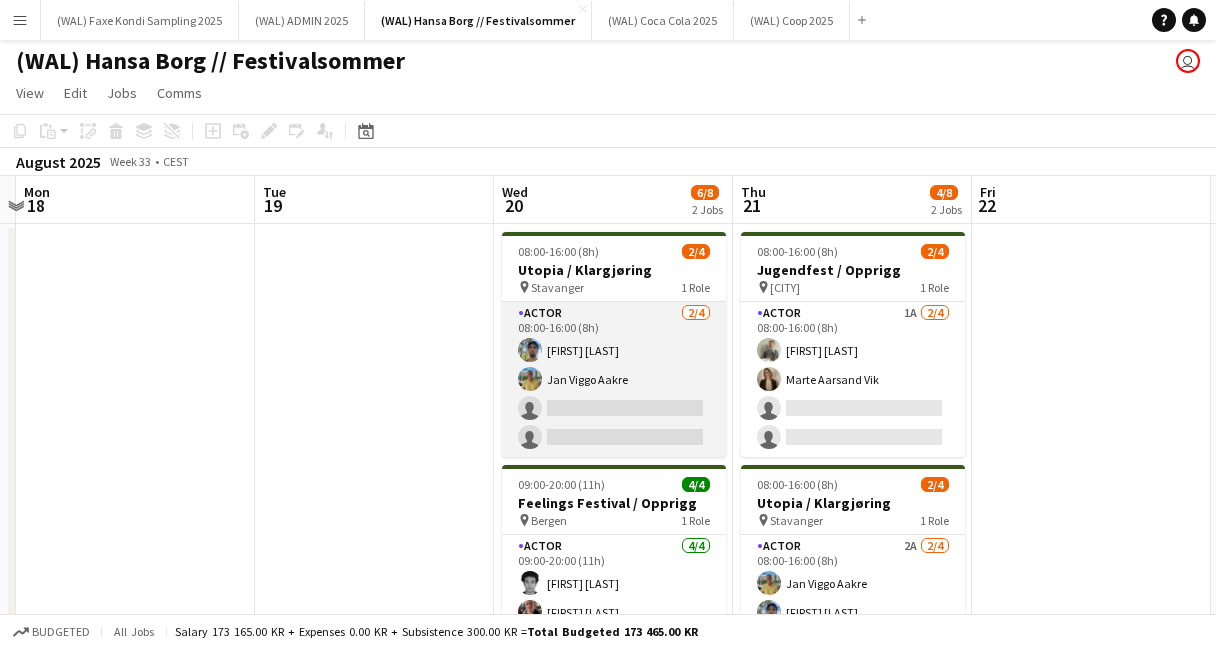 click on "Actor   2/4   08:00-16:00 (8h)
[FIRST] [LAST] [FIRST] [LAST]
single-neutral-actions
single-neutral-actions" at bounding box center [614, 379] 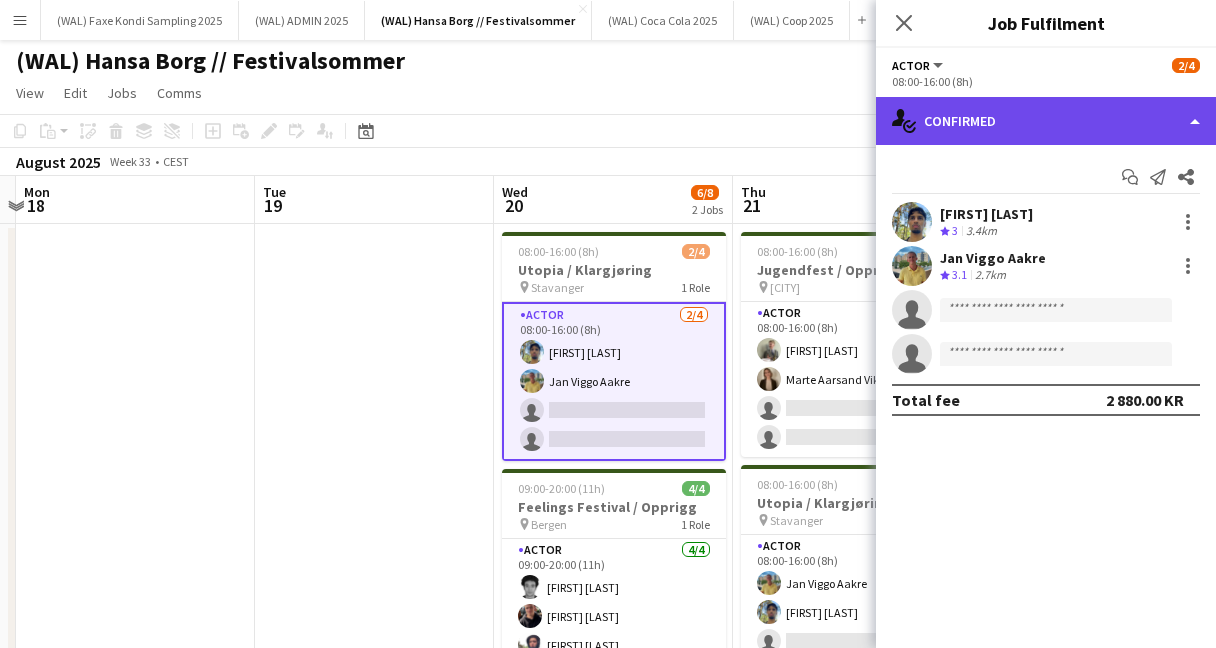 click on "single-neutral-actions-check-2
Confirmed" 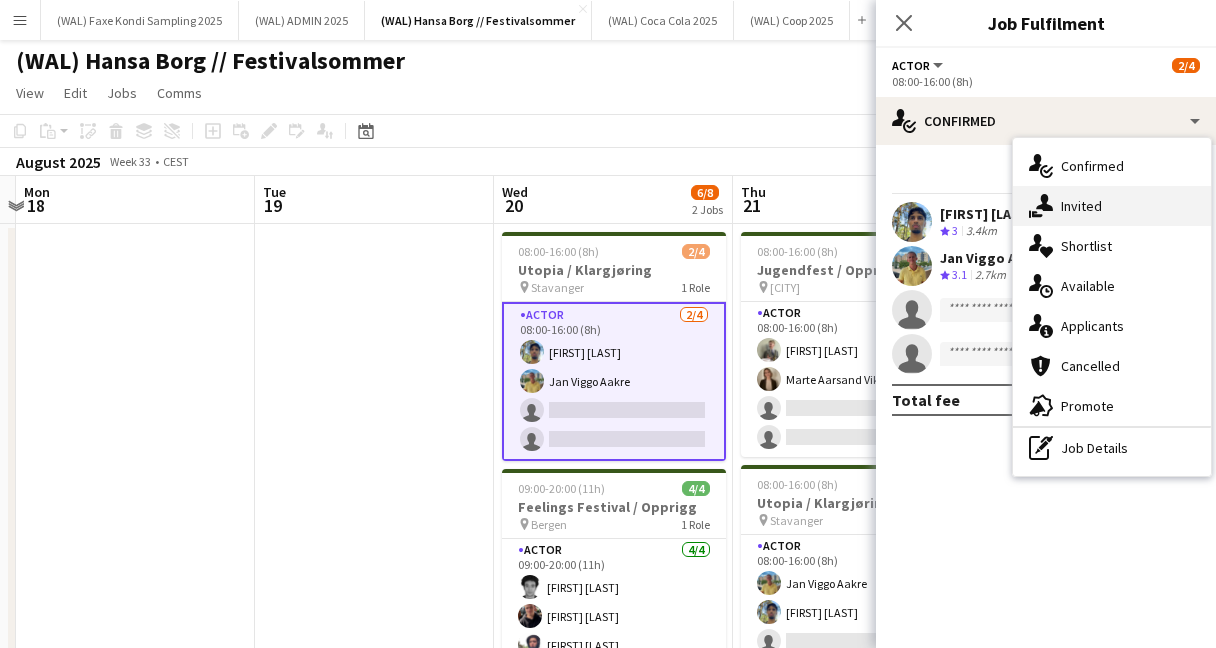 click on "single-neutral-actions-share-1" 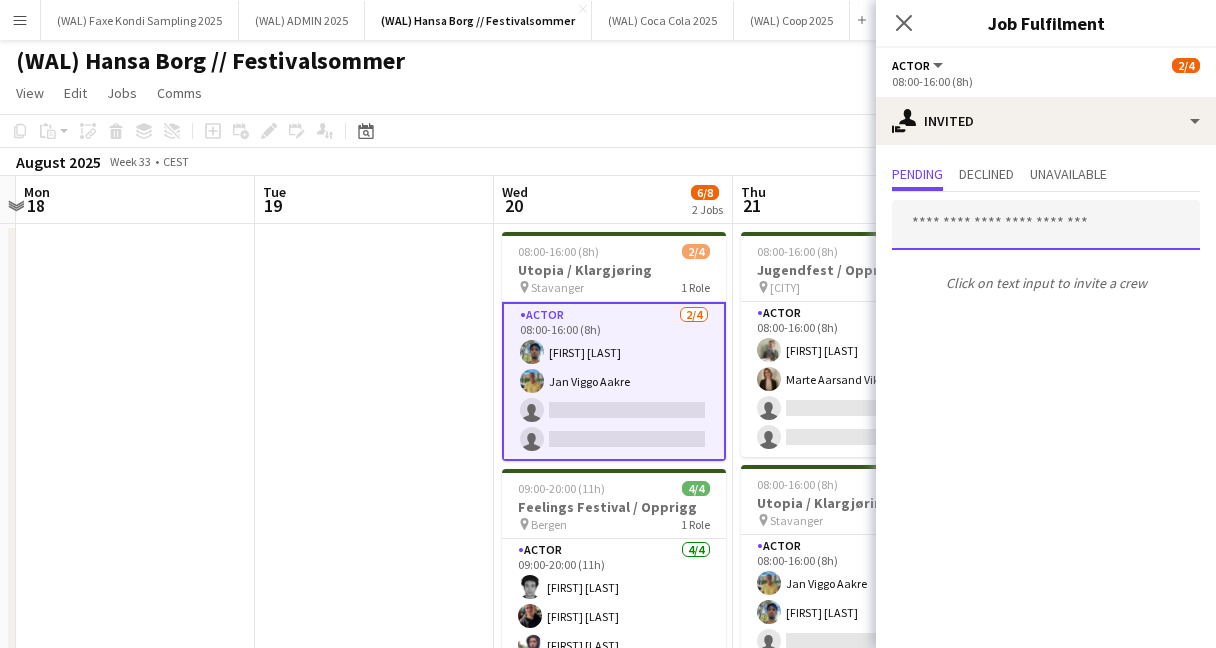 click at bounding box center [1046, 225] 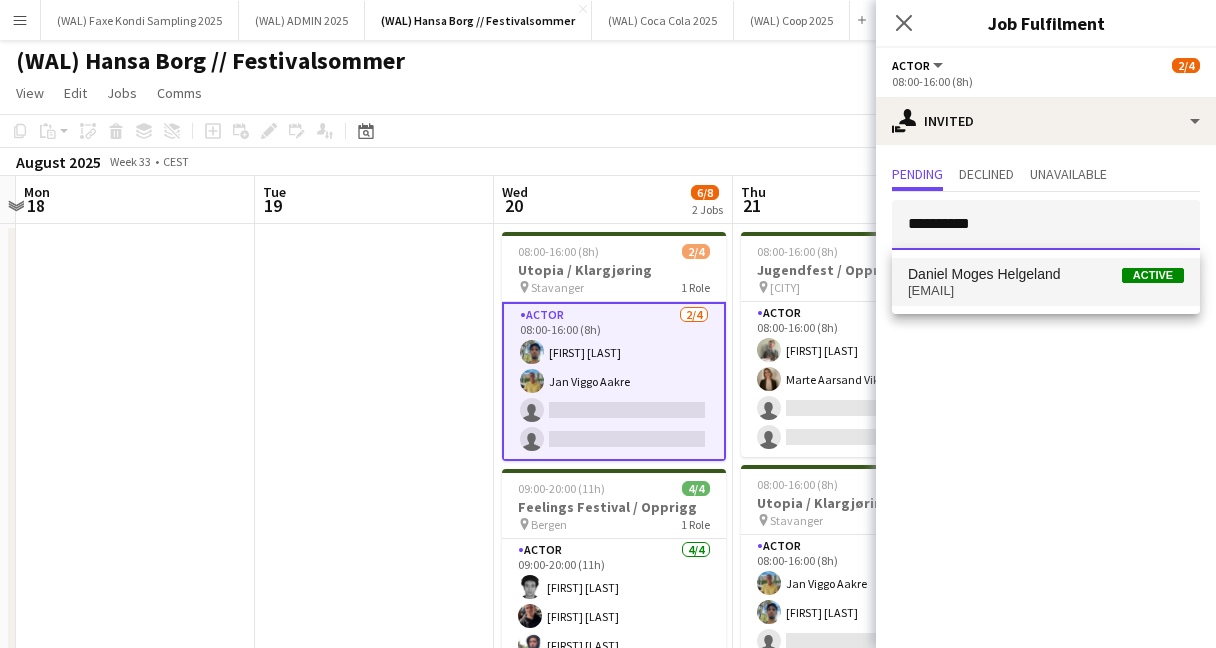 type on "**********" 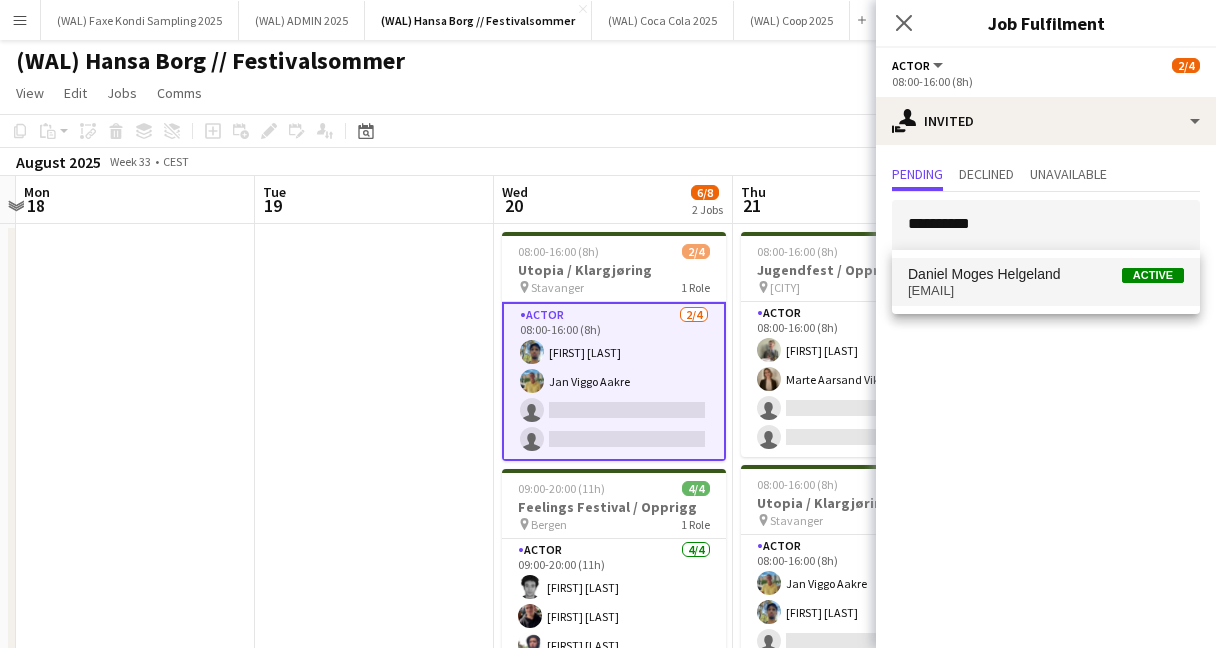 click on "[EMAIL]" at bounding box center (1046, 291) 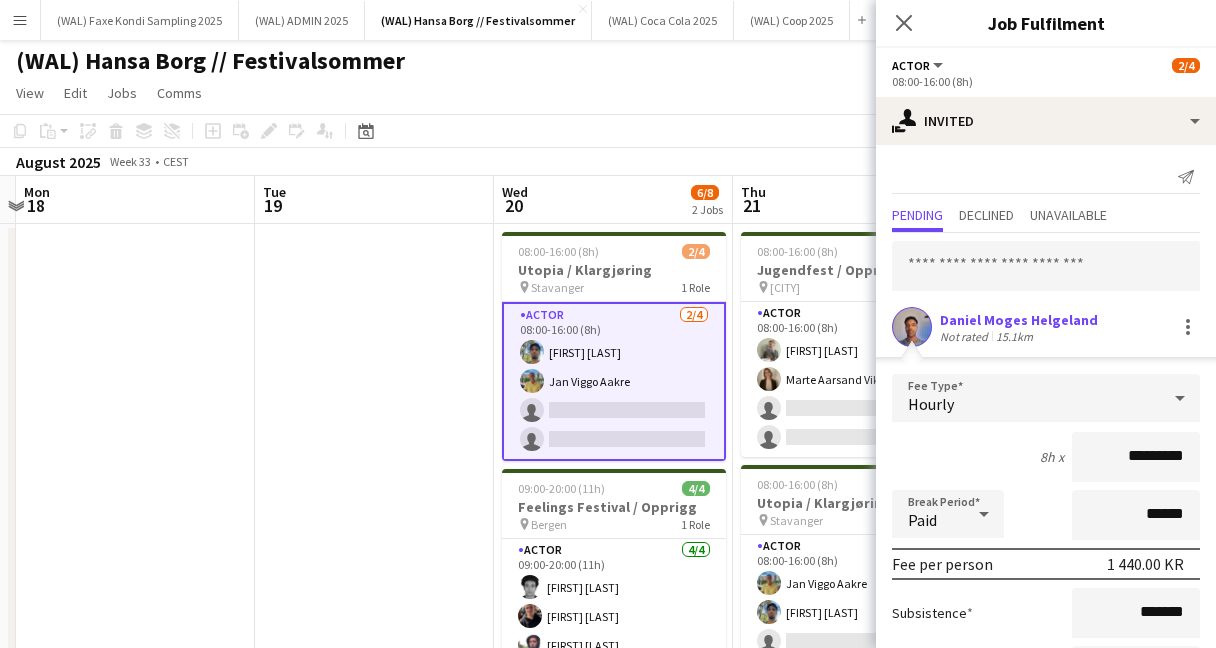 scroll, scrollTop: 173, scrollLeft: 0, axis: vertical 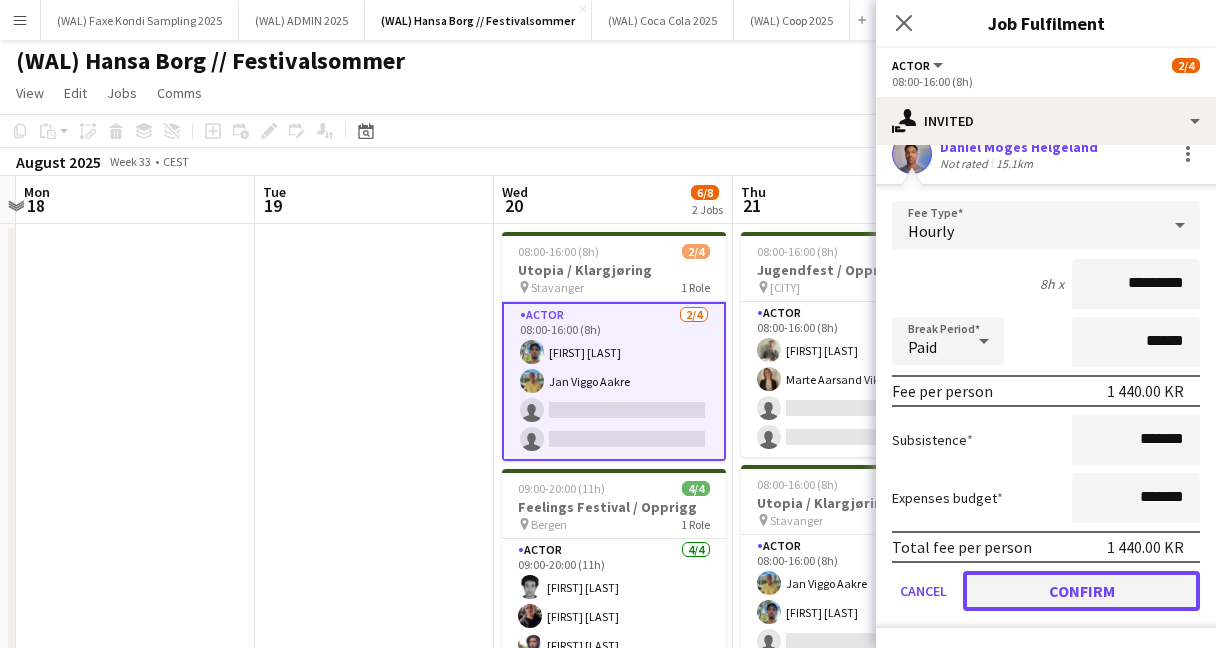 click on "Confirm" 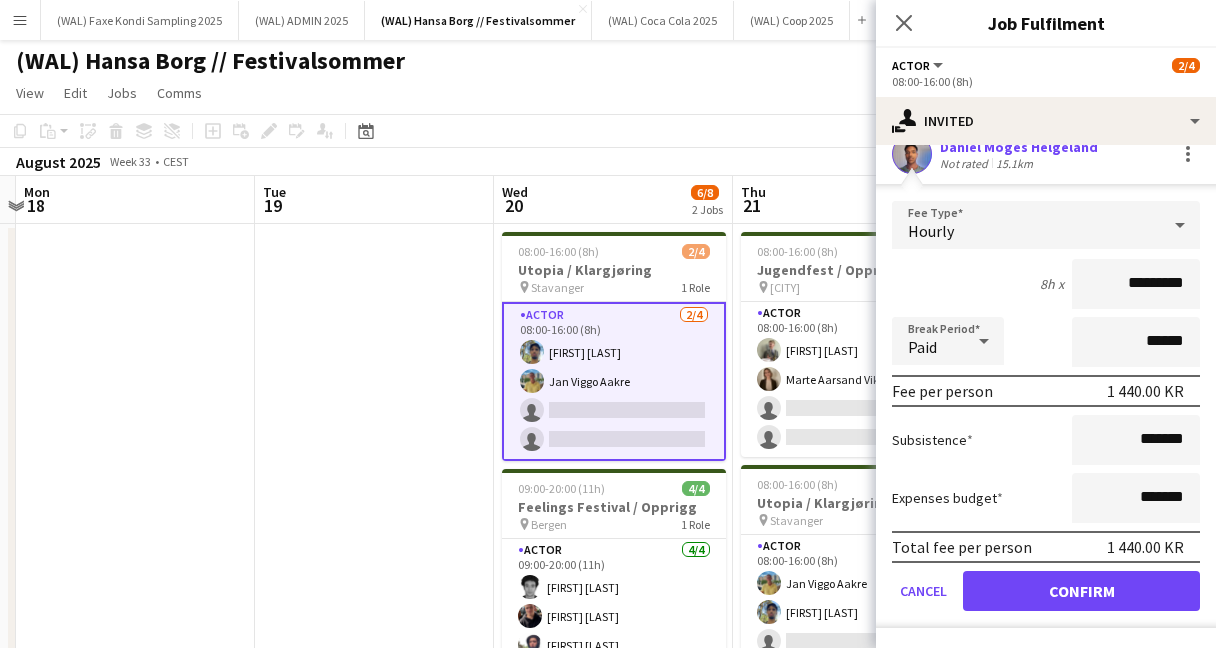 scroll, scrollTop: 0, scrollLeft: 0, axis: both 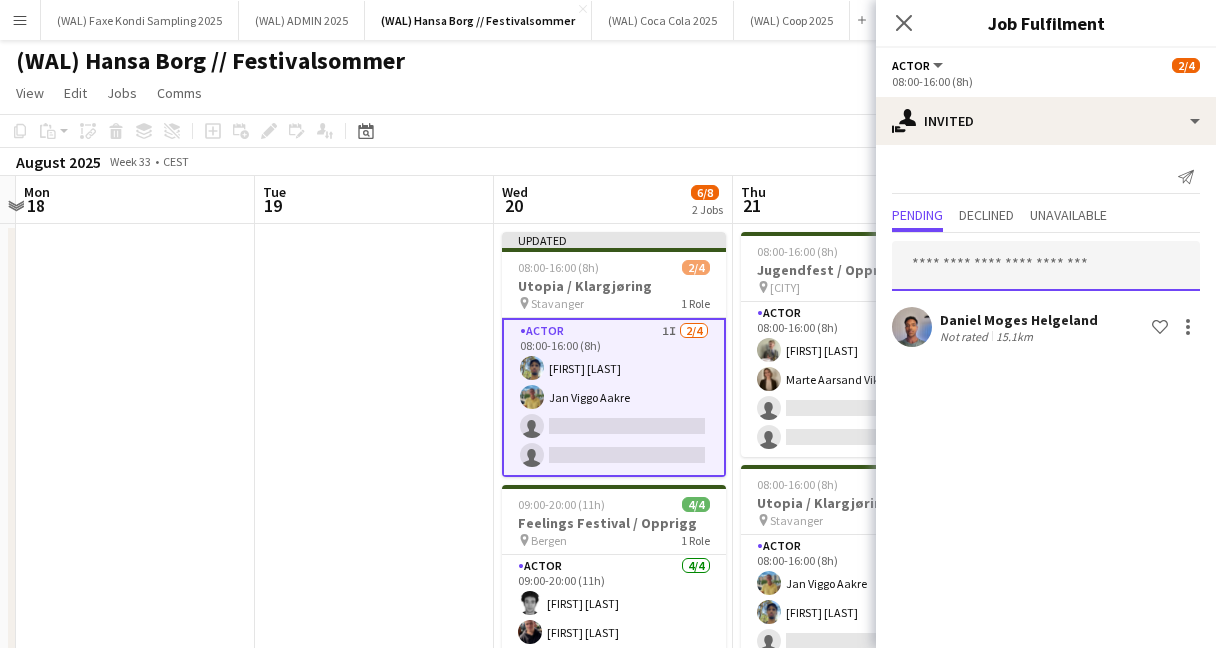 click at bounding box center [1046, 266] 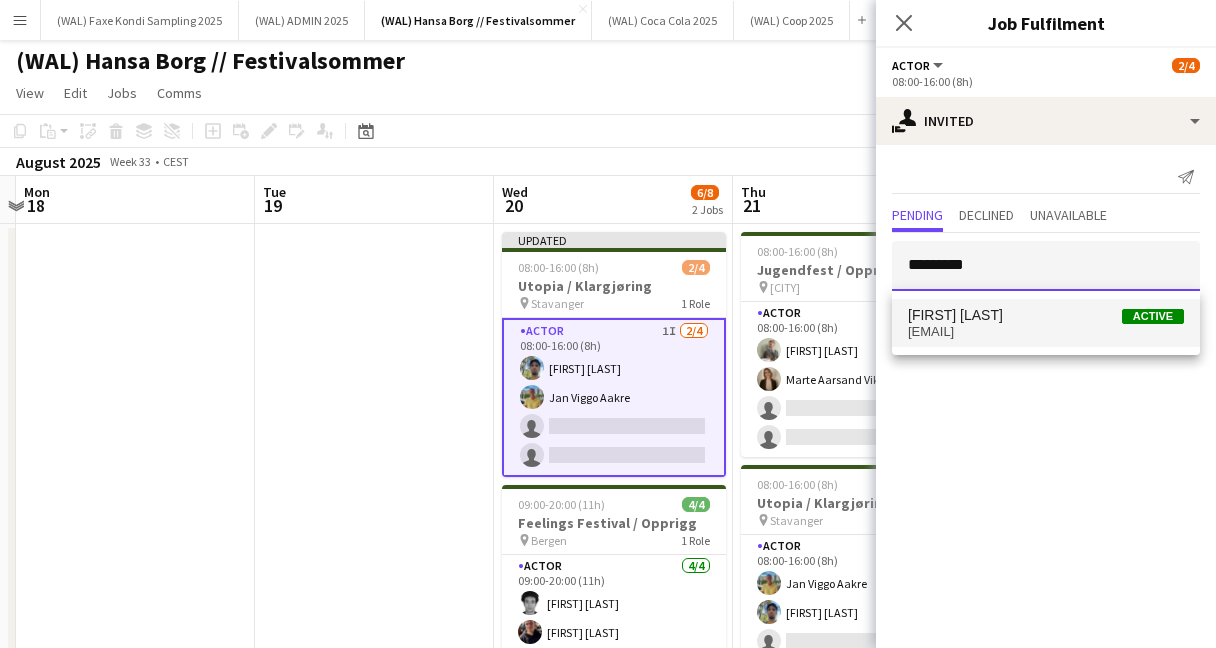 type on "*********" 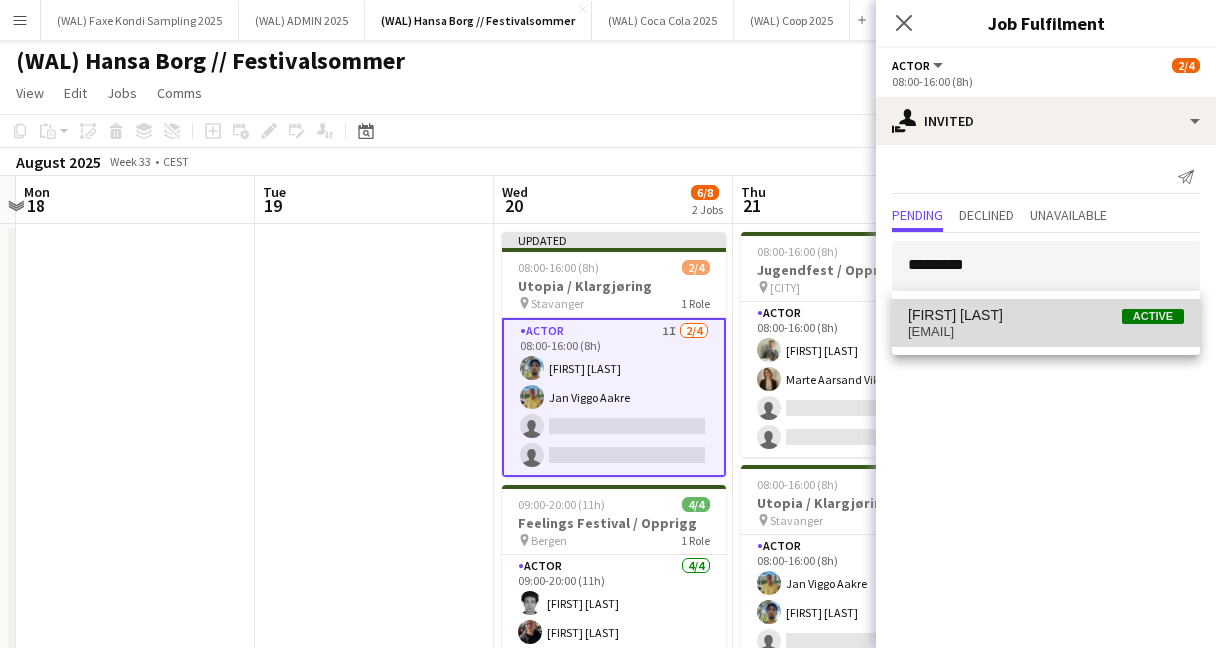 click on "[EMAIL]" at bounding box center (1046, 332) 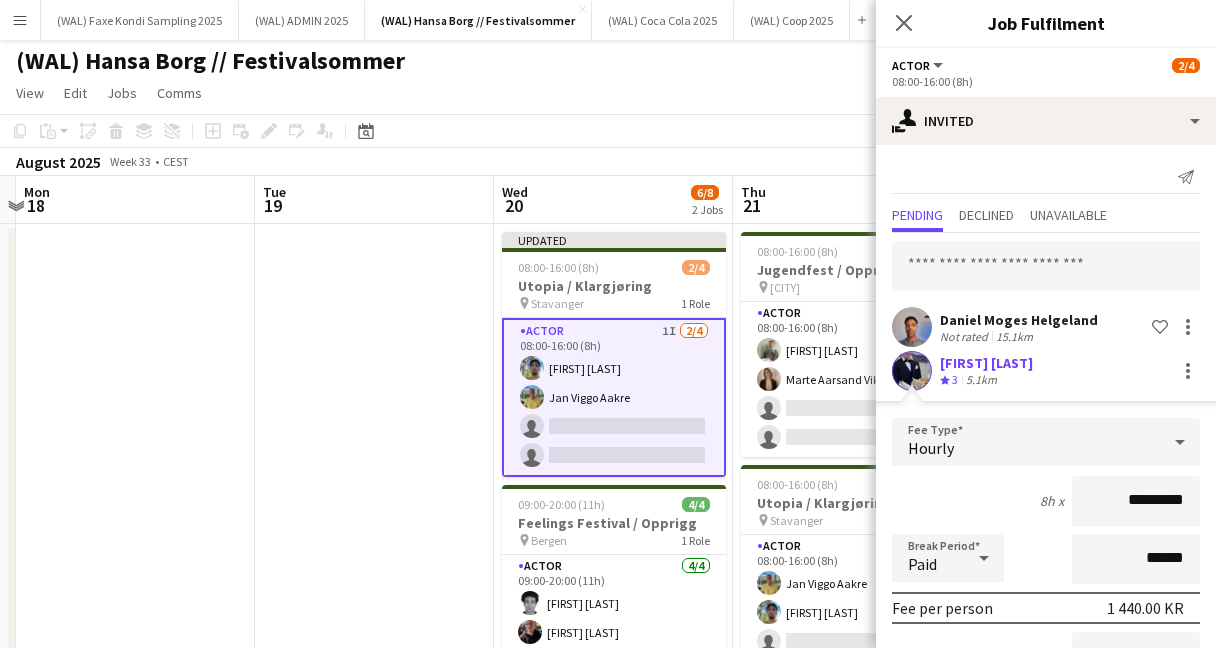 scroll, scrollTop: 217, scrollLeft: 0, axis: vertical 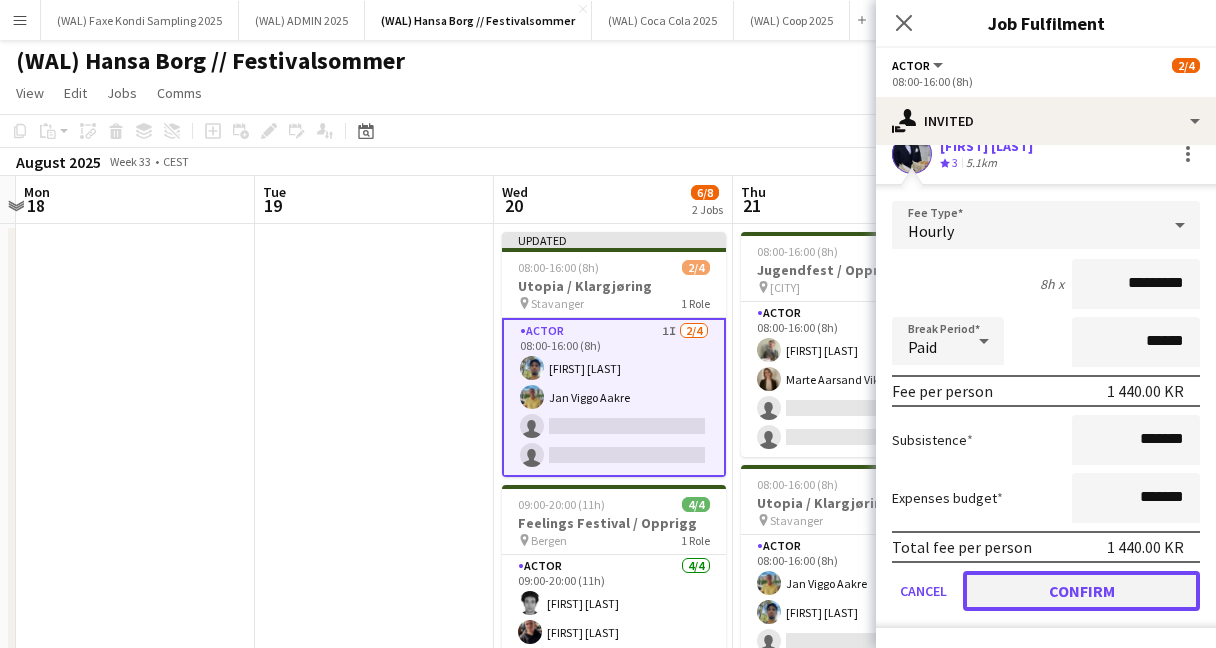 click on "Confirm" 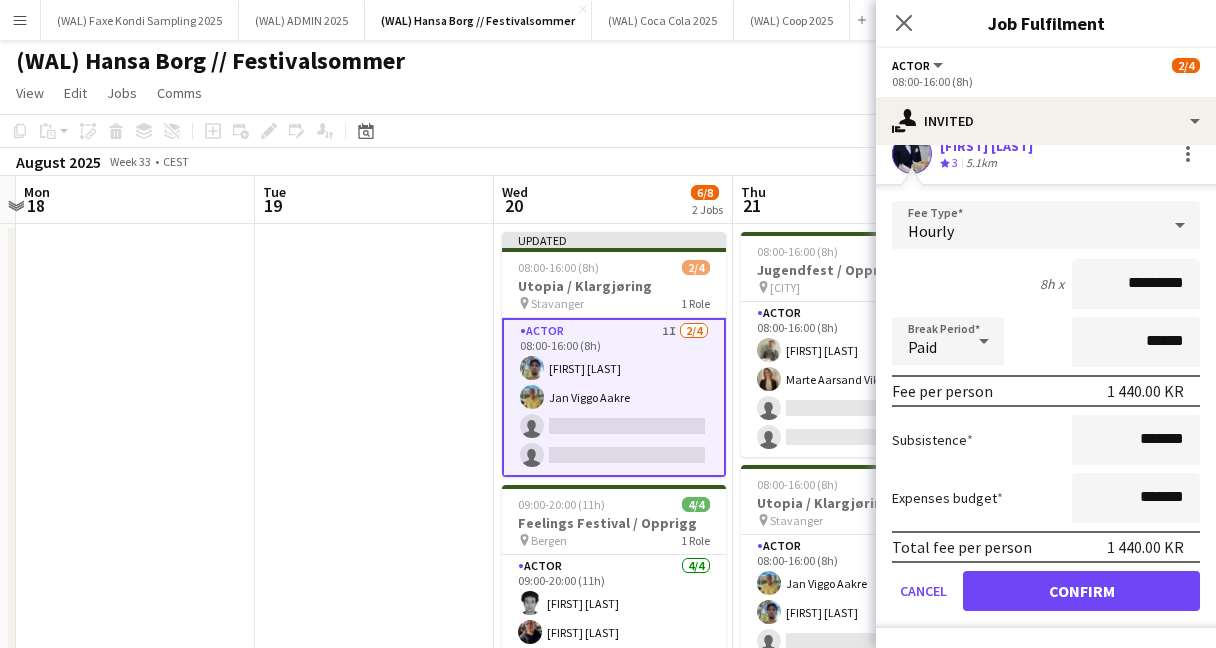 scroll, scrollTop: 0, scrollLeft: 0, axis: both 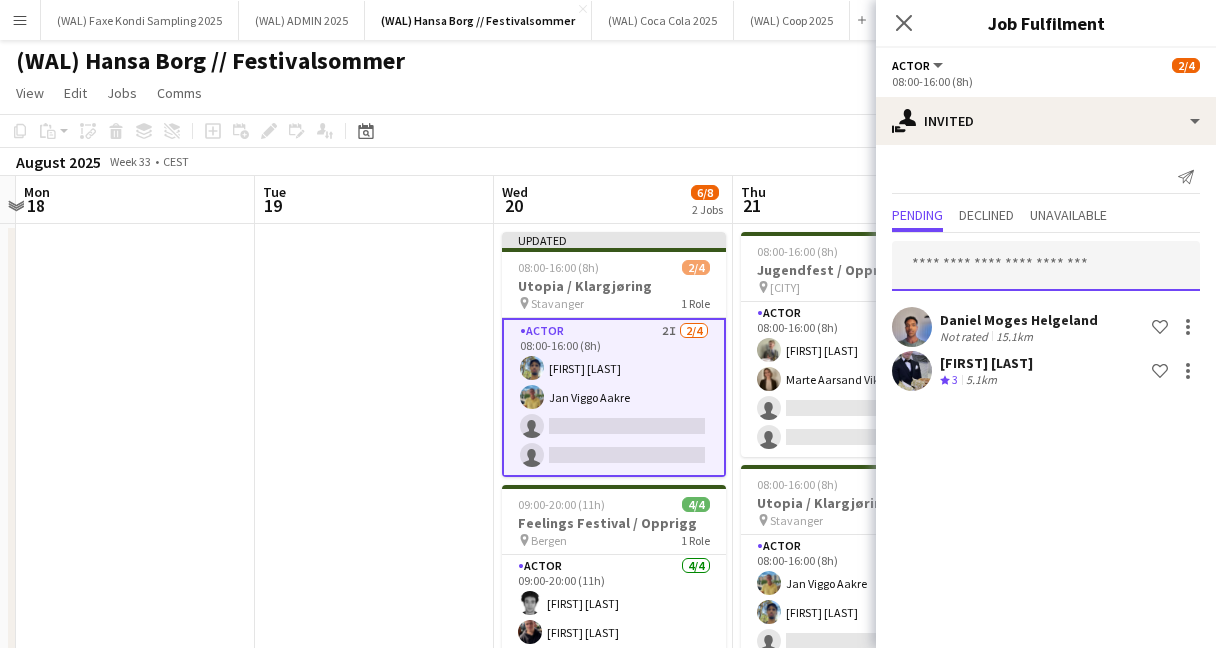 click at bounding box center [1046, 266] 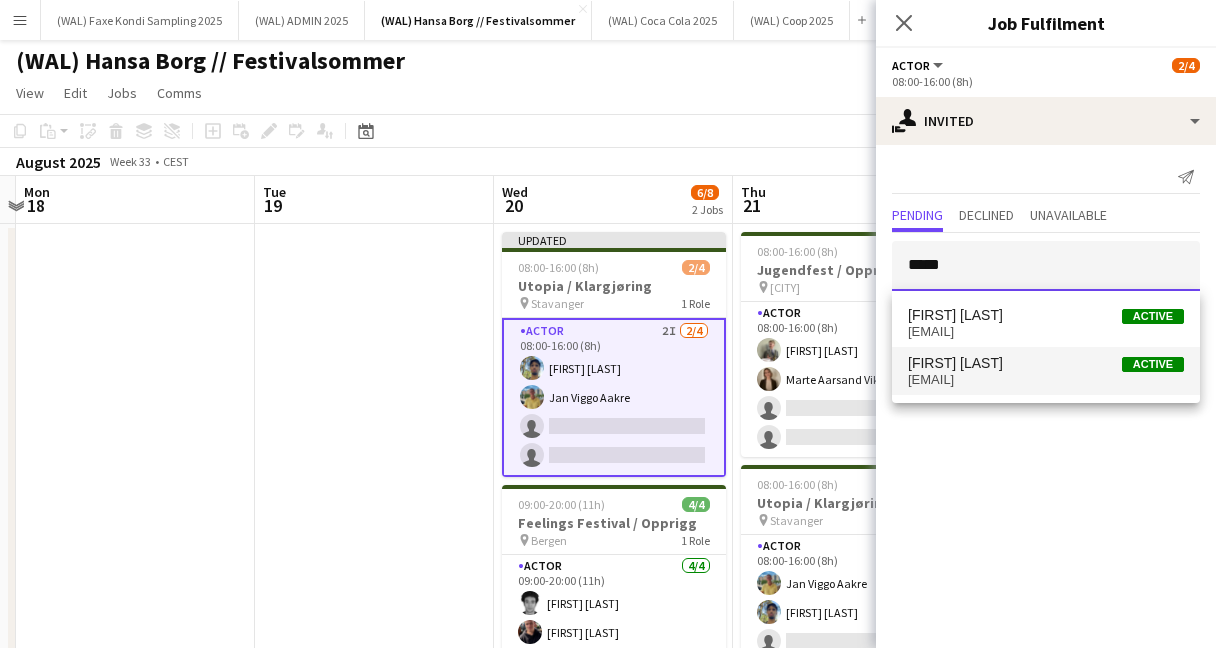 type on "*****" 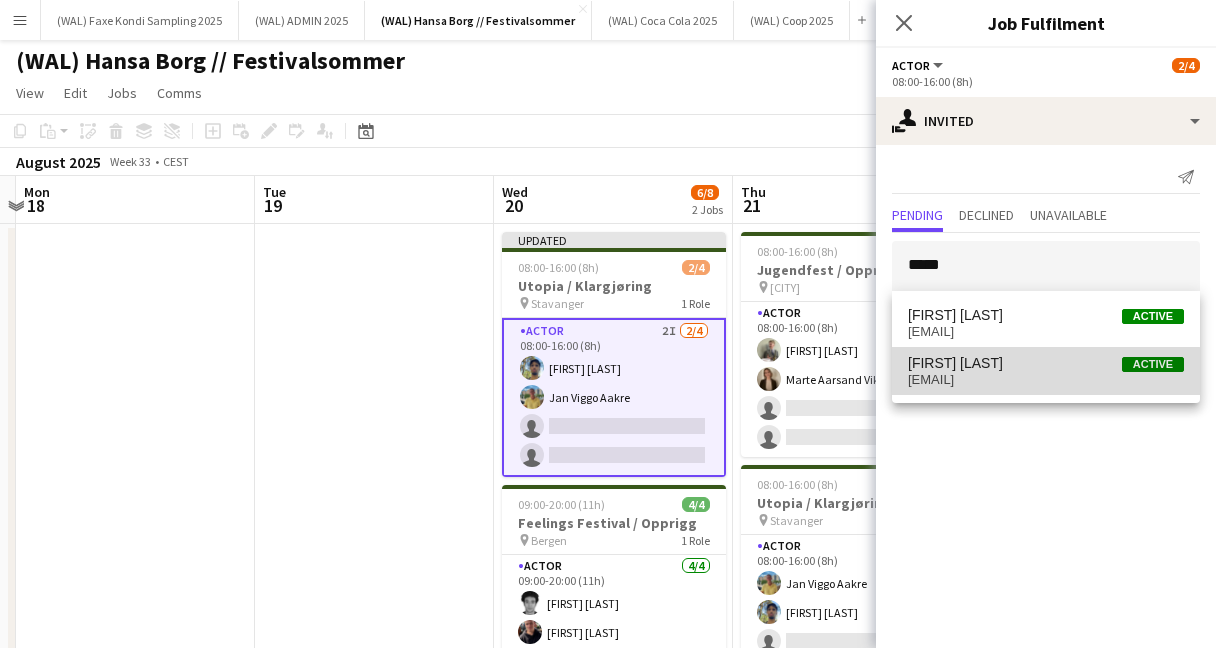 click on "[EMAIL]" at bounding box center [1046, 380] 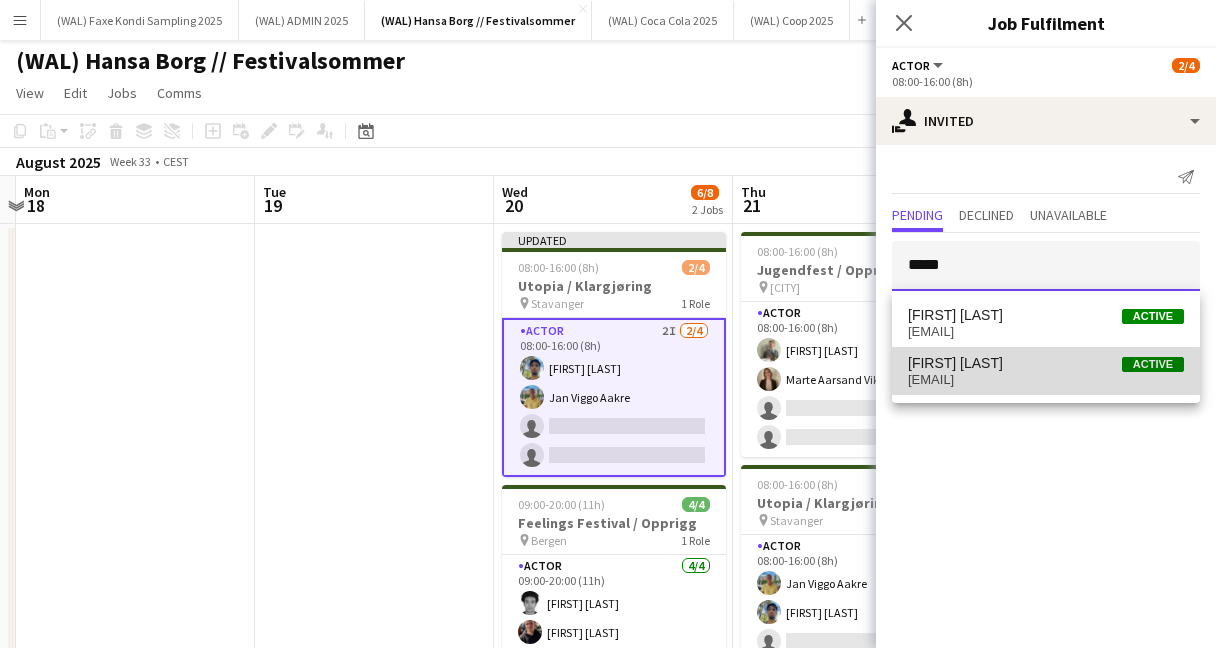 type 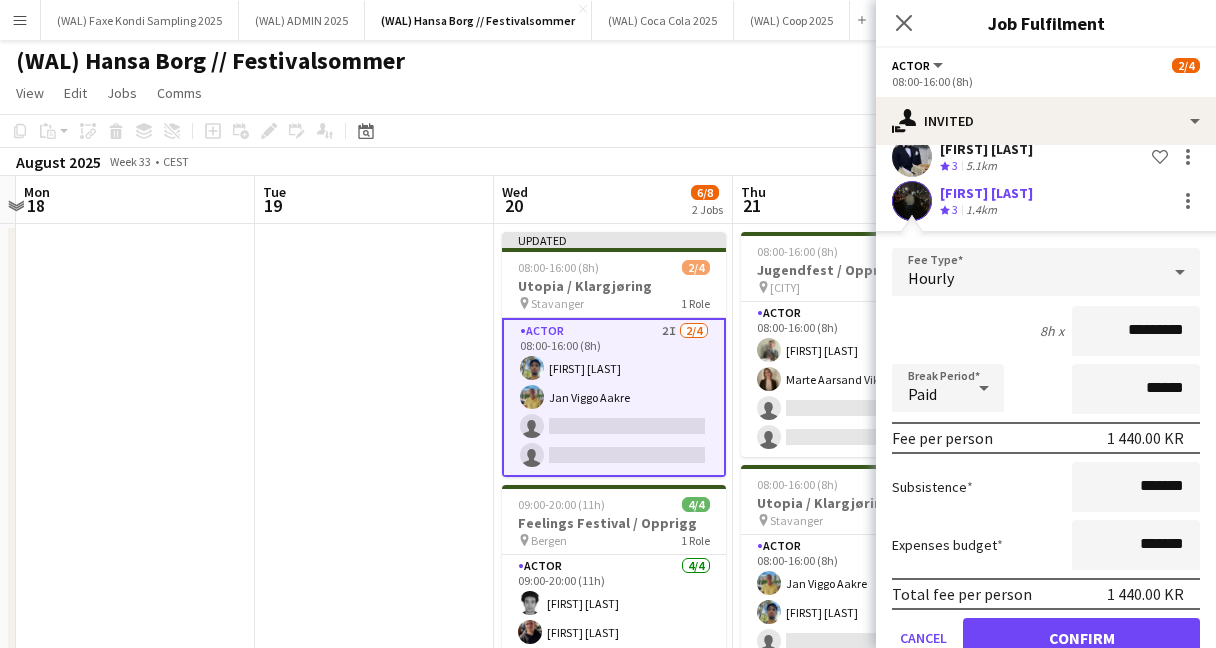 scroll, scrollTop: 261, scrollLeft: 0, axis: vertical 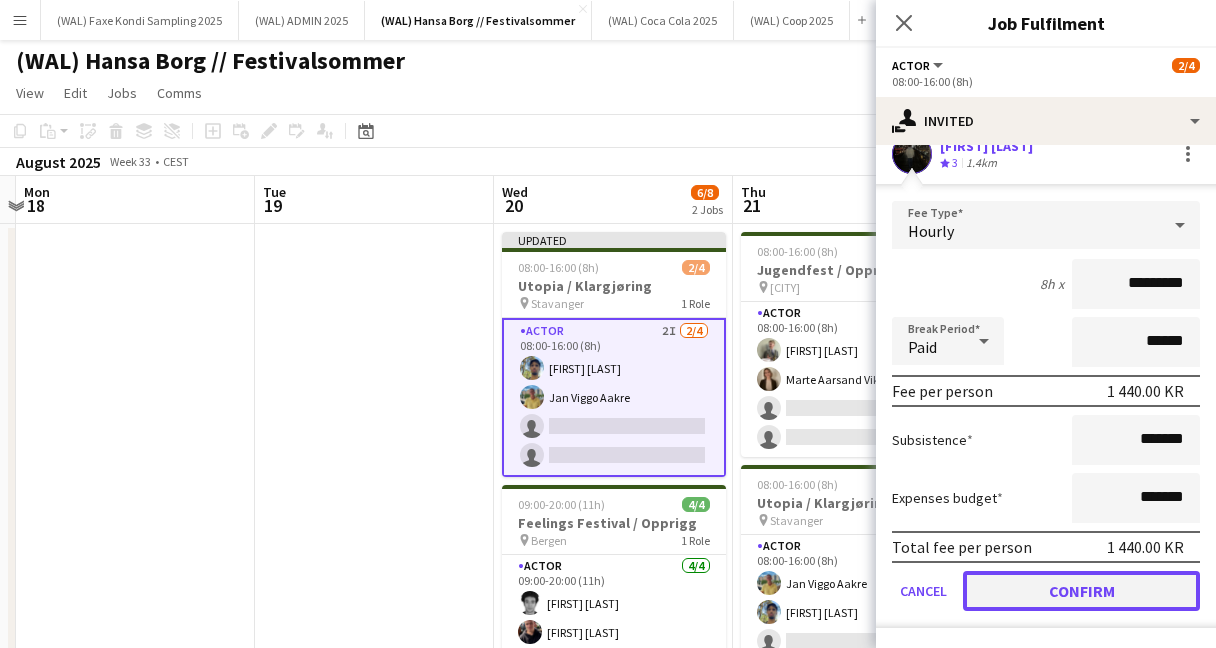click on "Confirm" 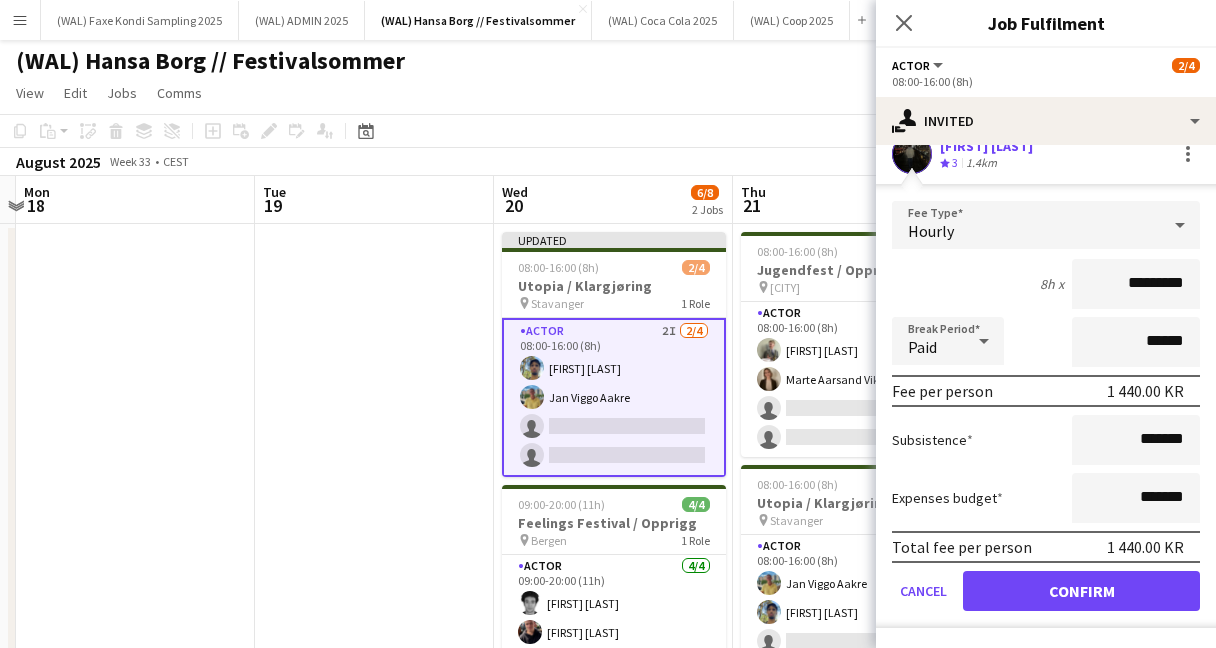 scroll, scrollTop: 0, scrollLeft: 0, axis: both 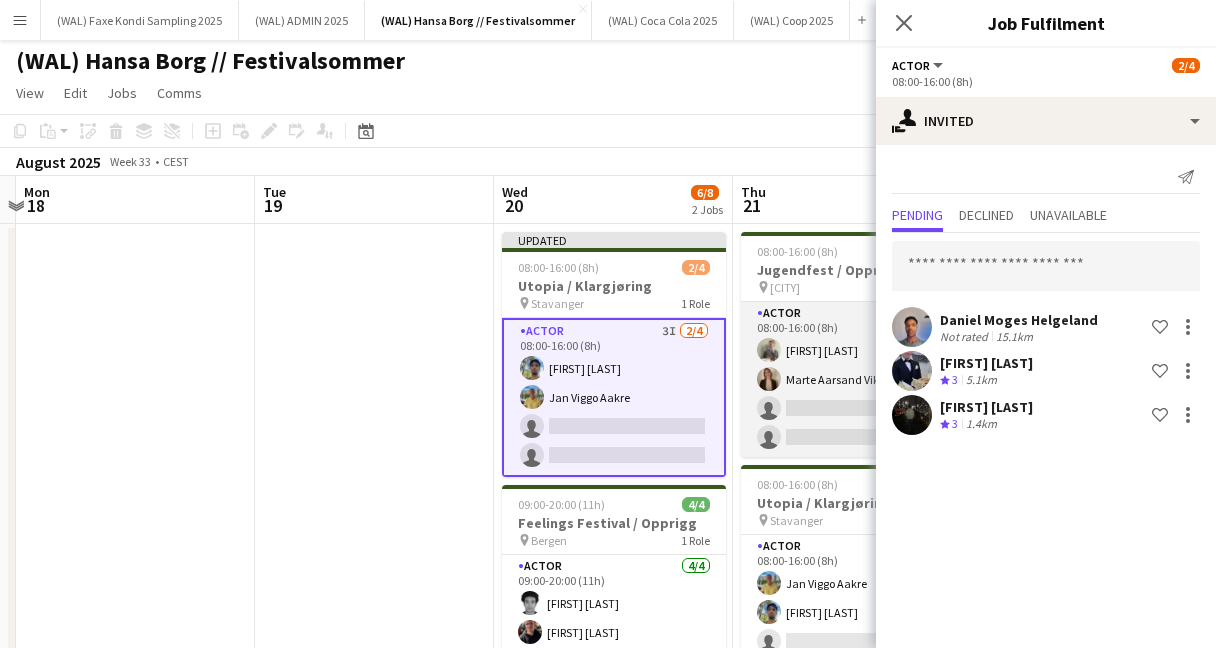 click on "Actor   1A   2/4   08:00-16:00 (8h)
[FIRST] [LAST] [FIRST] [LAST]
single-neutral-actions
single-neutral-actions" at bounding box center (853, 379) 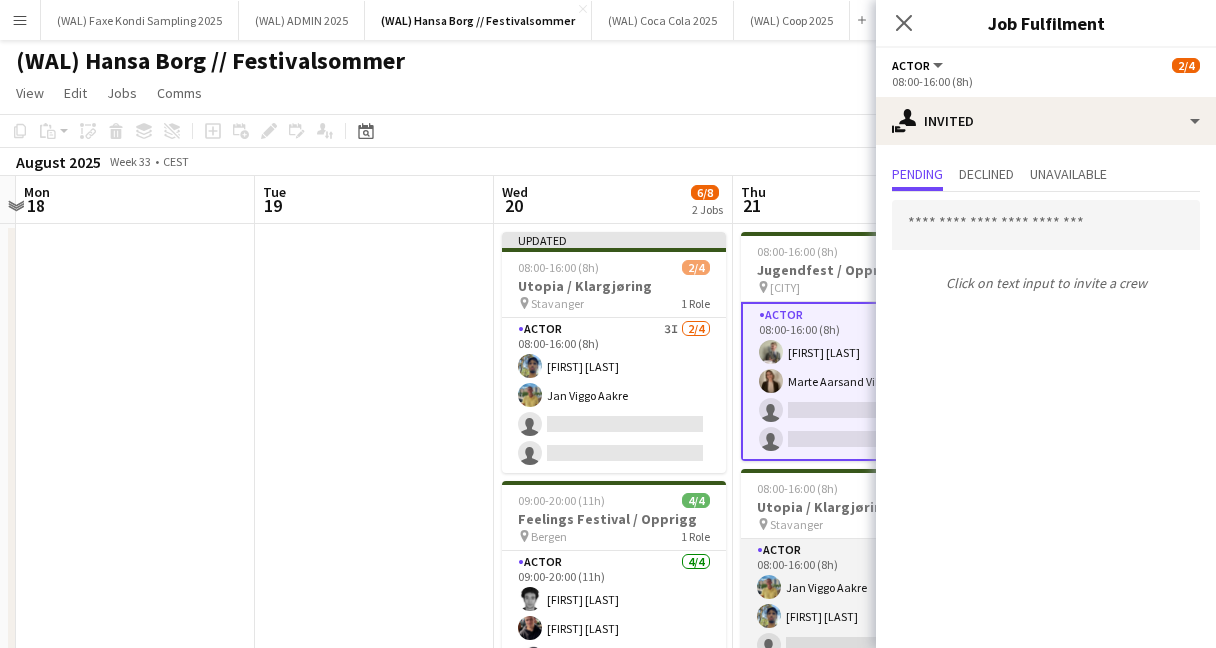 click on "Actor   2A   2/4   08:00-16:00 (8h)
[FIRST] [LAST] [FIRST] [LAST]
single-neutral-actions
single-neutral-actions" at bounding box center [853, 616] 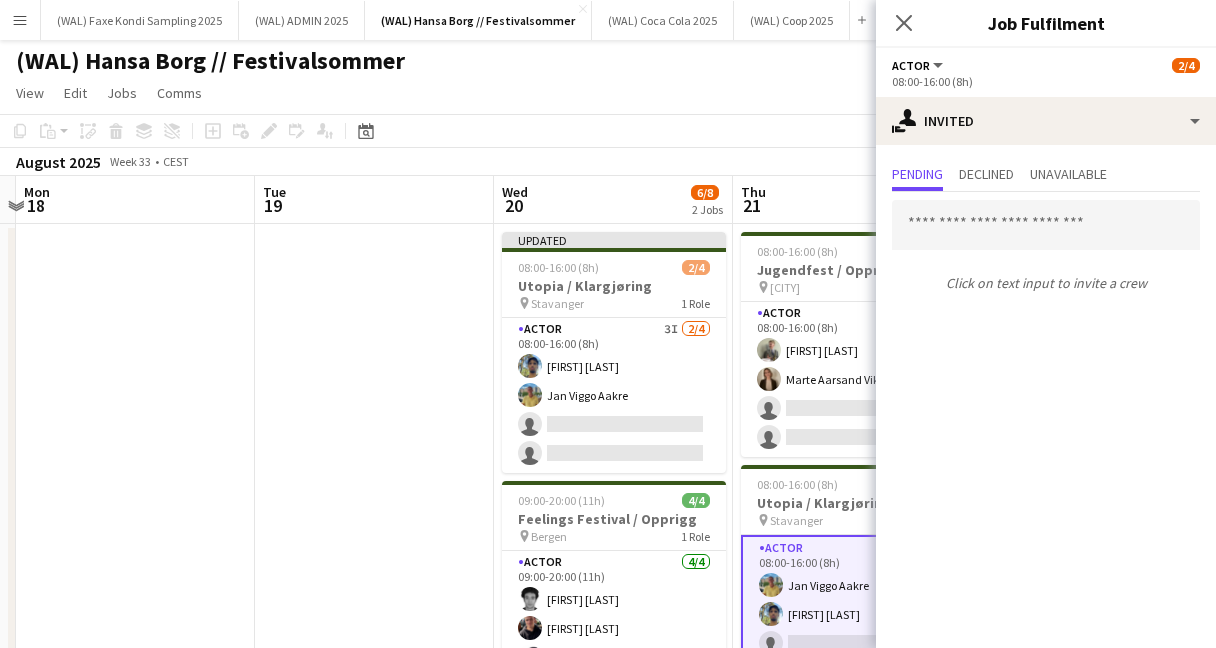 click on "Actor   2A   2/4   08:00-16:00 (8h)
[FIRST] [LAST] [FIRST] [LAST]
single-neutral-actions
single-neutral-actions" at bounding box center [853, 614] 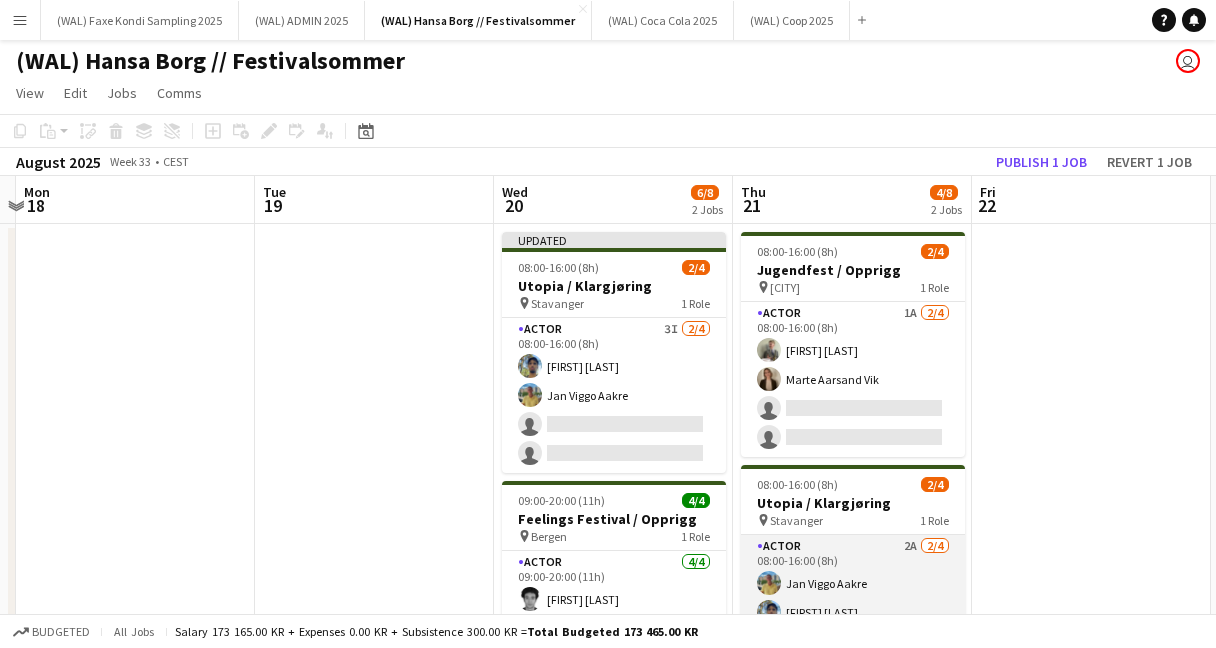click on "Actor   2A   2/4   08:00-16:00 (8h)
[FIRST] [LAST] [FIRST] [LAST]
single-neutral-actions
single-neutral-actions" at bounding box center (853, 612) 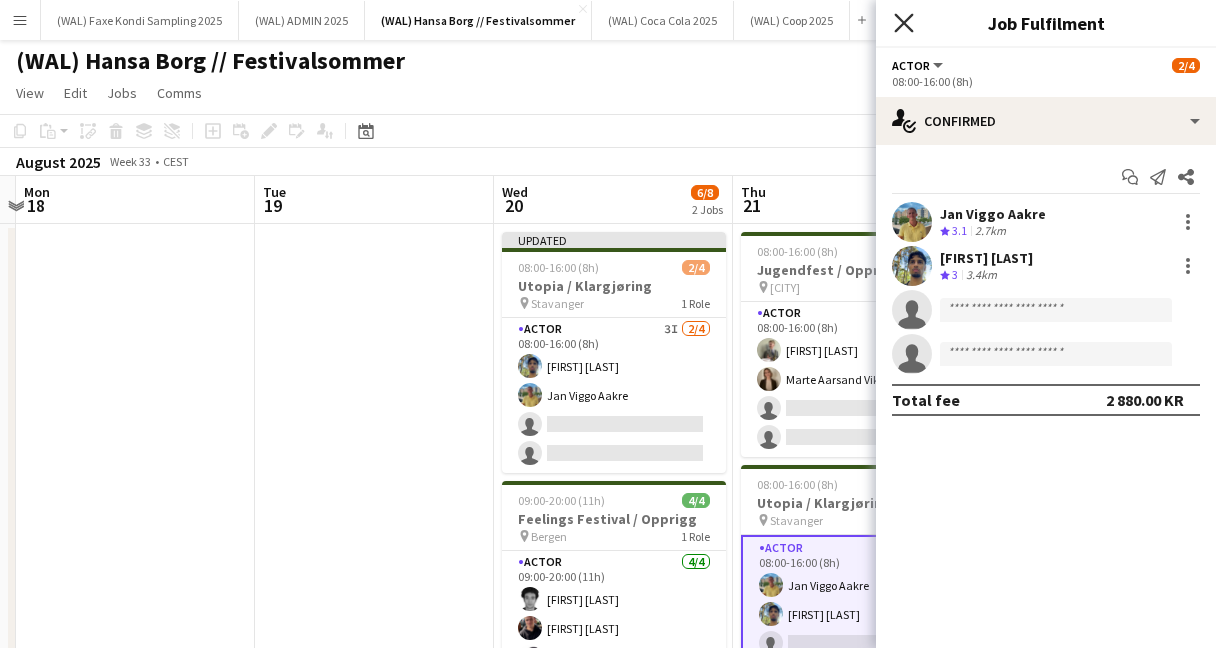 click on "Close pop-in" 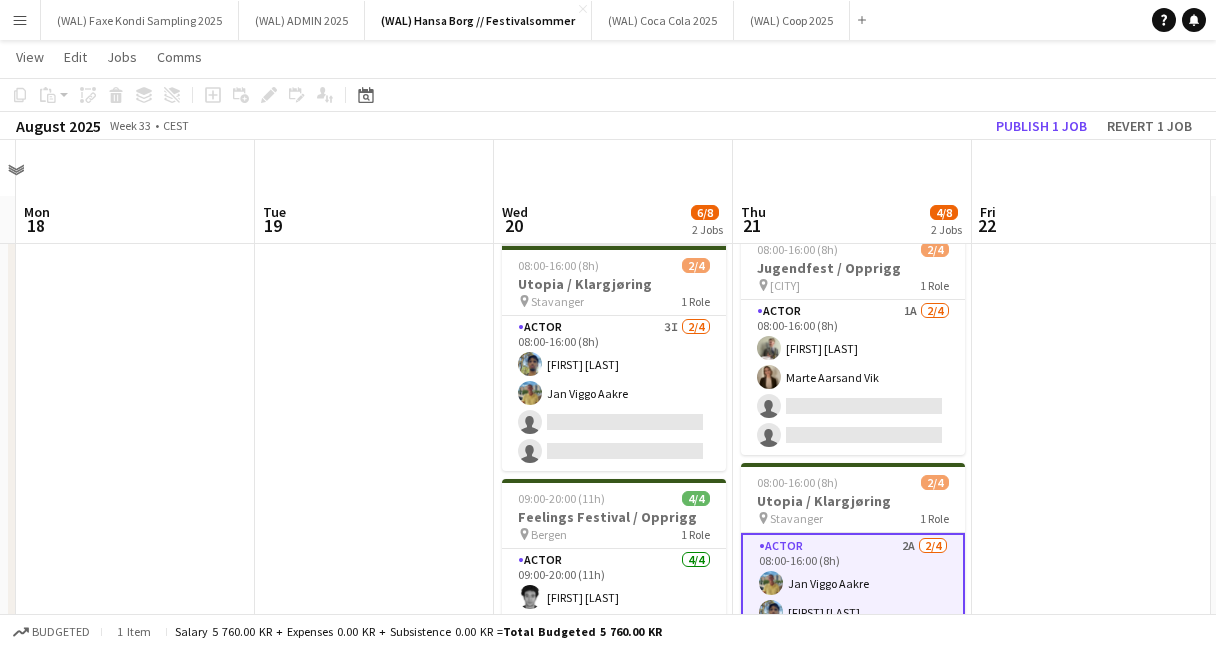 scroll, scrollTop: 91, scrollLeft: 0, axis: vertical 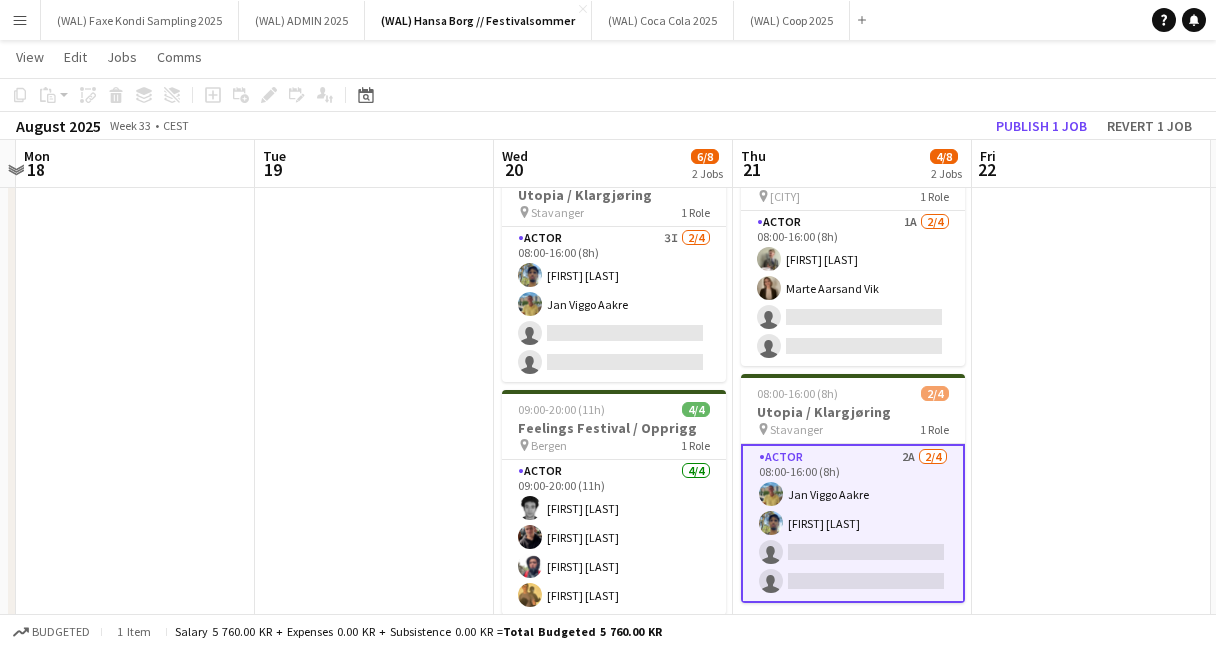 click on "Actor   2A   2/4   08:00-16:00 (8h)
[FIRST] [LAST] [FIRST] [LAST]
single-neutral-actions
single-neutral-actions" at bounding box center [853, 523] 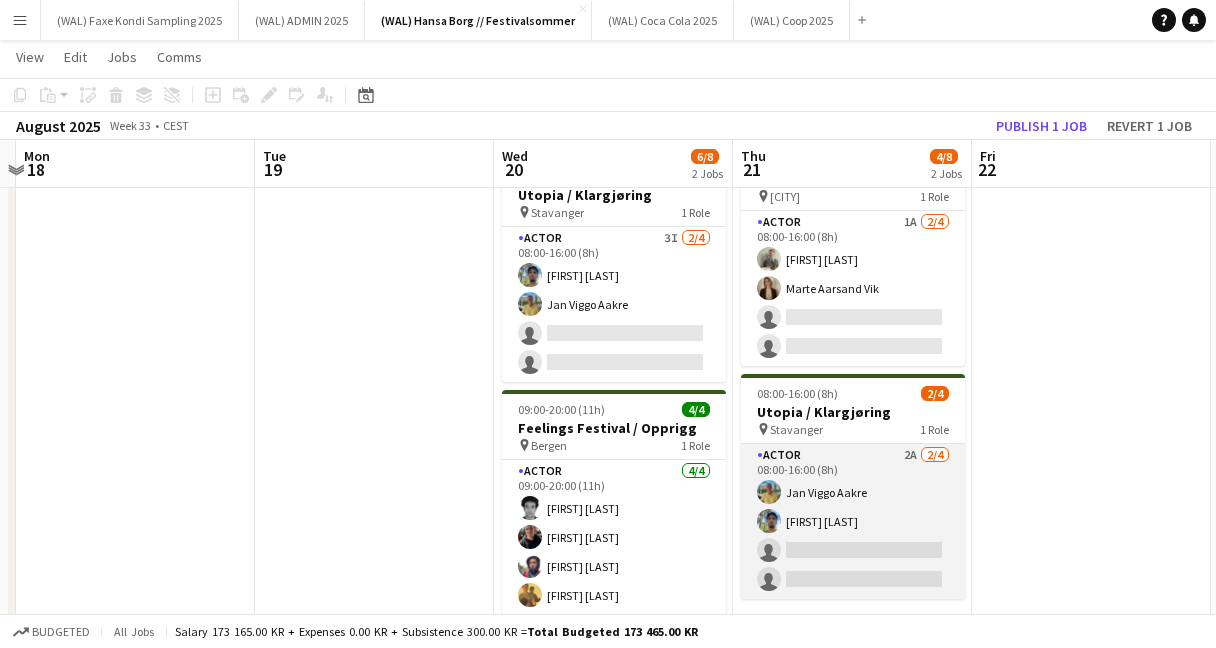 click on "Actor   2A   2/4   08:00-16:00 (8h)
[FIRST] [LAST] [FIRST] [LAST]
single-neutral-actions
single-neutral-actions" at bounding box center [853, 521] 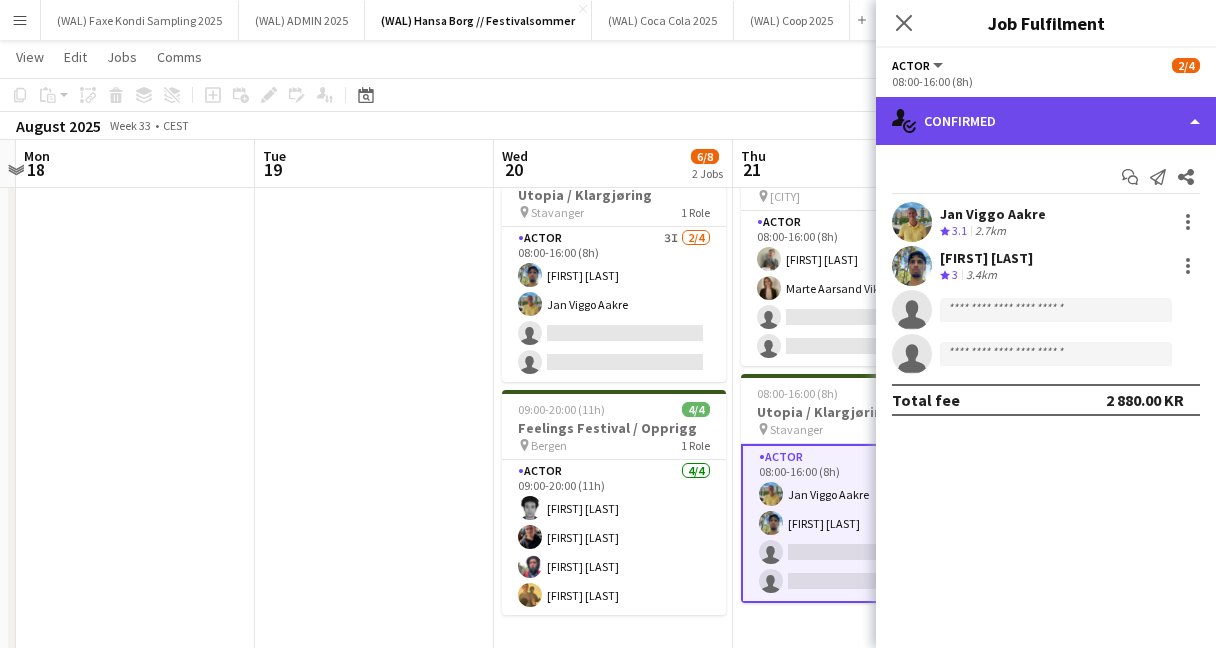 click on "single-neutral-actions-check-2
Confirmed" 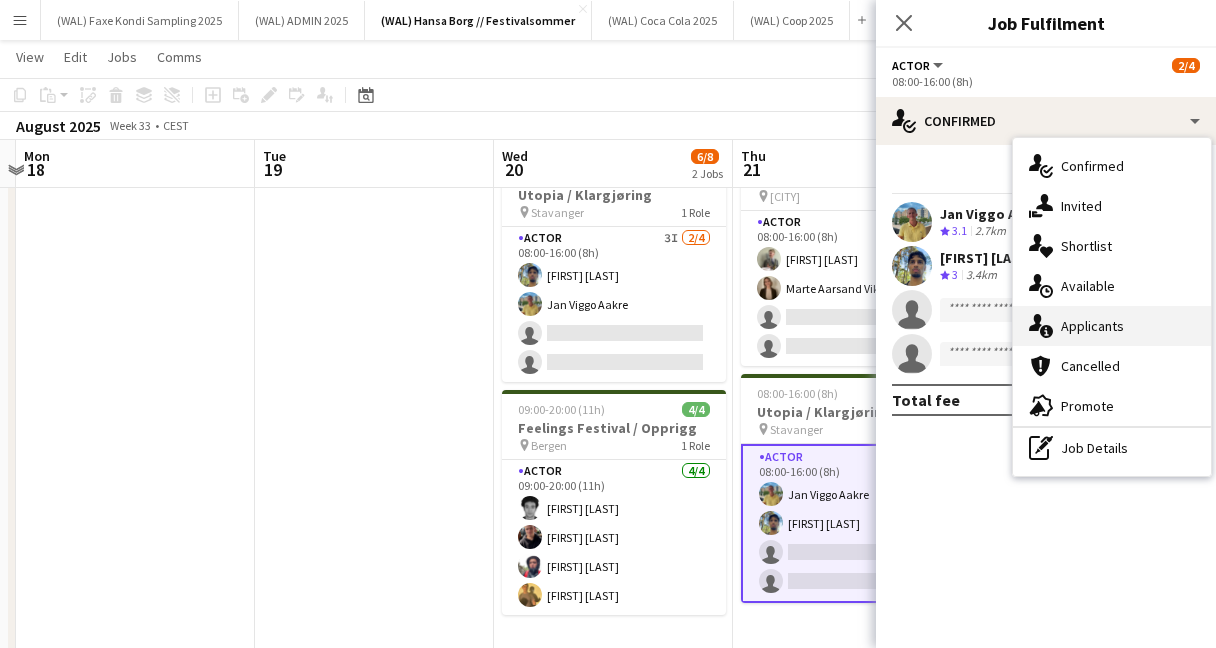 click on "single-neutral-actions-information
Applicants" at bounding box center (1112, 326) 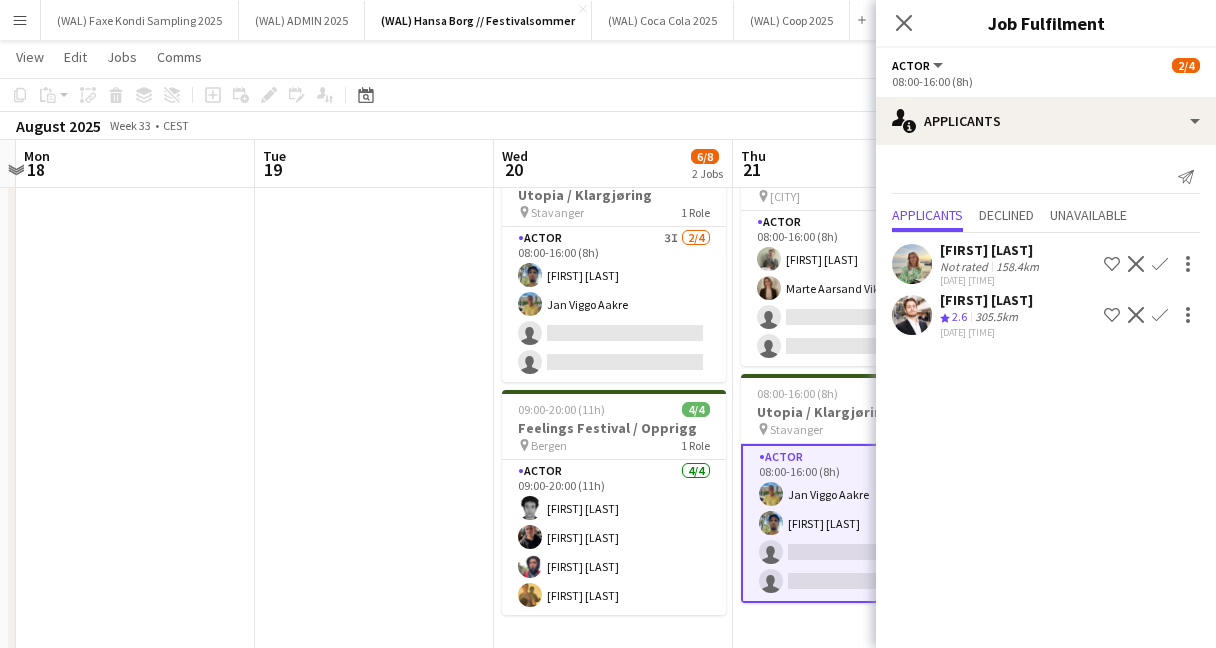click on "[FIRST] [LAST]   Not rated   158.4km   [DATE] [TIME]
Shortlist crew
Decline
Confirm" at bounding box center [1046, 315] 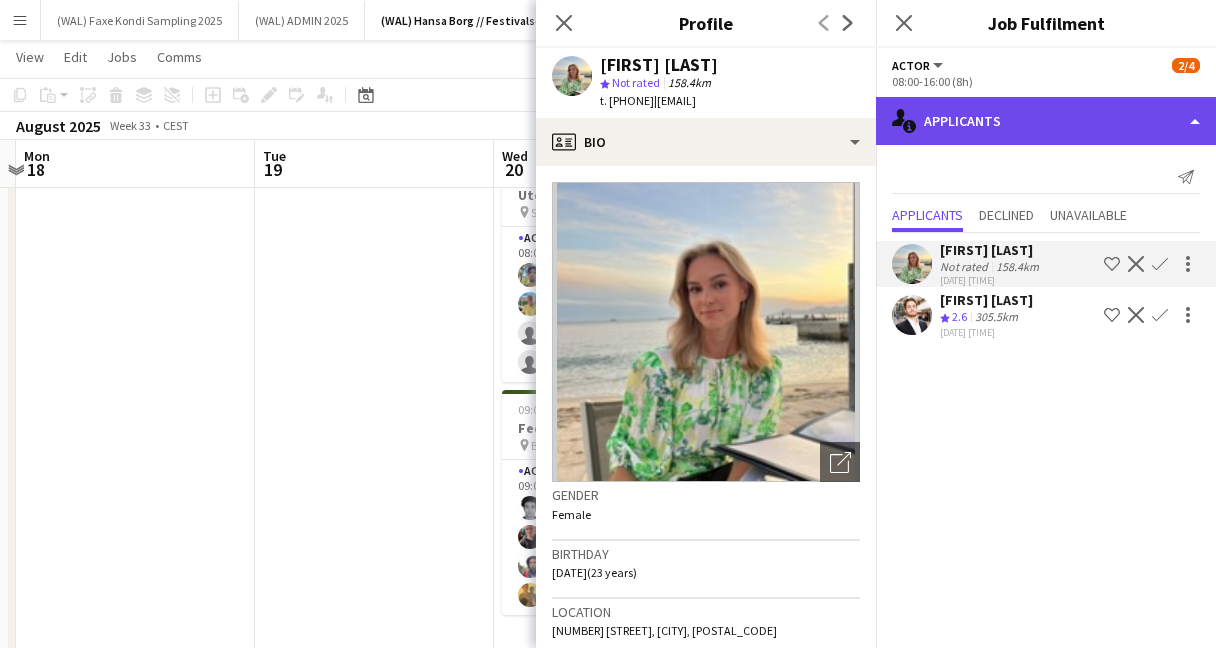 click on "single-neutral-actions-information
Applicants" 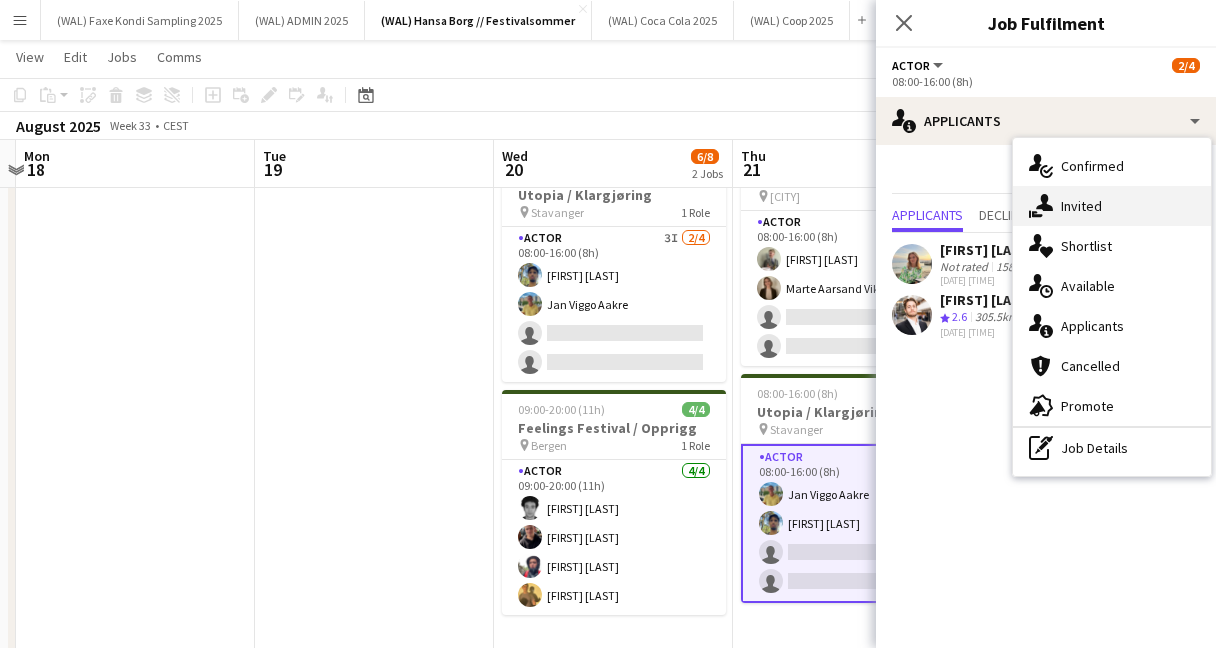 click 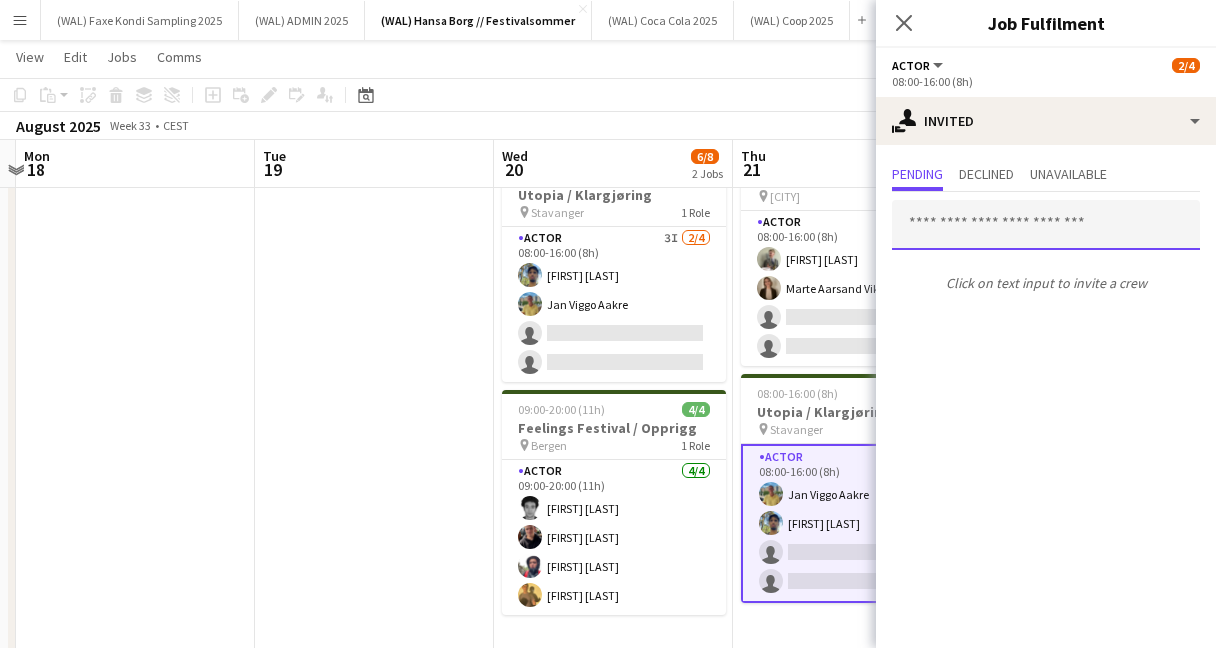 click at bounding box center (1046, 225) 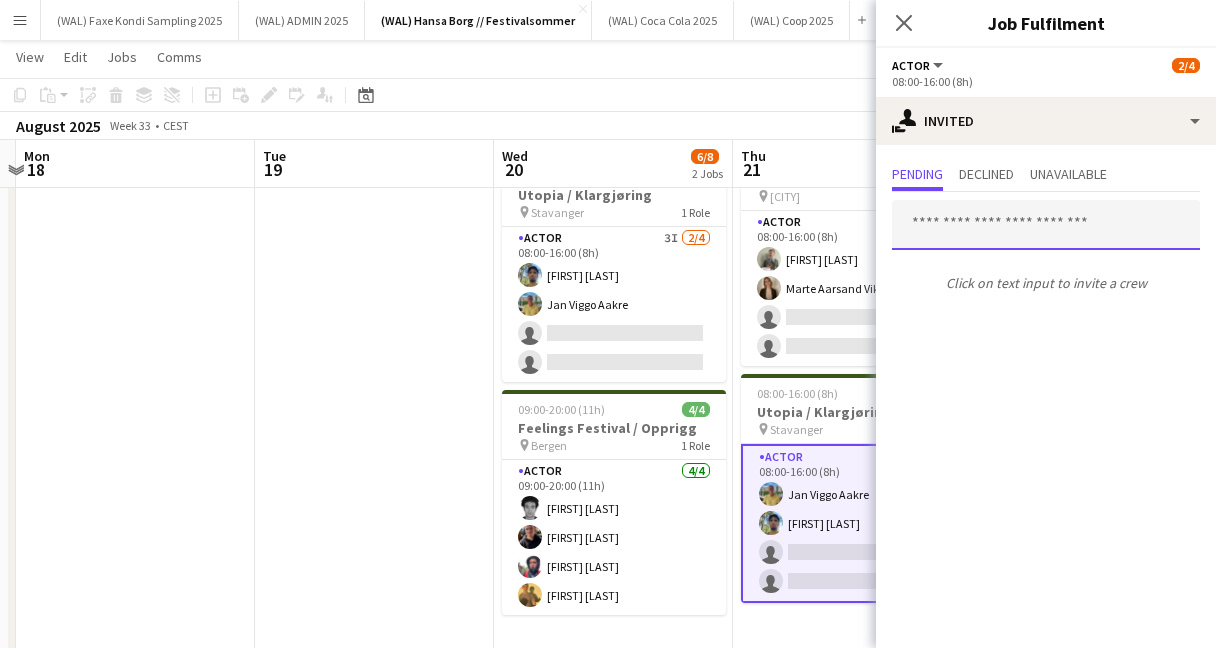 type on "*" 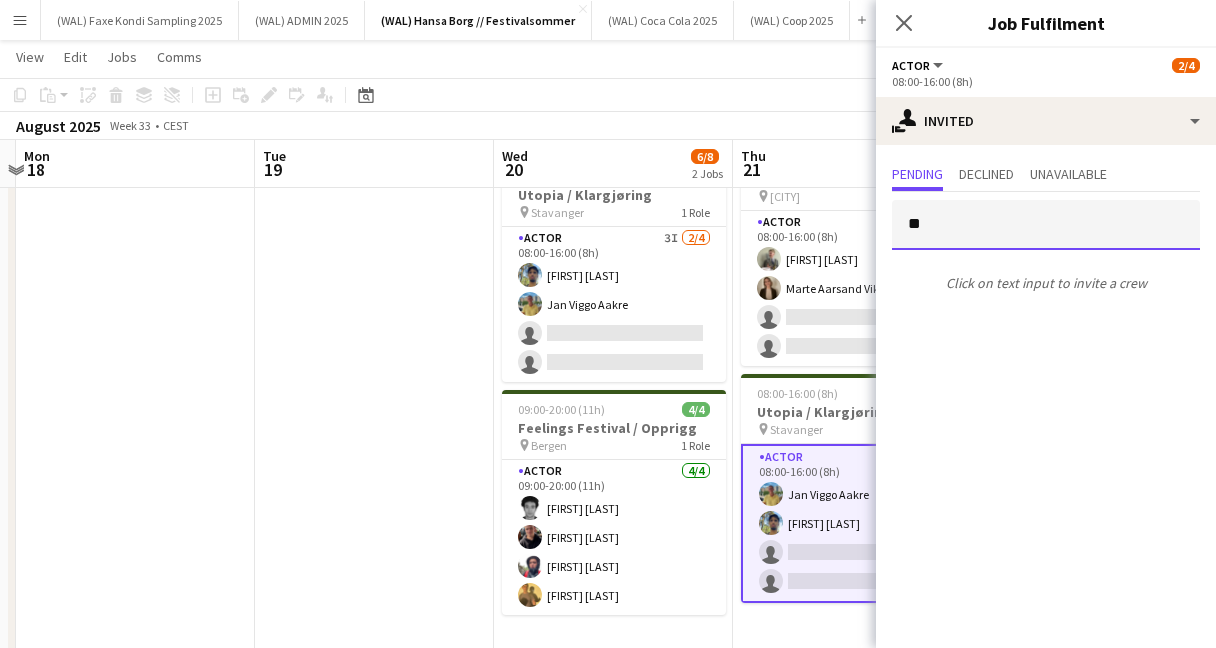 type on "*" 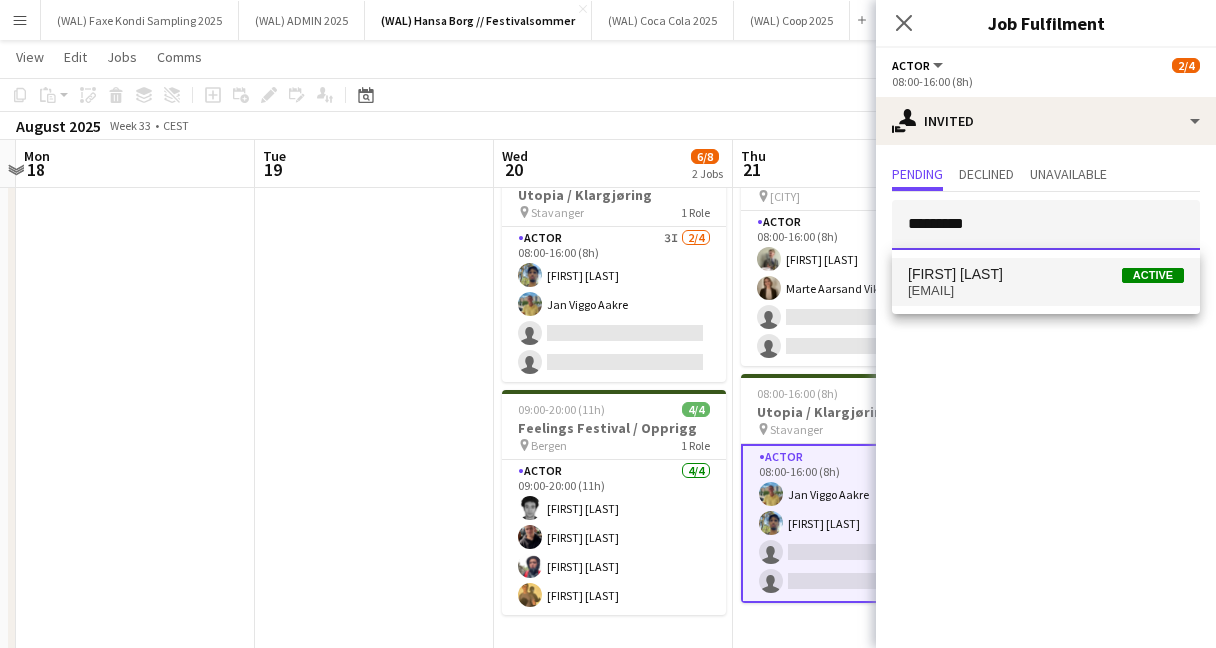 type on "*********" 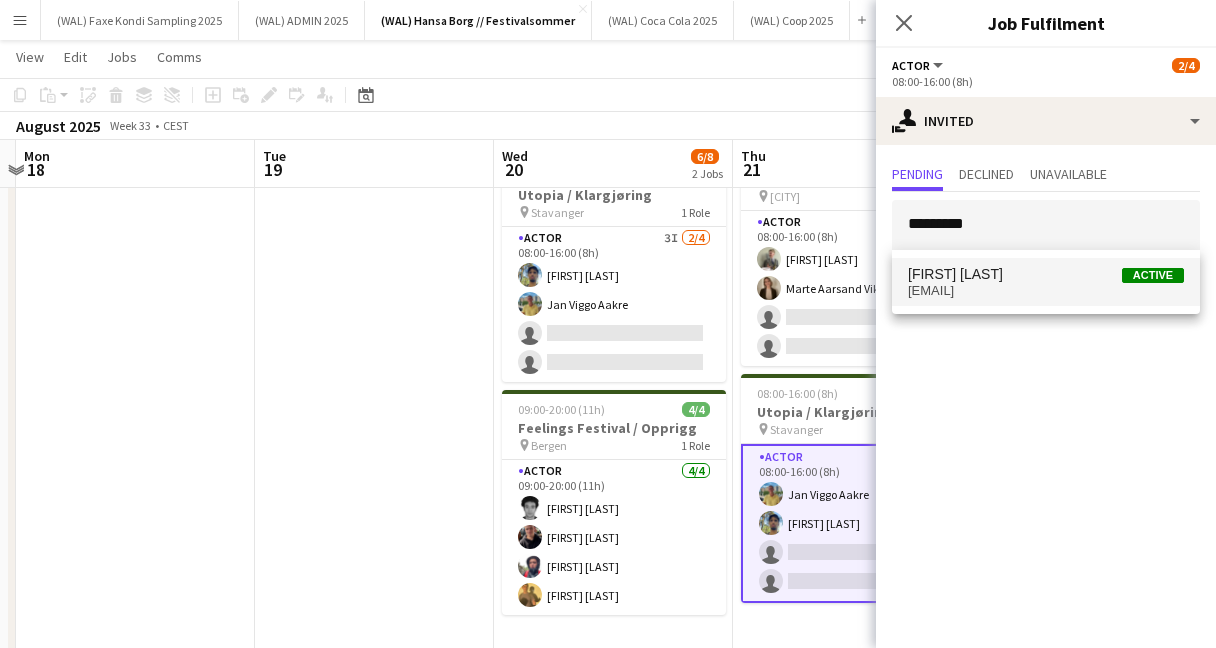 click on "[FIRST] [LAST]  Active  [EMAIL]" at bounding box center (1046, 282) 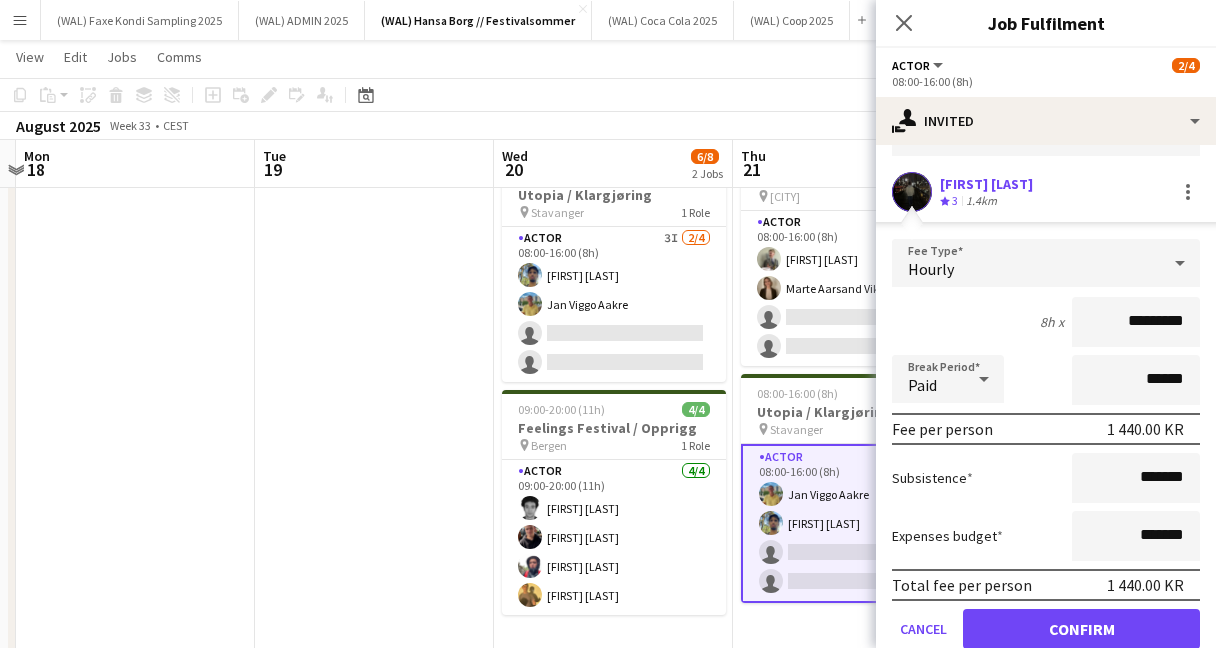 scroll, scrollTop: 173, scrollLeft: 0, axis: vertical 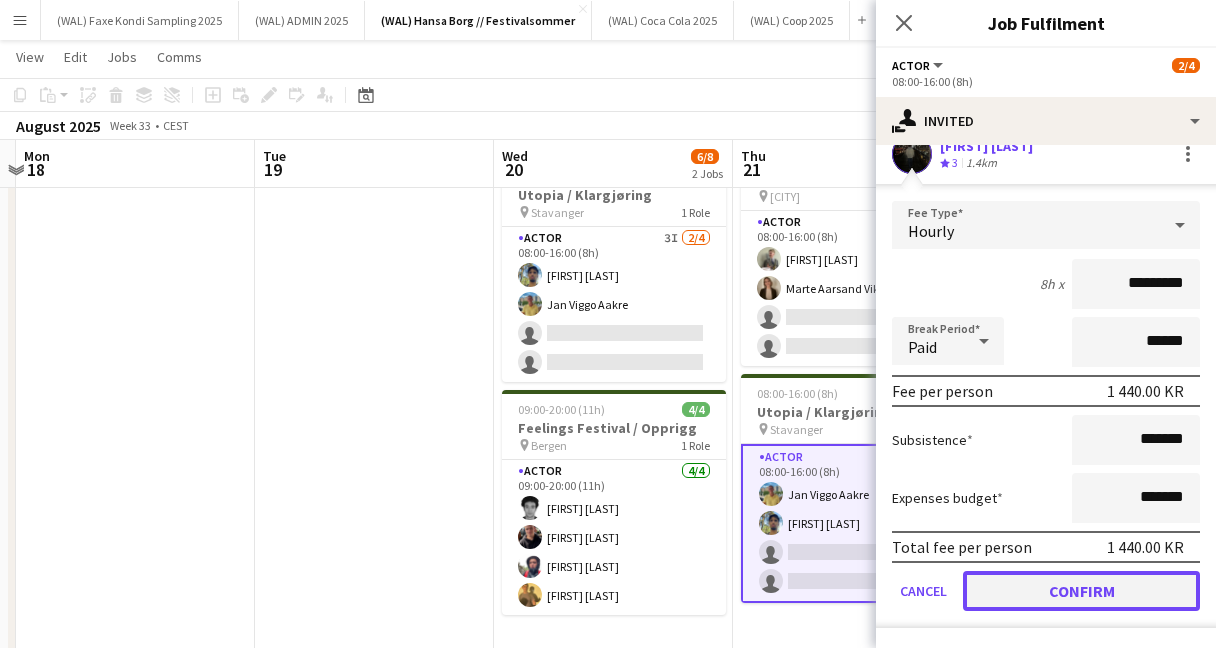 click on "Confirm" 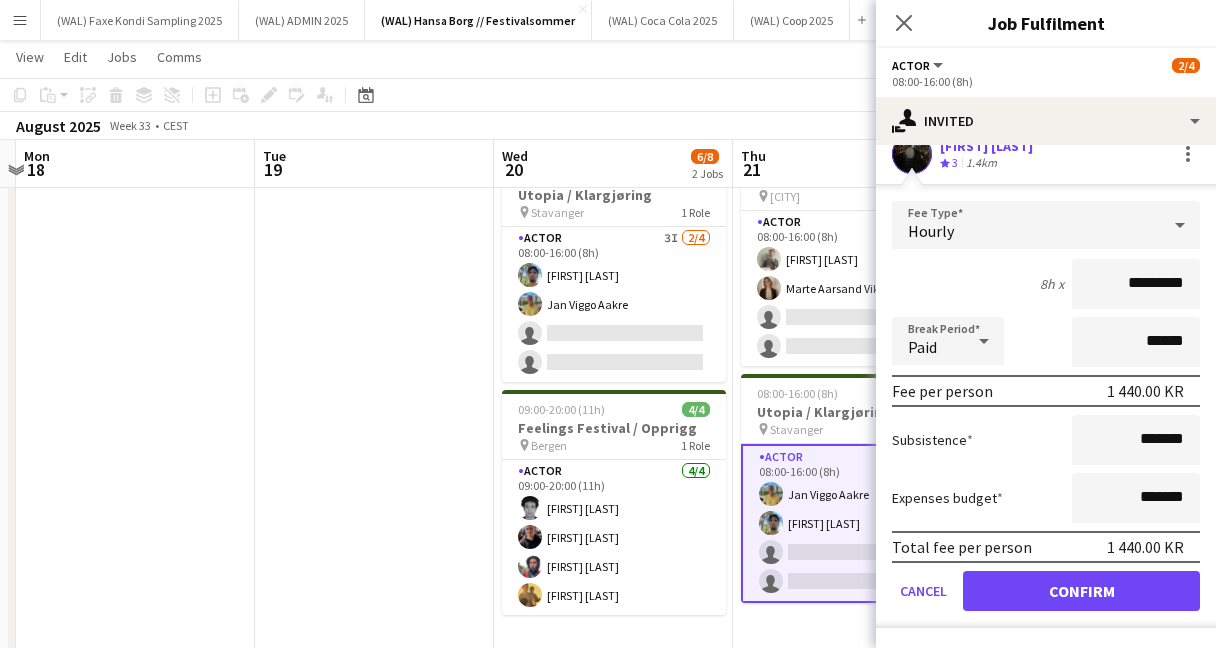 scroll, scrollTop: 0, scrollLeft: 0, axis: both 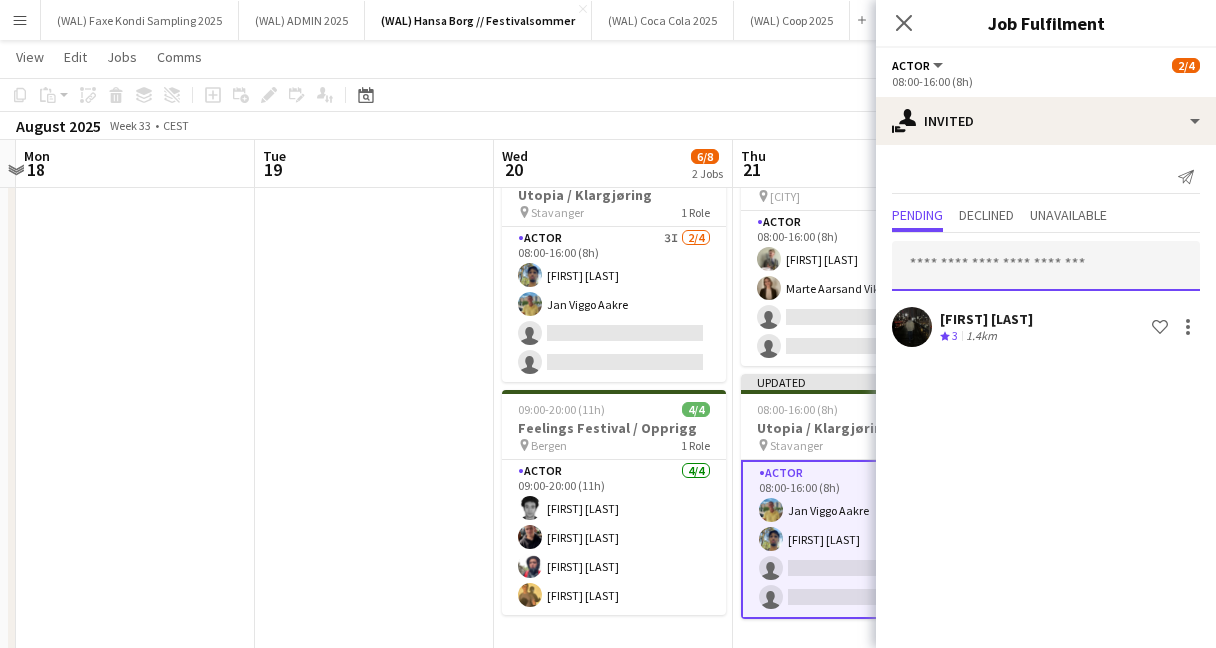 click at bounding box center [1046, 266] 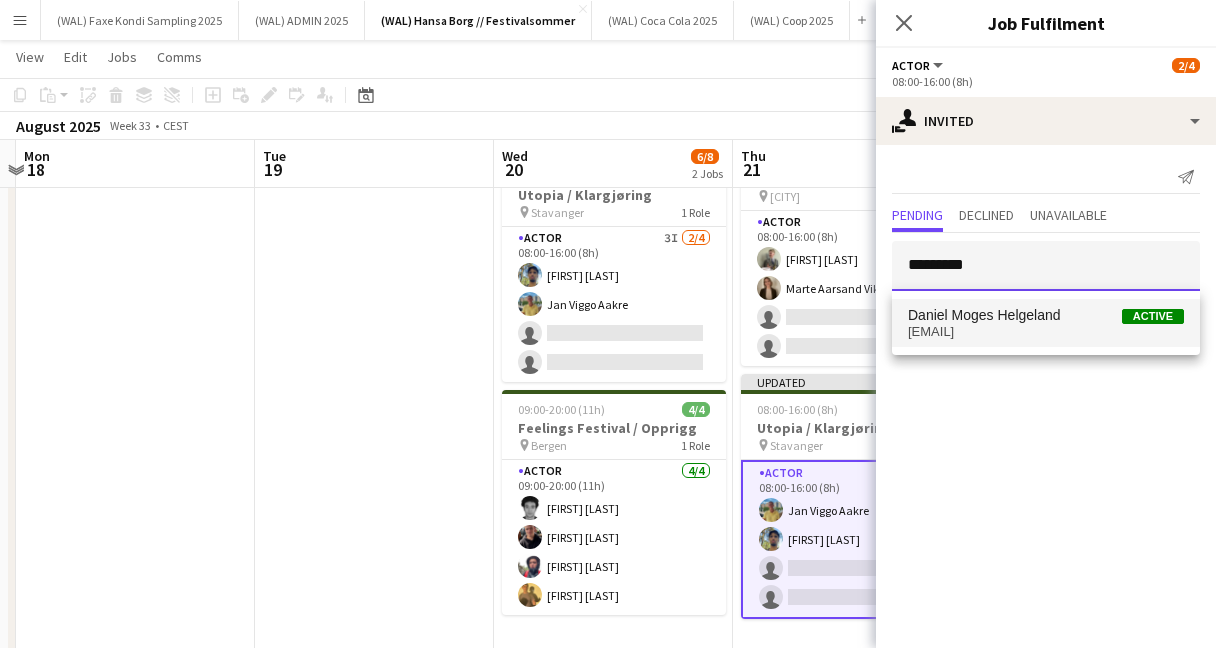 type on "*********" 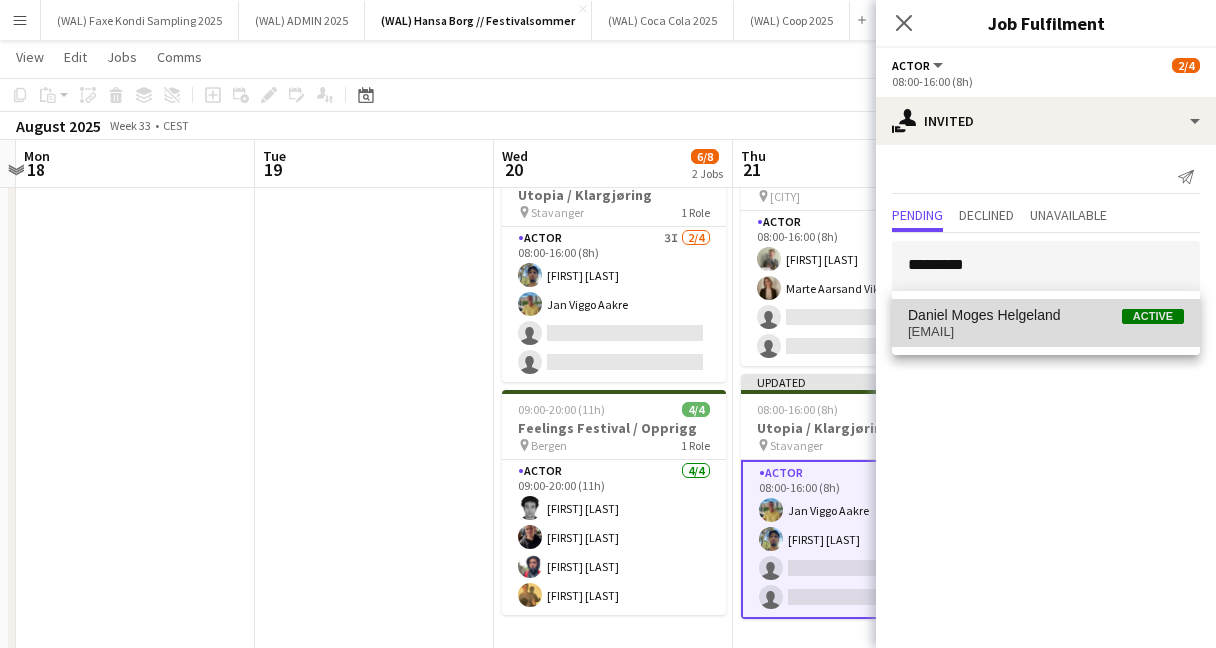click on "[FIRST] [LAST]  Active  [EMAIL]" at bounding box center (1046, 323) 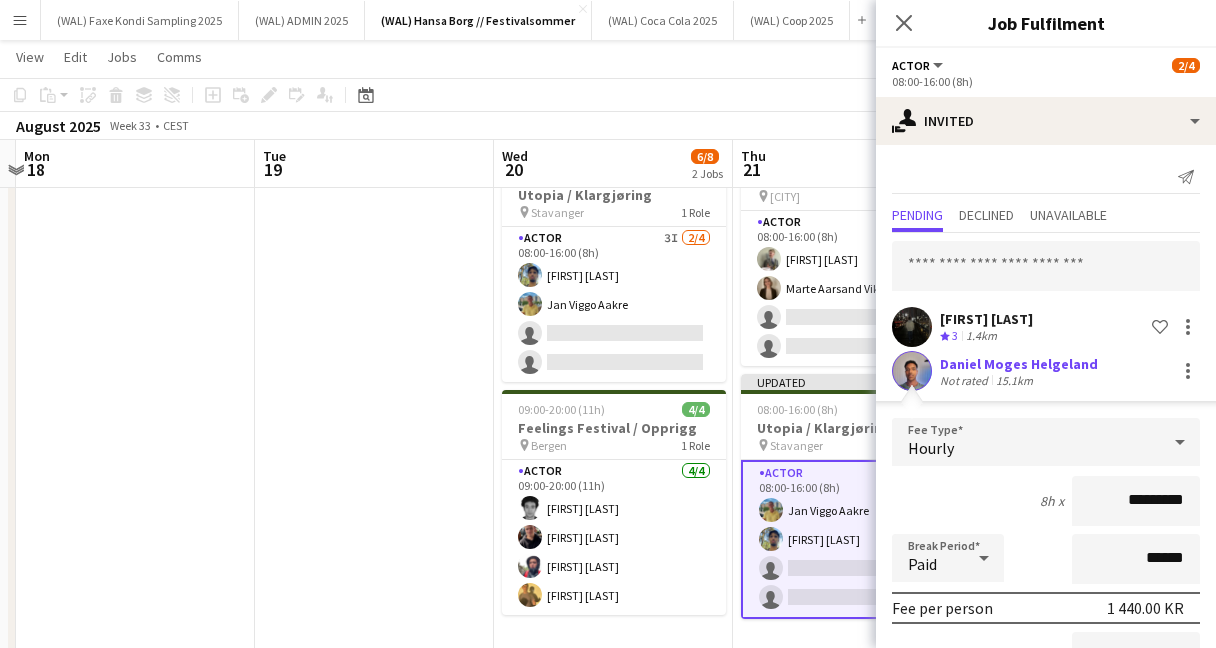 scroll, scrollTop: 217, scrollLeft: 0, axis: vertical 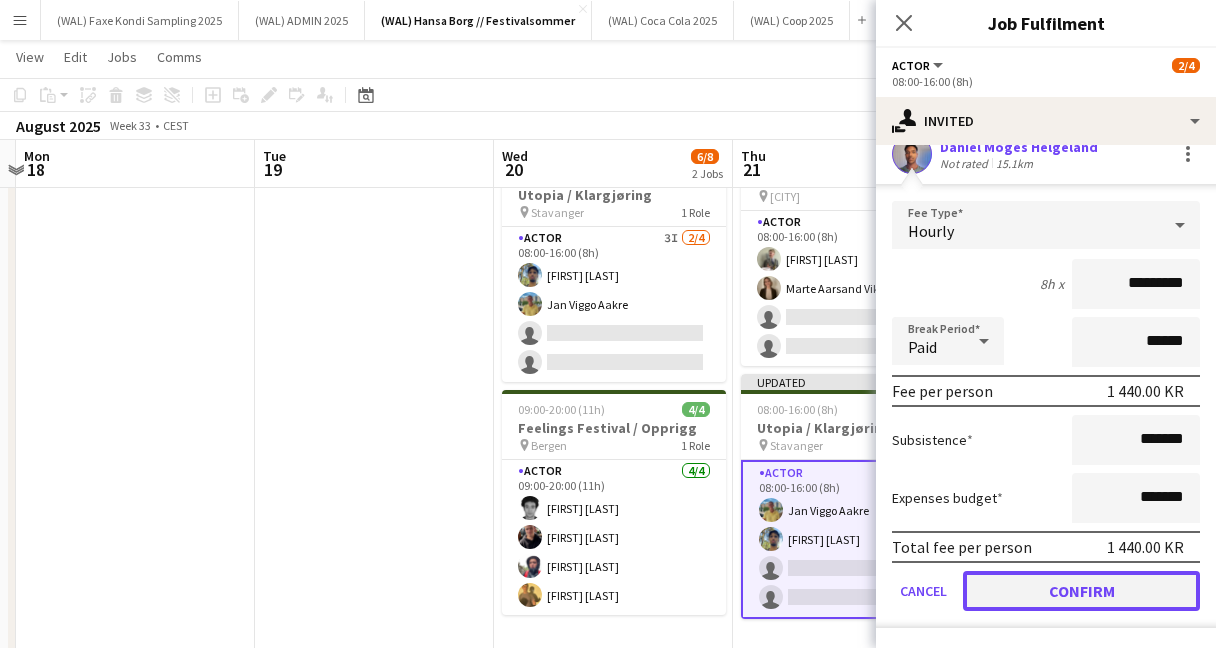 click on "Confirm" 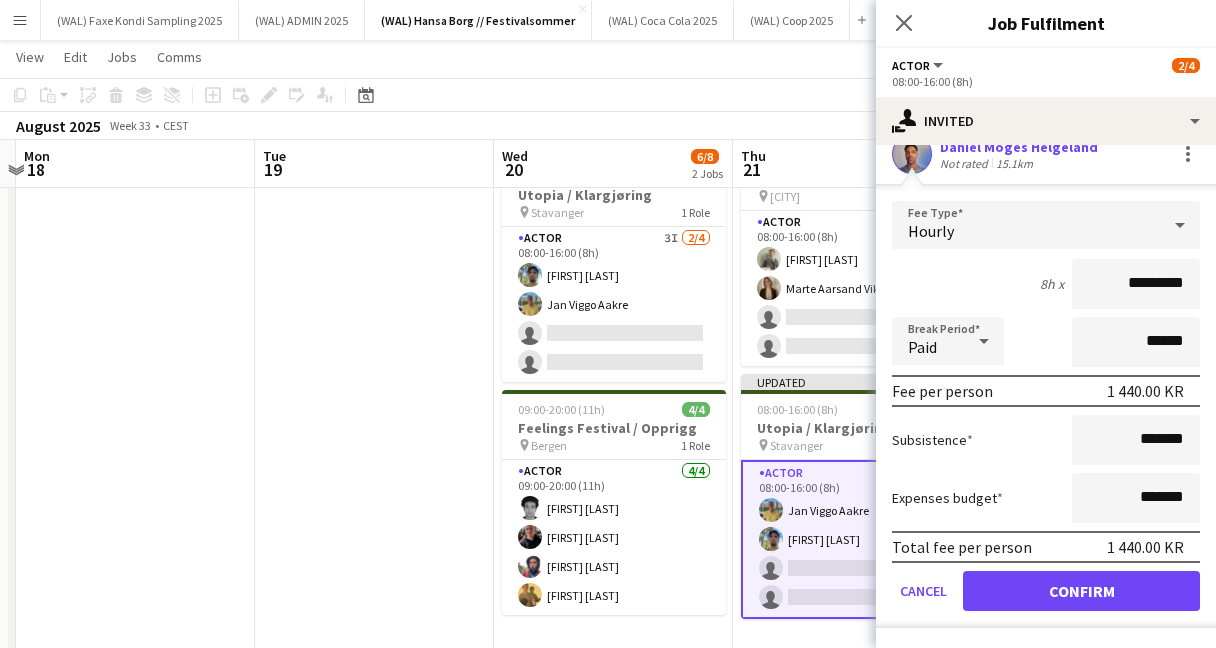 scroll, scrollTop: 0, scrollLeft: 0, axis: both 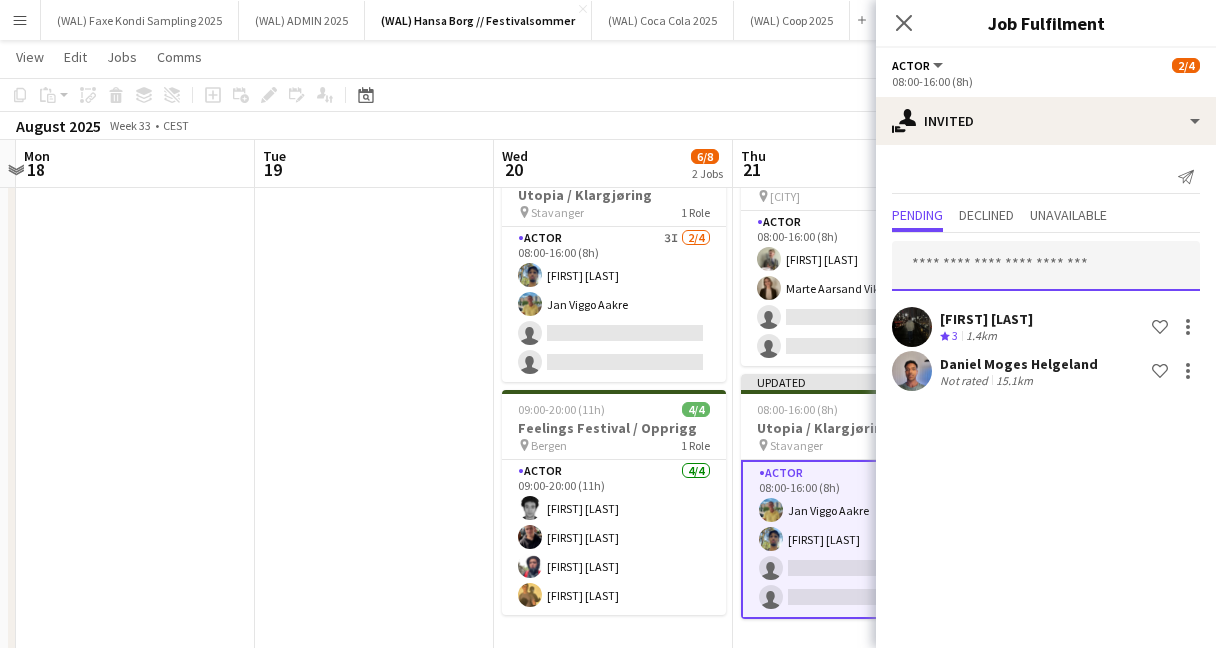 click at bounding box center [1046, 266] 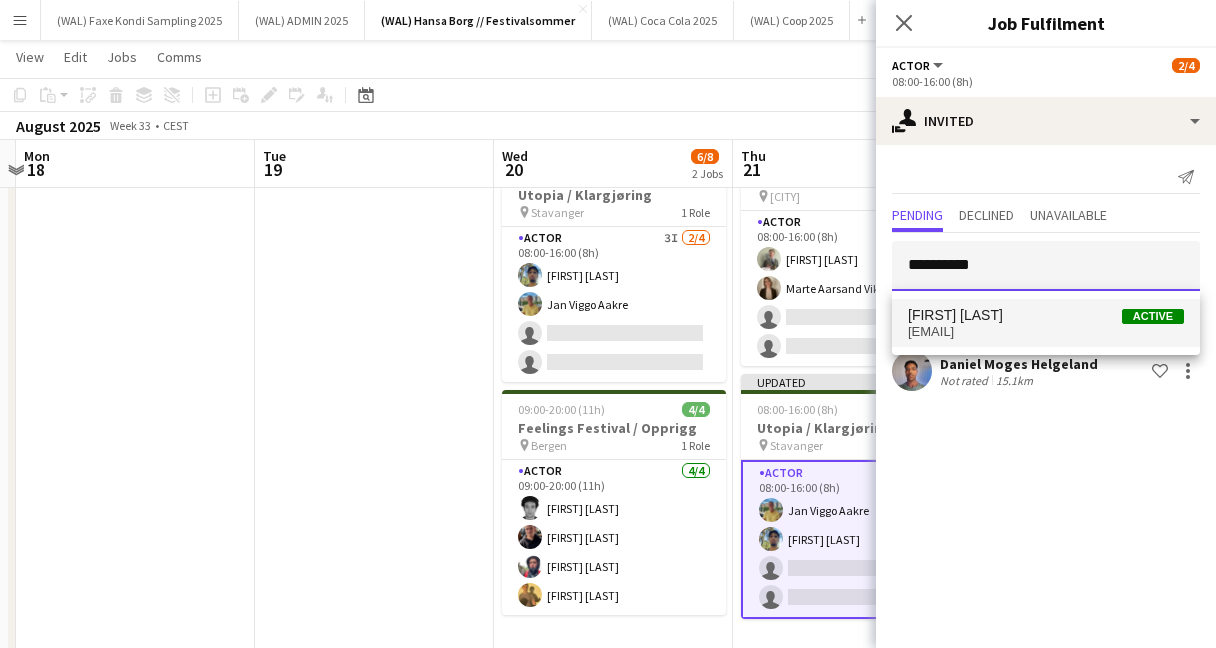 type on "**********" 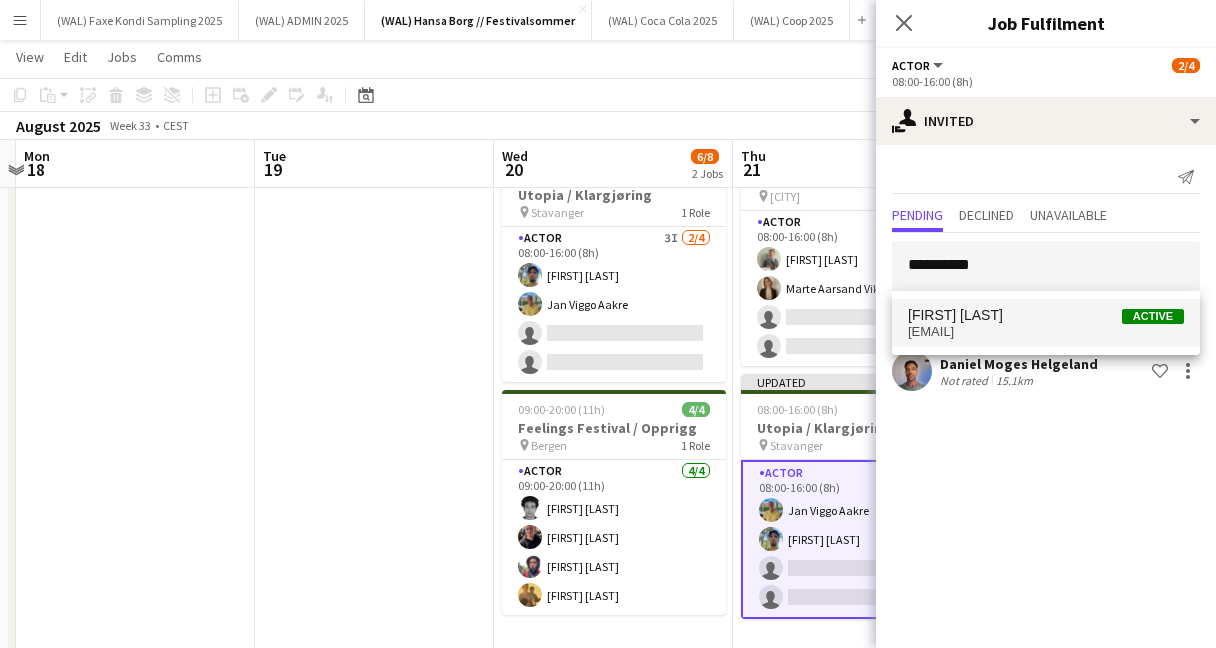 click on "[EMAIL]" at bounding box center (1046, 332) 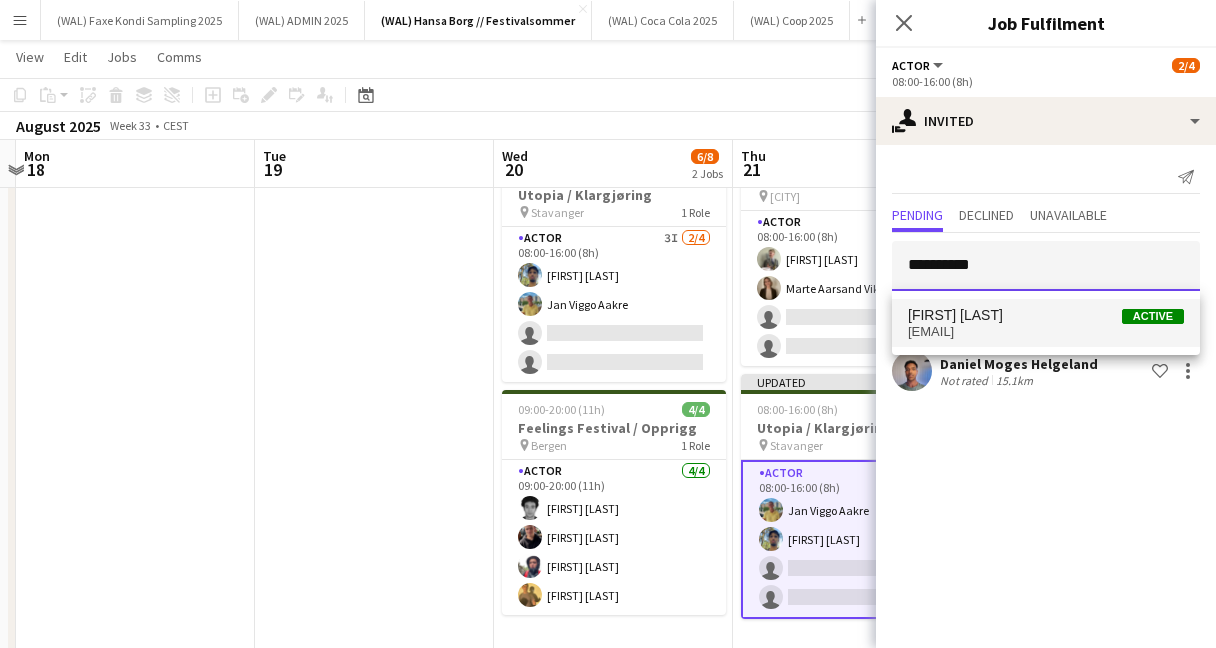 type 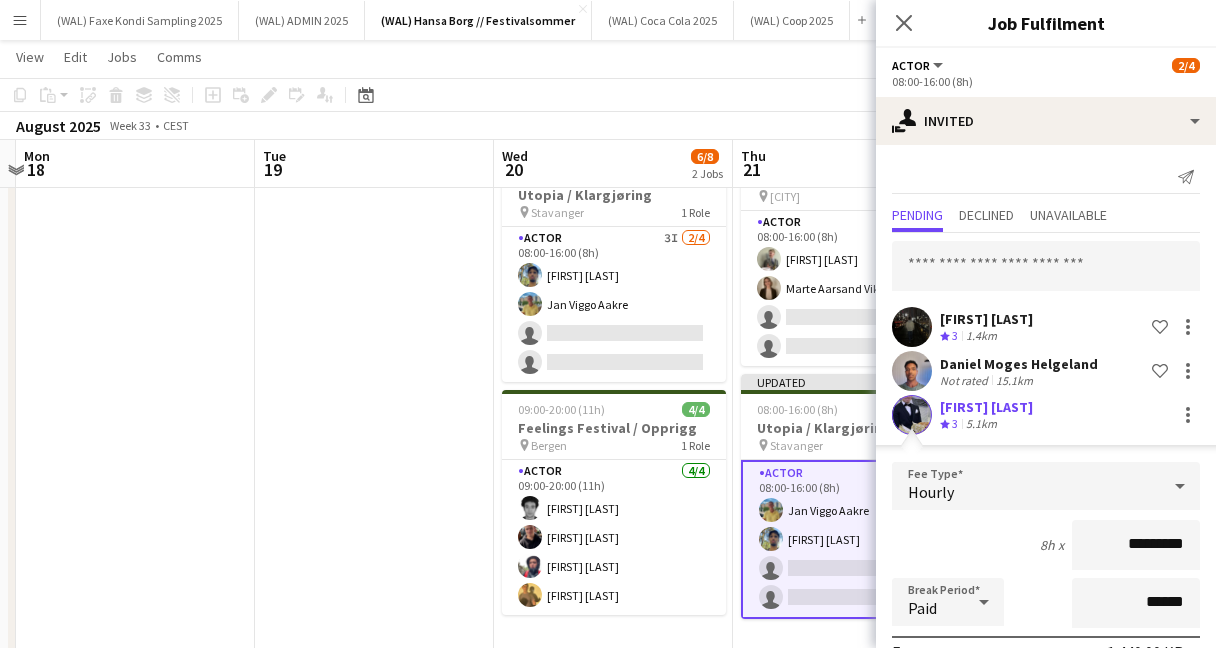 scroll, scrollTop: 261, scrollLeft: 0, axis: vertical 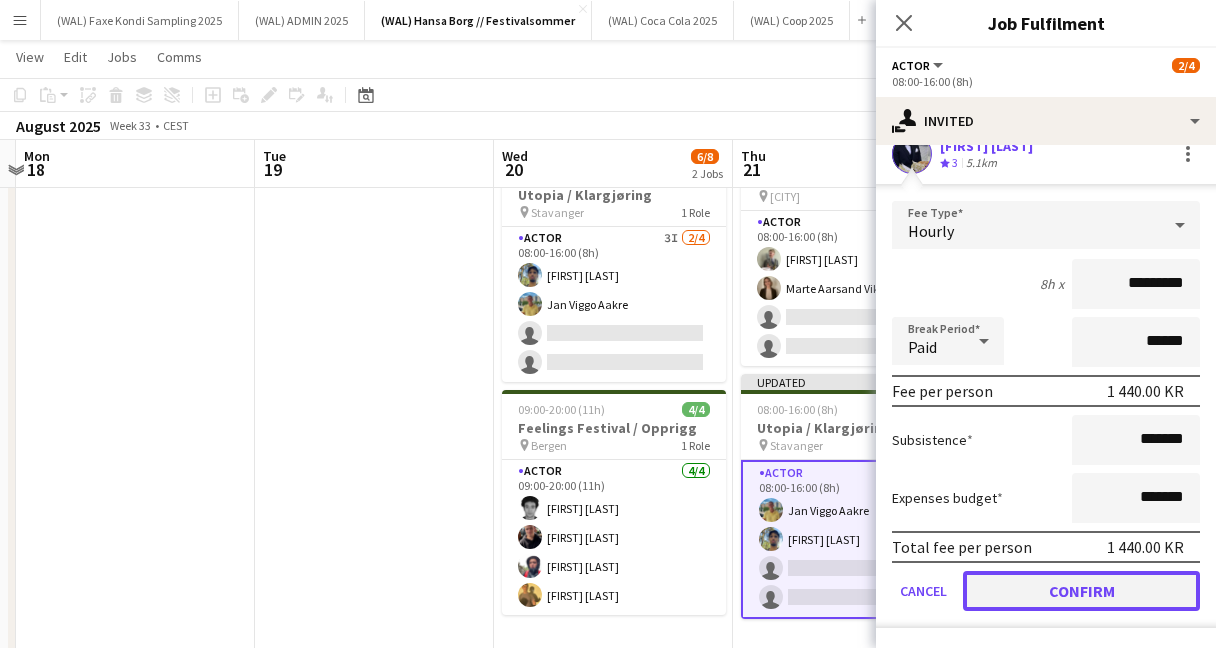 click on "Confirm" 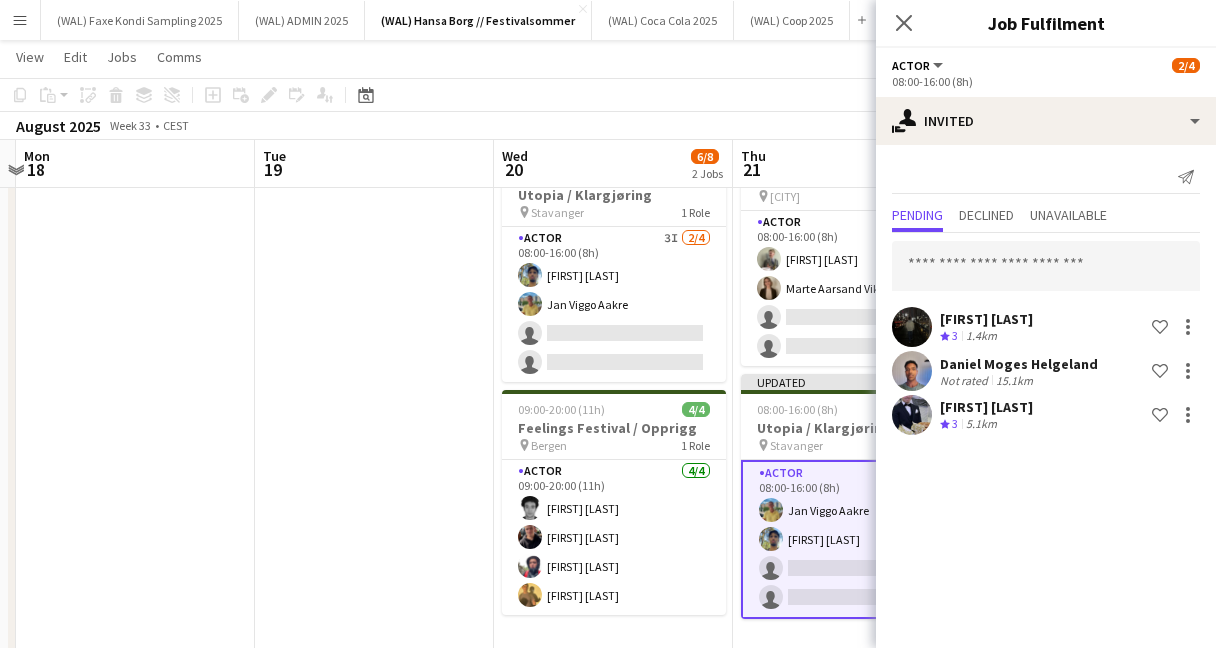 scroll, scrollTop: 0, scrollLeft: 0, axis: both 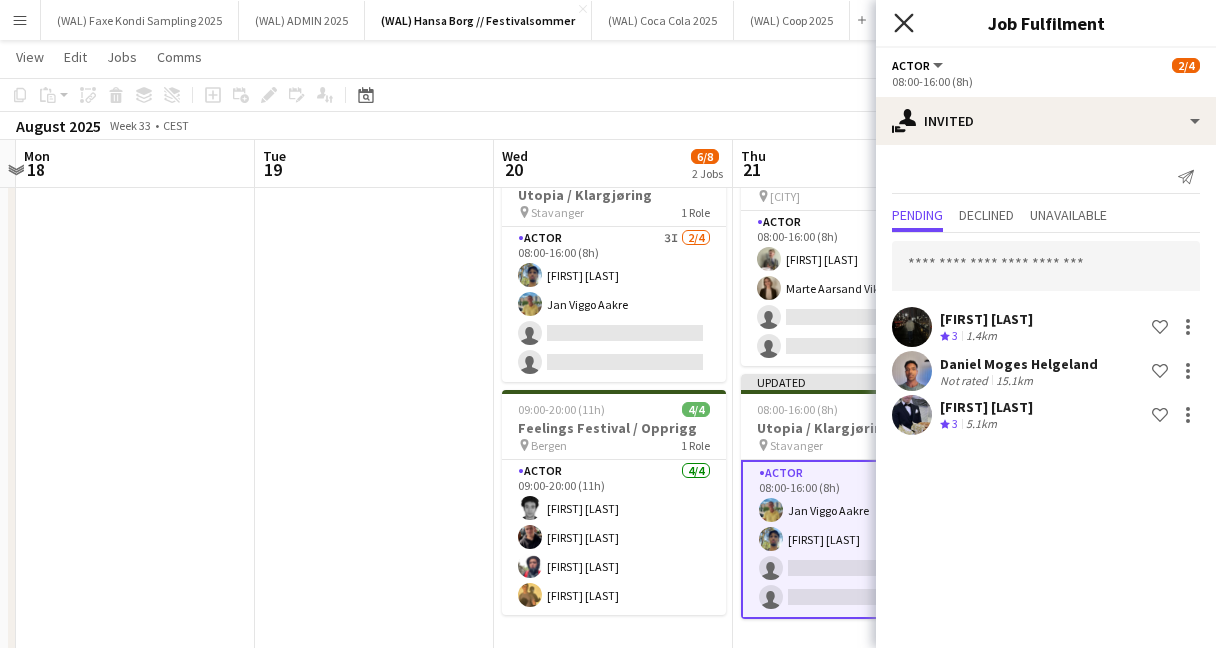 click on "Close pop-in" 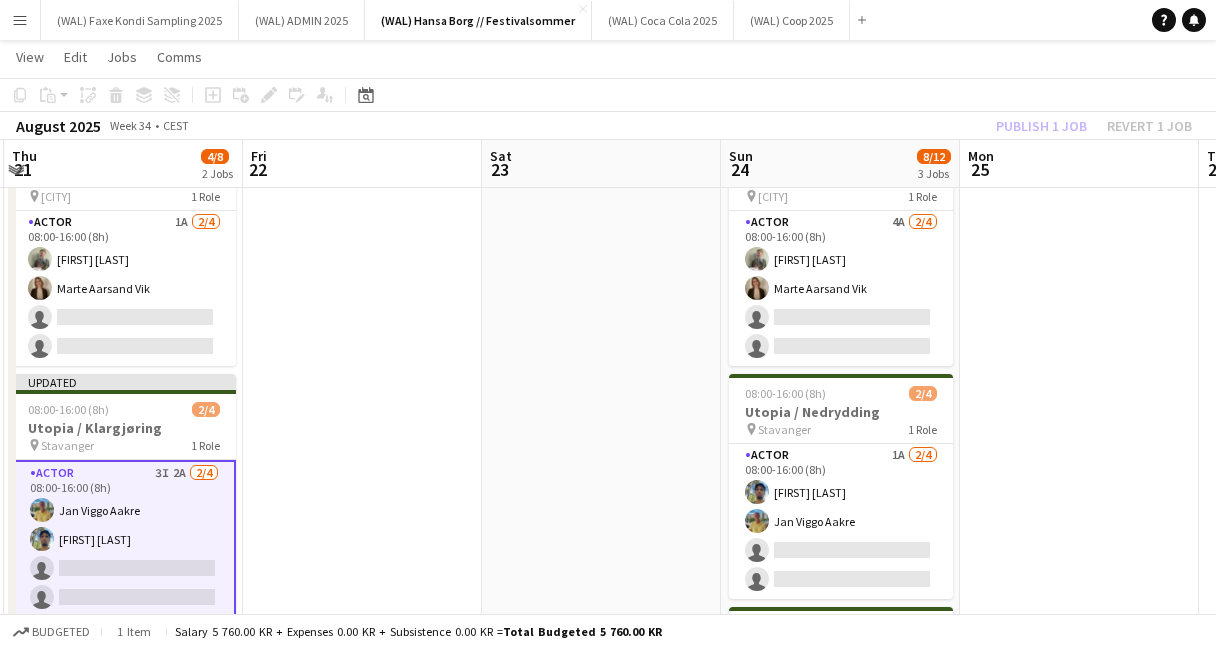 scroll, scrollTop: 0, scrollLeft: 715, axis: horizontal 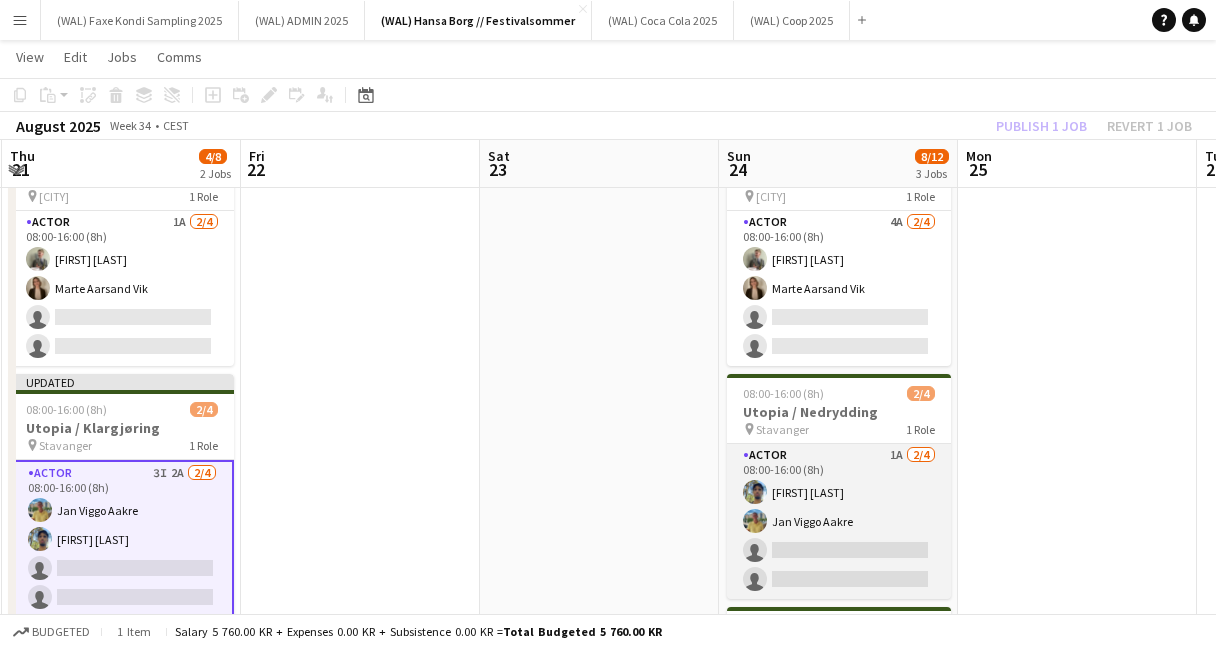 click on "Actor   1A   2/4   08:00-16:00 (8h)
[FIRST] [LAST] [FIRST] [LAST]
single-neutral-actions
single-neutral-actions" at bounding box center (839, 521) 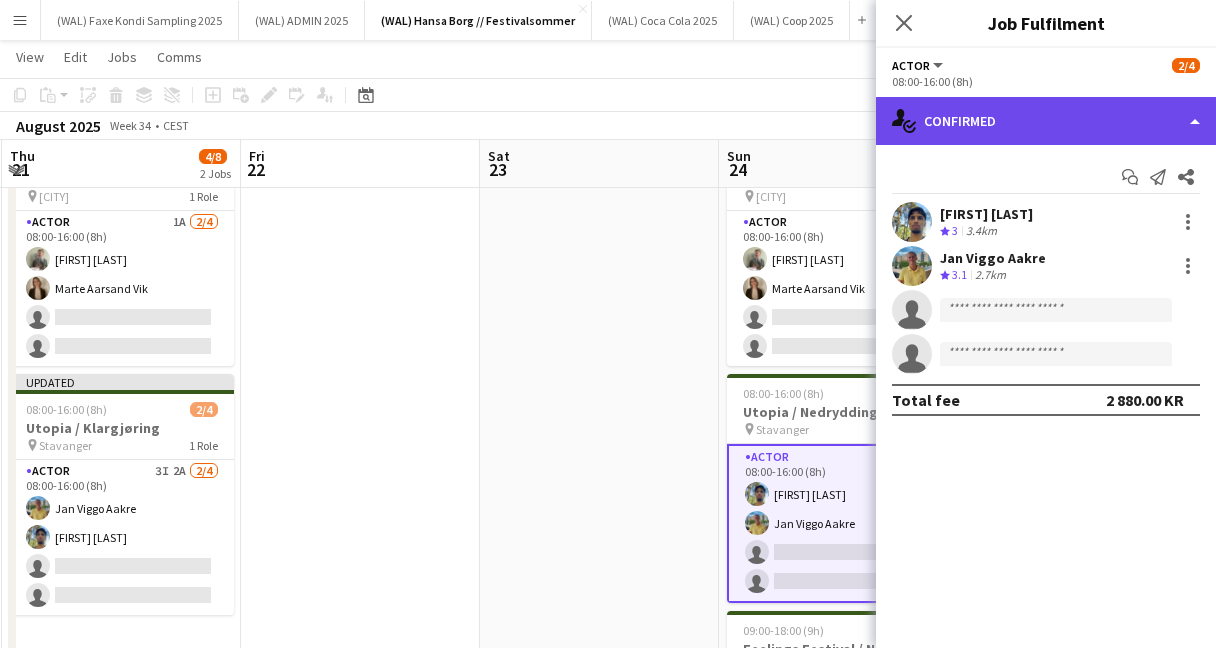 click on "single-neutral-actions-check-2
Confirmed" 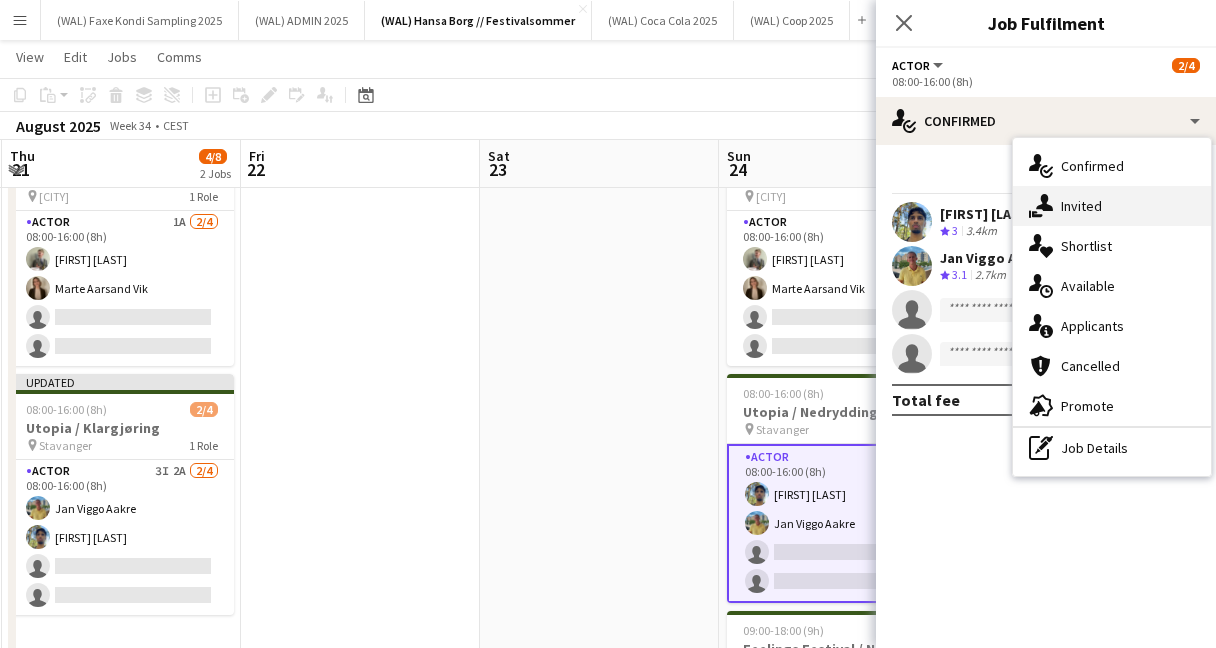 click on "single-neutral-actions-share-1
Invited" at bounding box center (1112, 206) 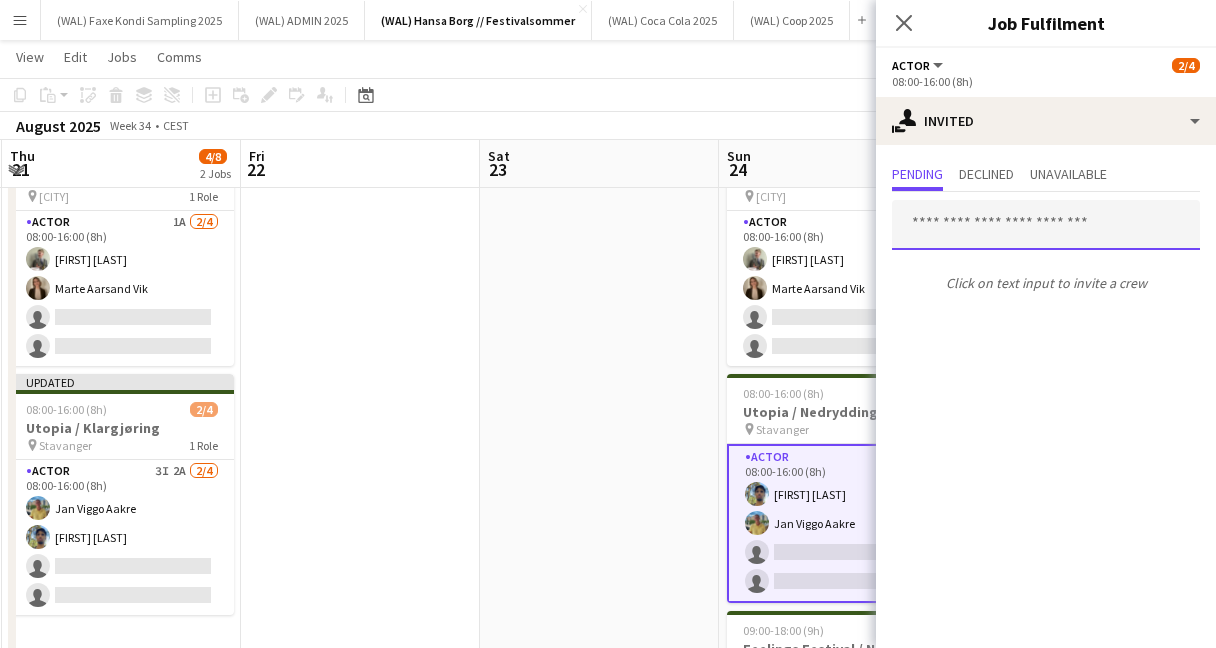 click at bounding box center (1046, 225) 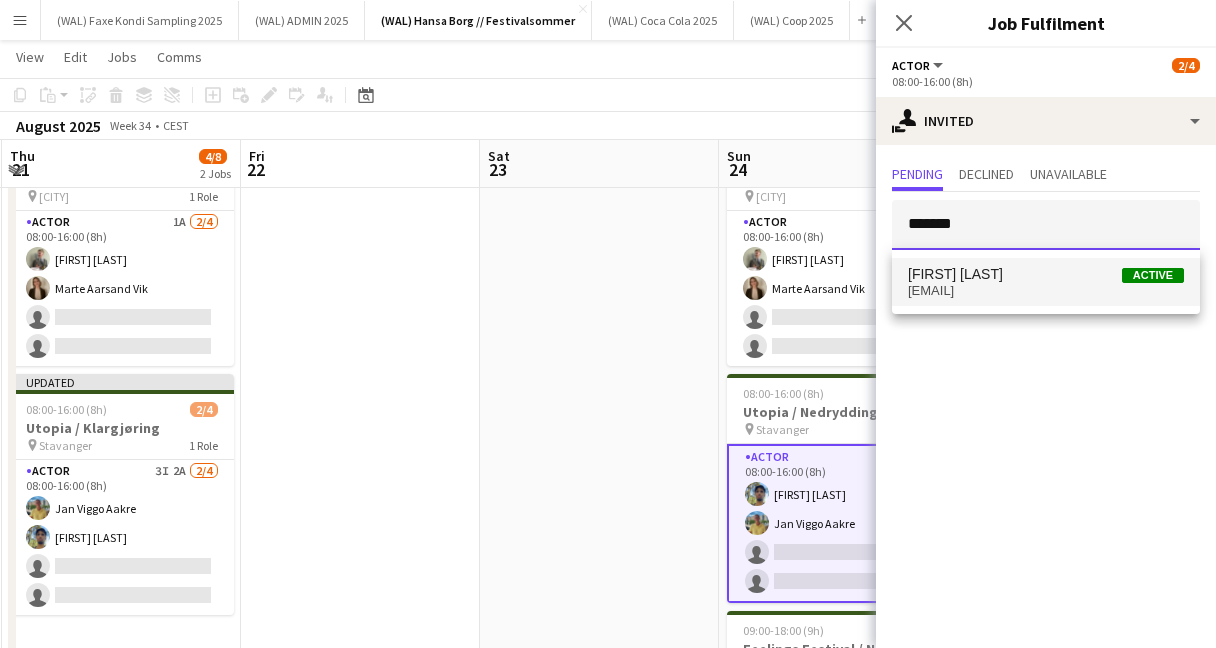 type on "*******" 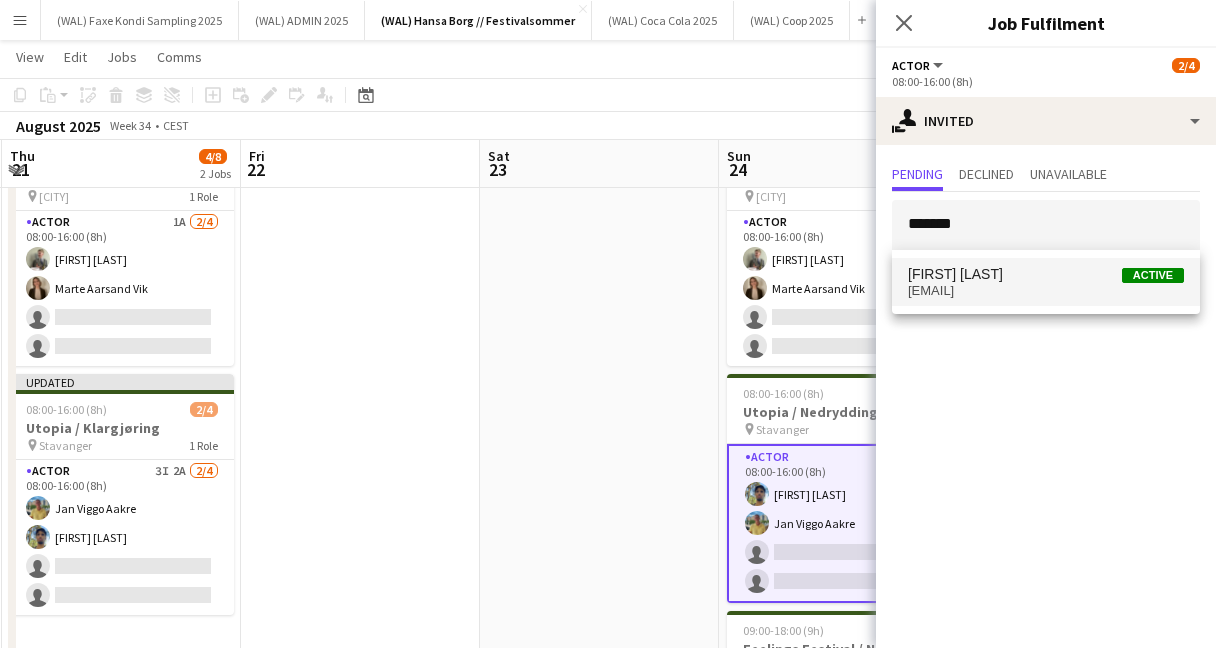 click on "[EMAIL]" at bounding box center (1046, 291) 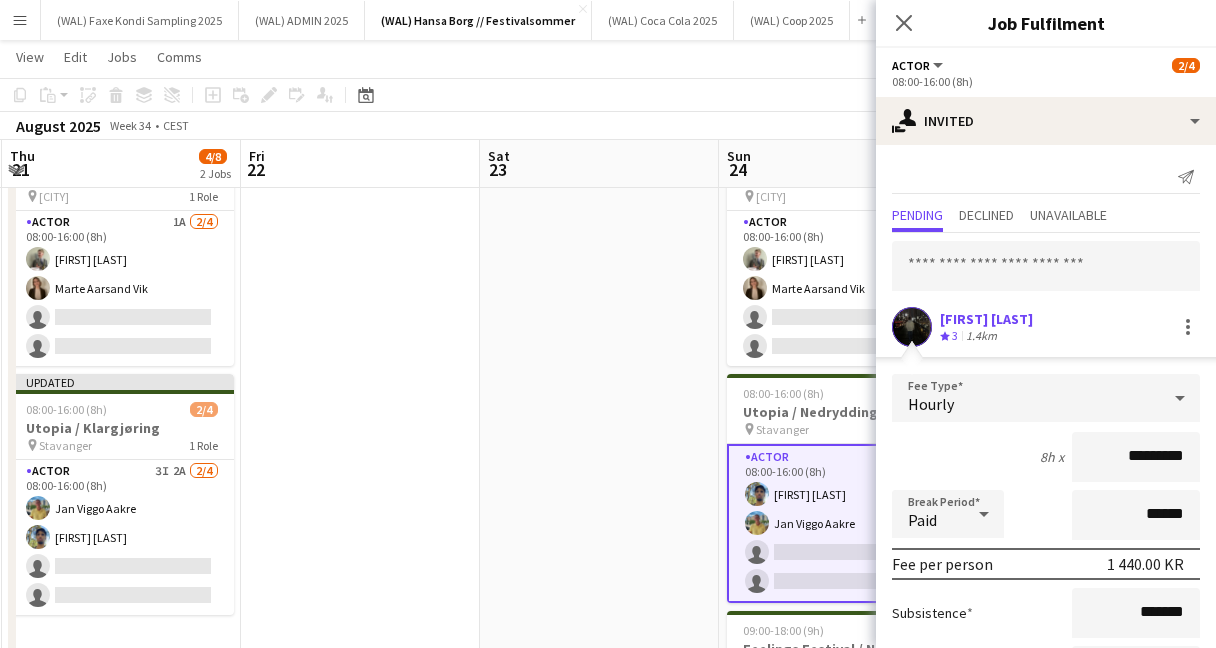 scroll, scrollTop: 173, scrollLeft: 0, axis: vertical 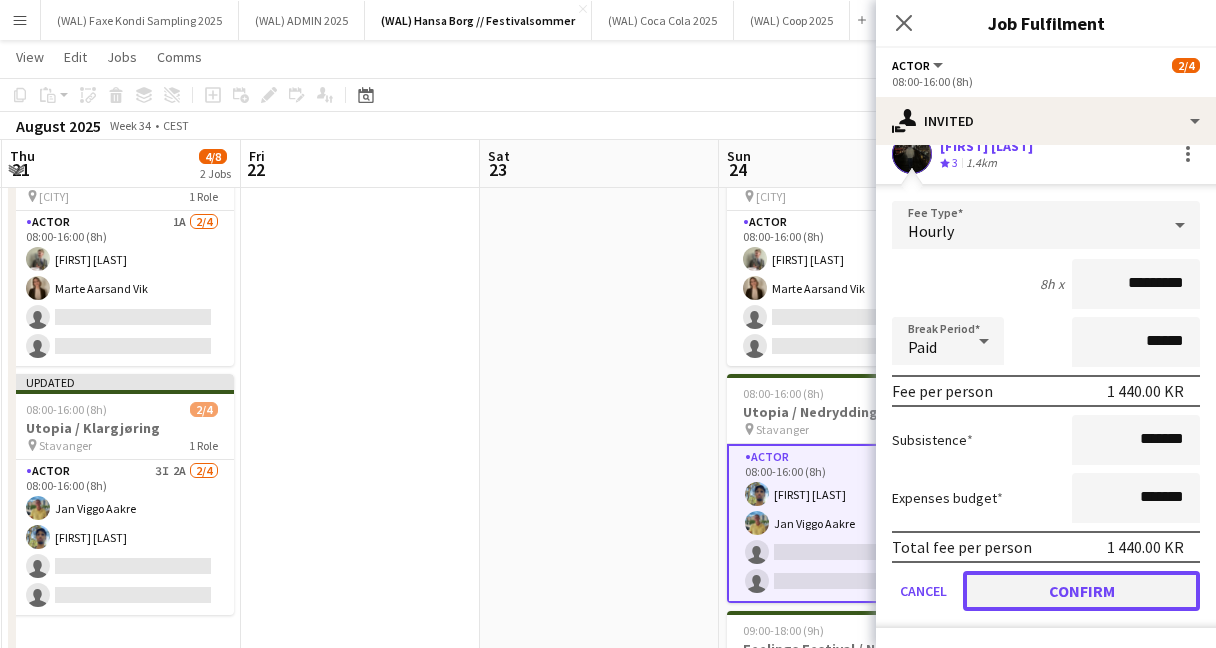 click on "Confirm" 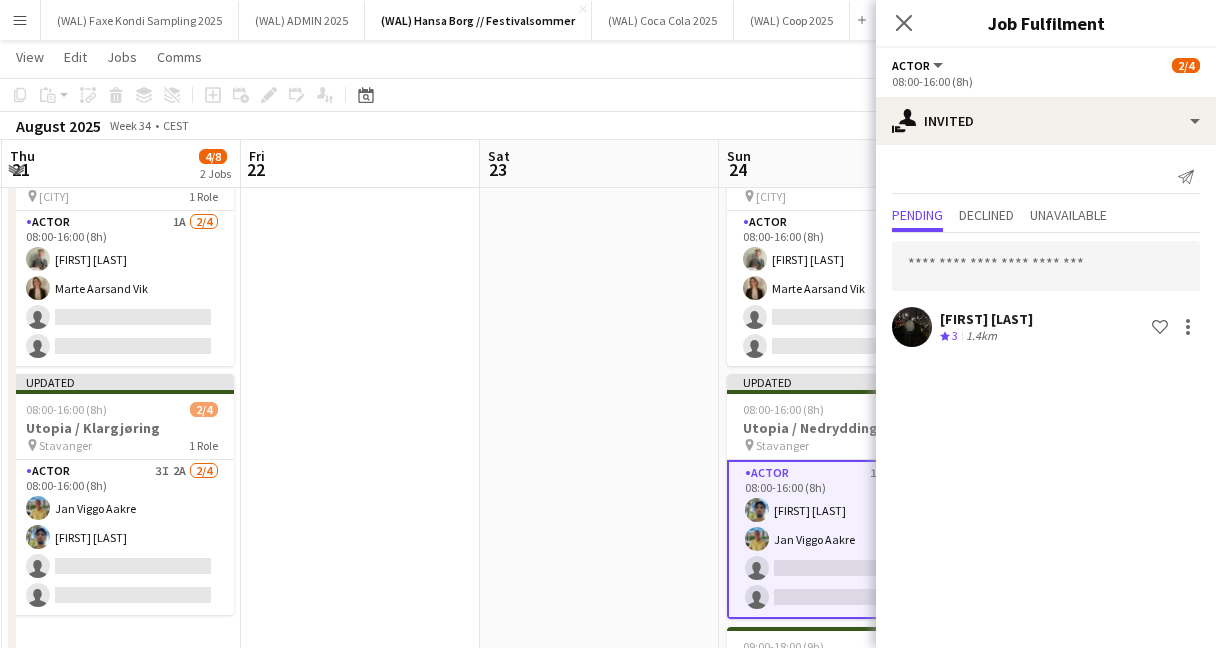 scroll, scrollTop: 0, scrollLeft: 0, axis: both 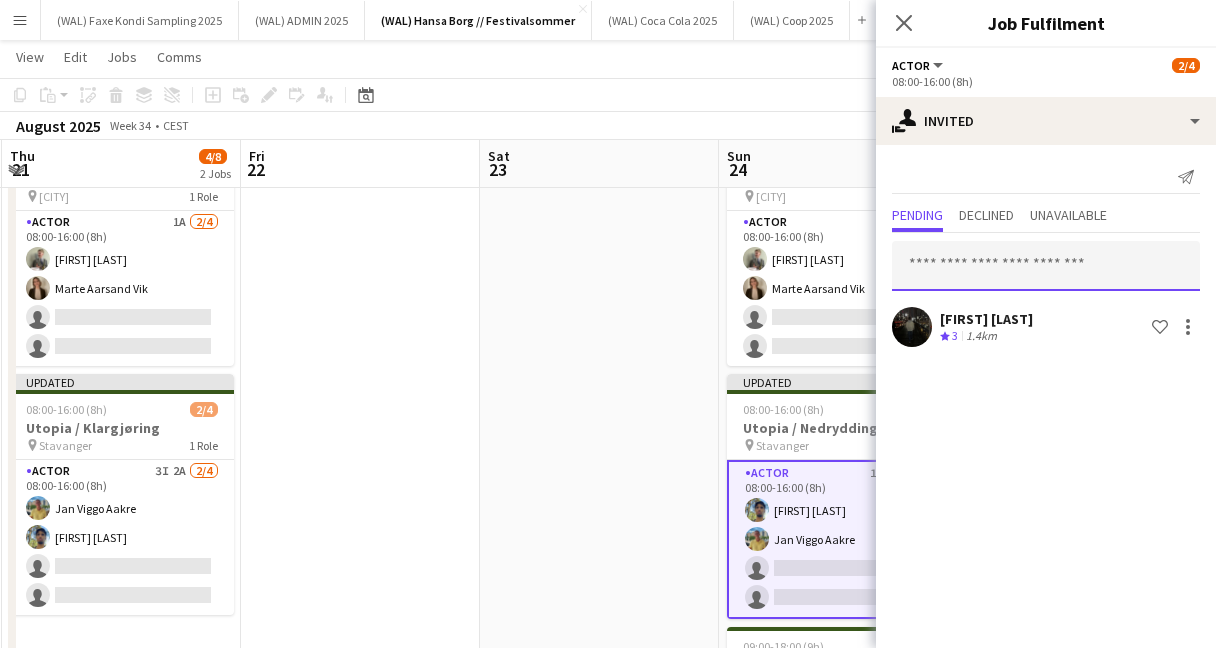 click at bounding box center (1046, 266) 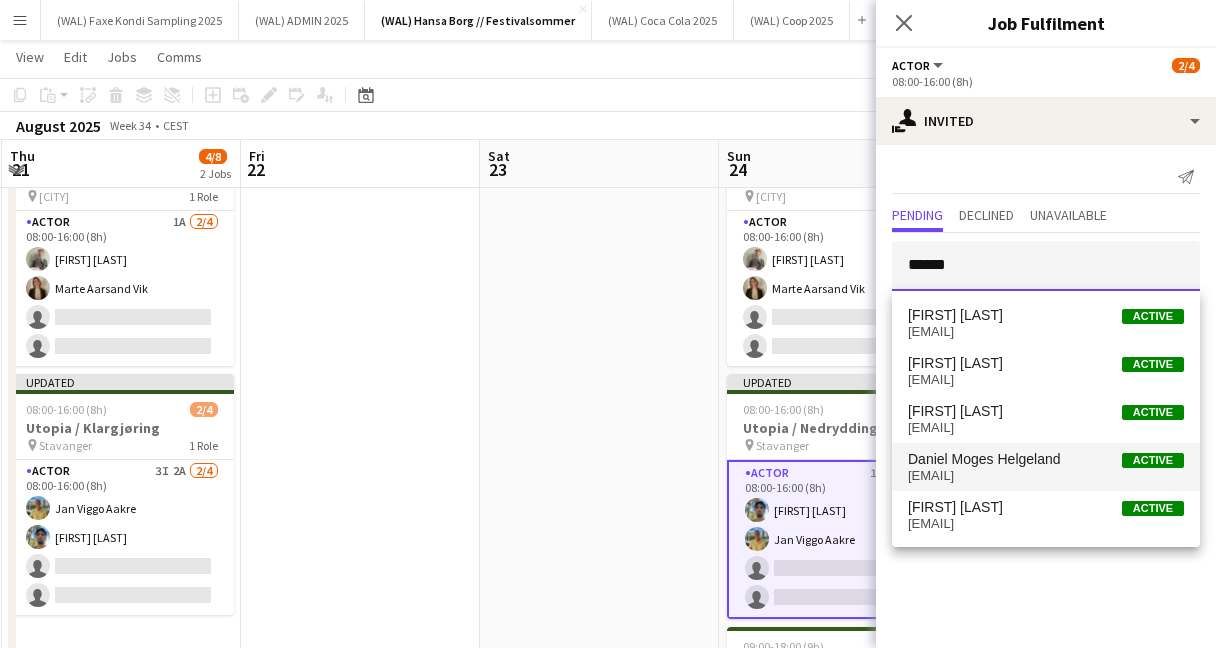 type on "******" 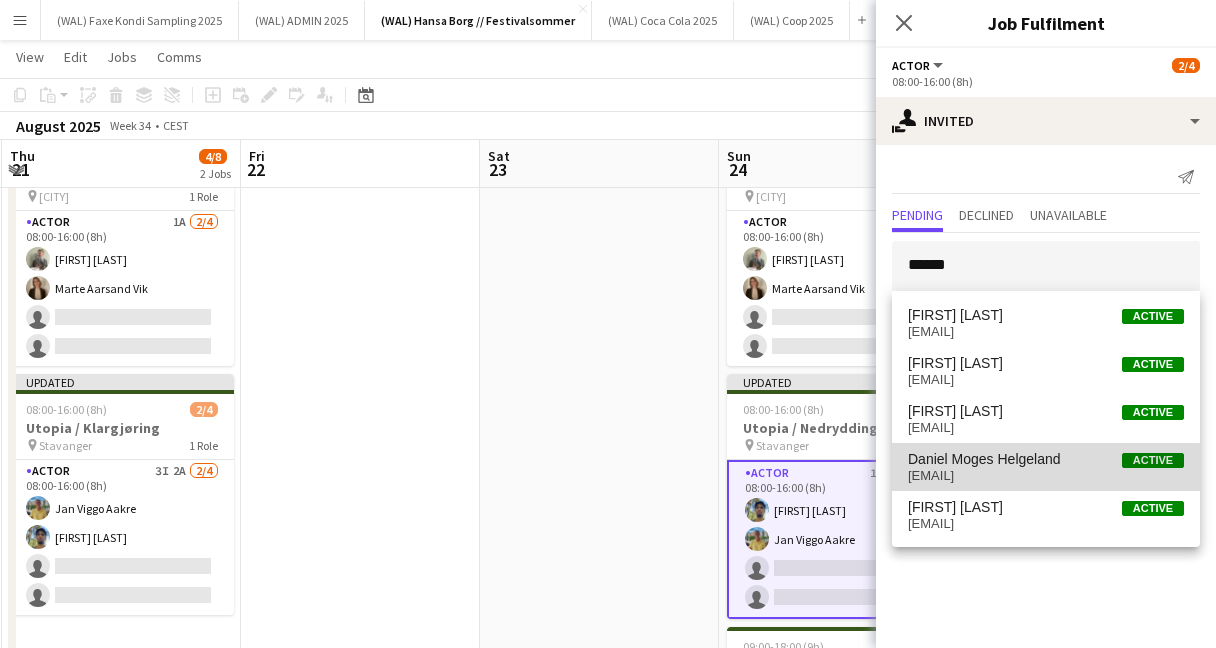 click on "[FIRST] [LAST]  Active  [EMAIL]" at bounding box center (1046, 467) 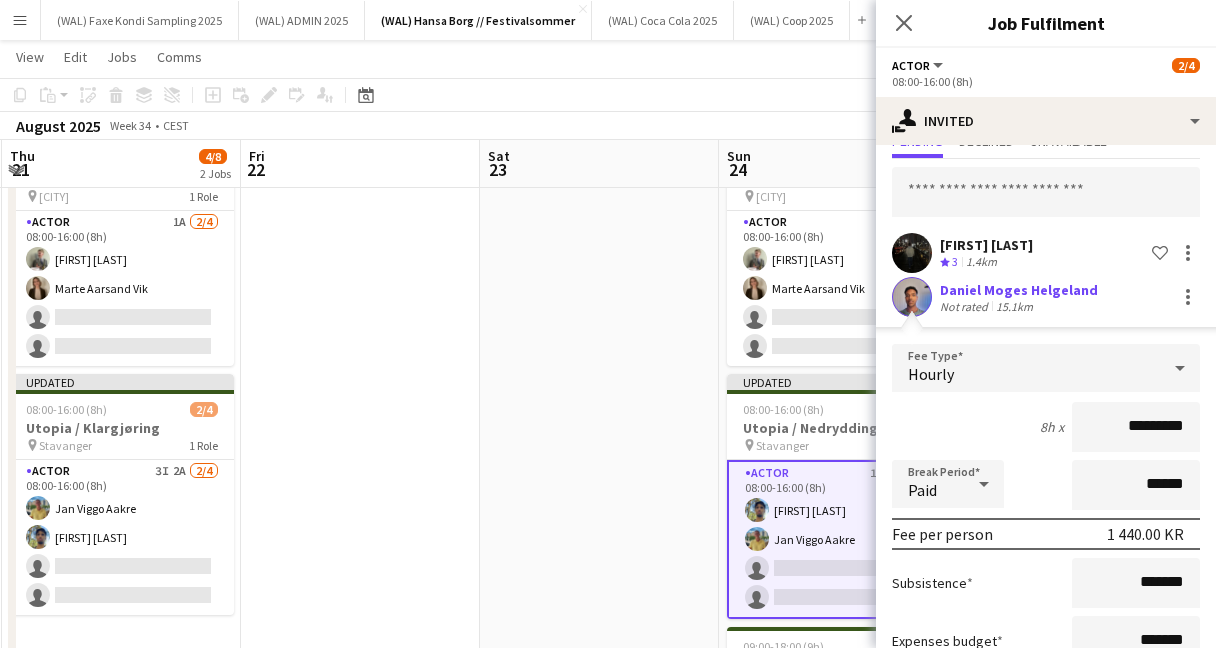 scroll, scrollTop: 217, scrollLeft: 0, axis: vertical 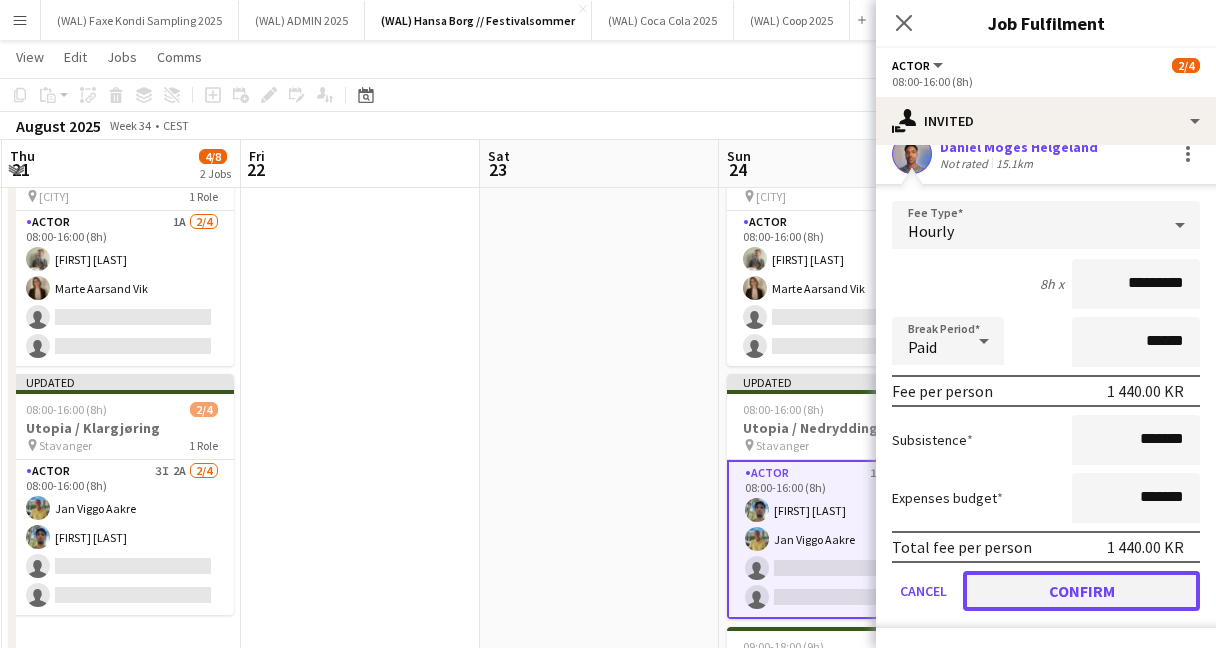 click on "Confirm" 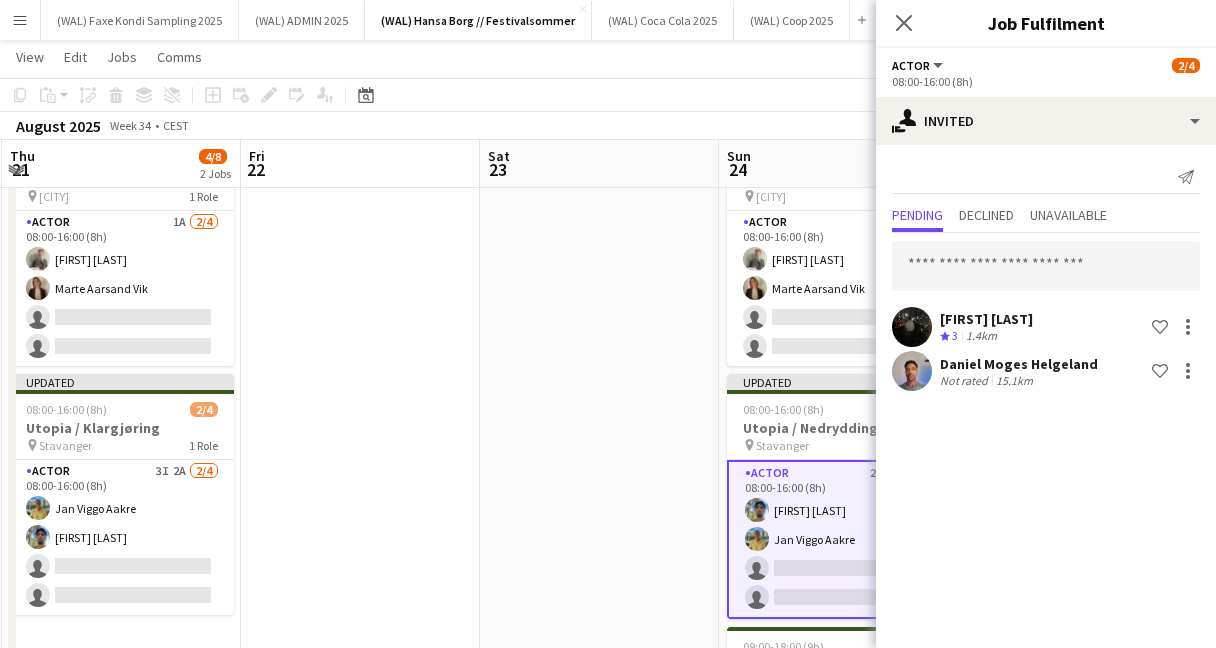 scroll, scrollTop: 0, scrollLeft: 0, axis: both 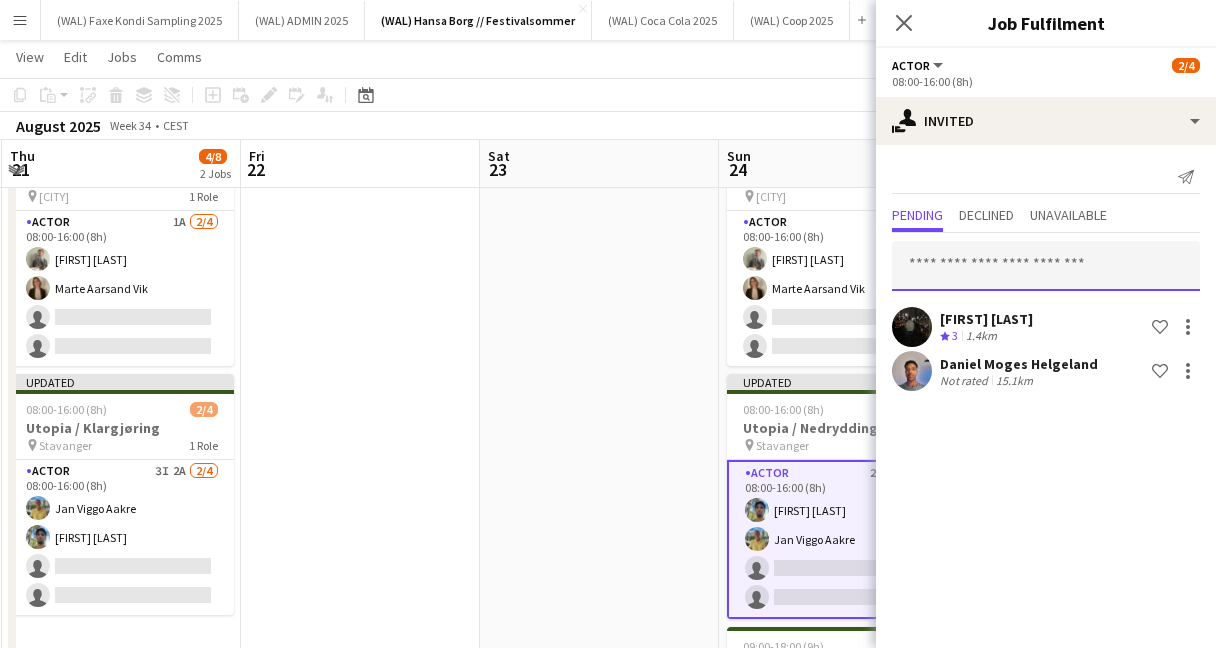 click at bounding box center (1046, 266) 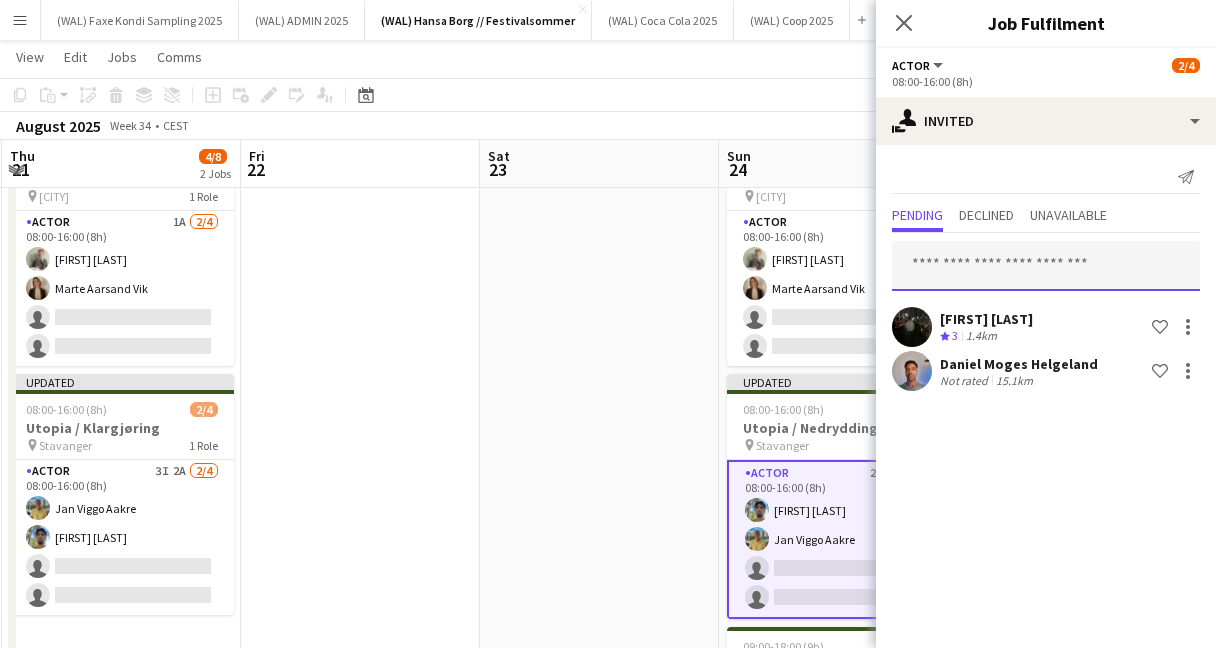 type on "*" 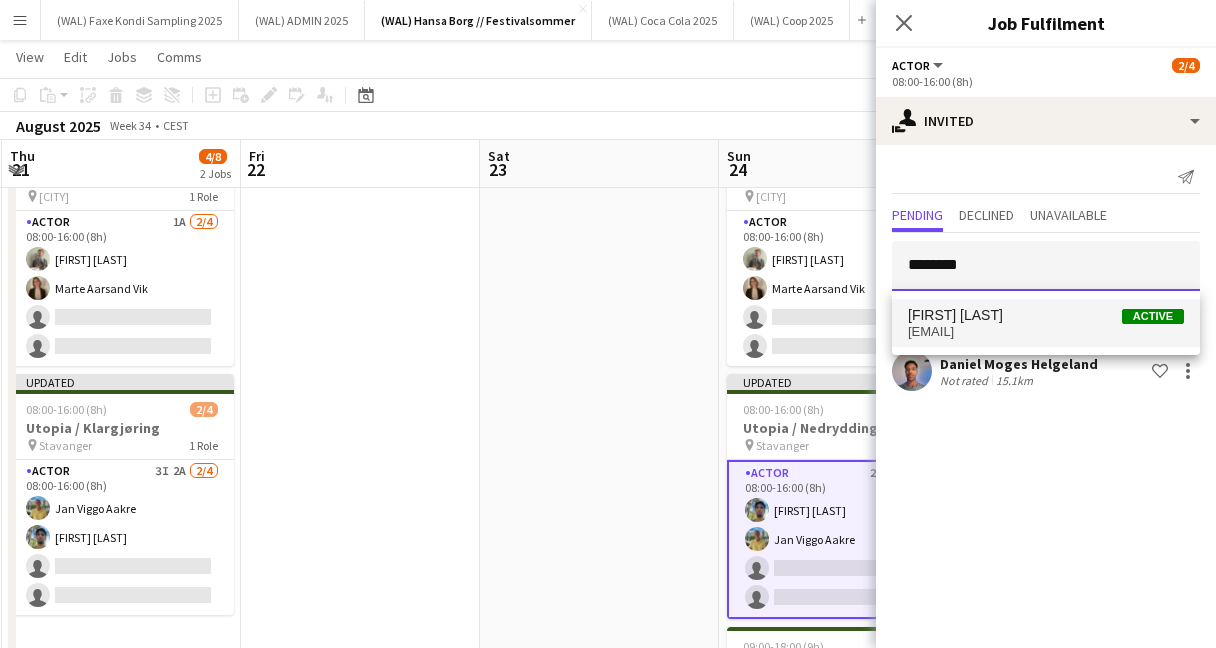 type on "********" 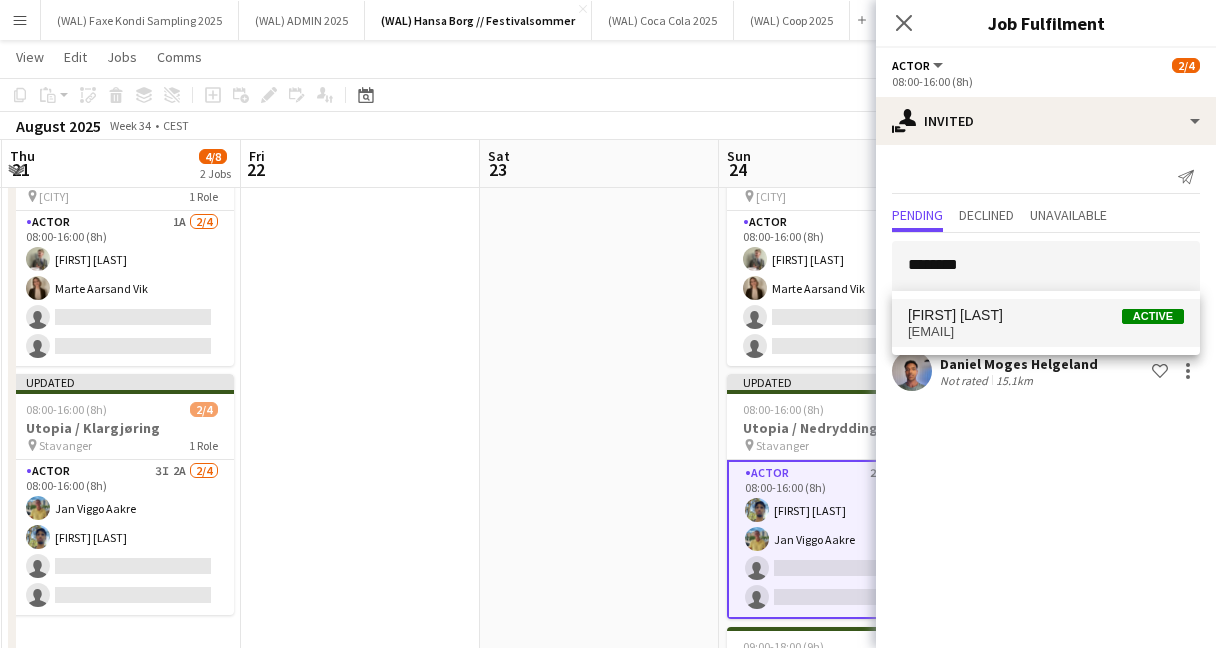 click on "[FIRST] [LAST]  Active  [EMAIL]" at bounding box center (1046, 323) 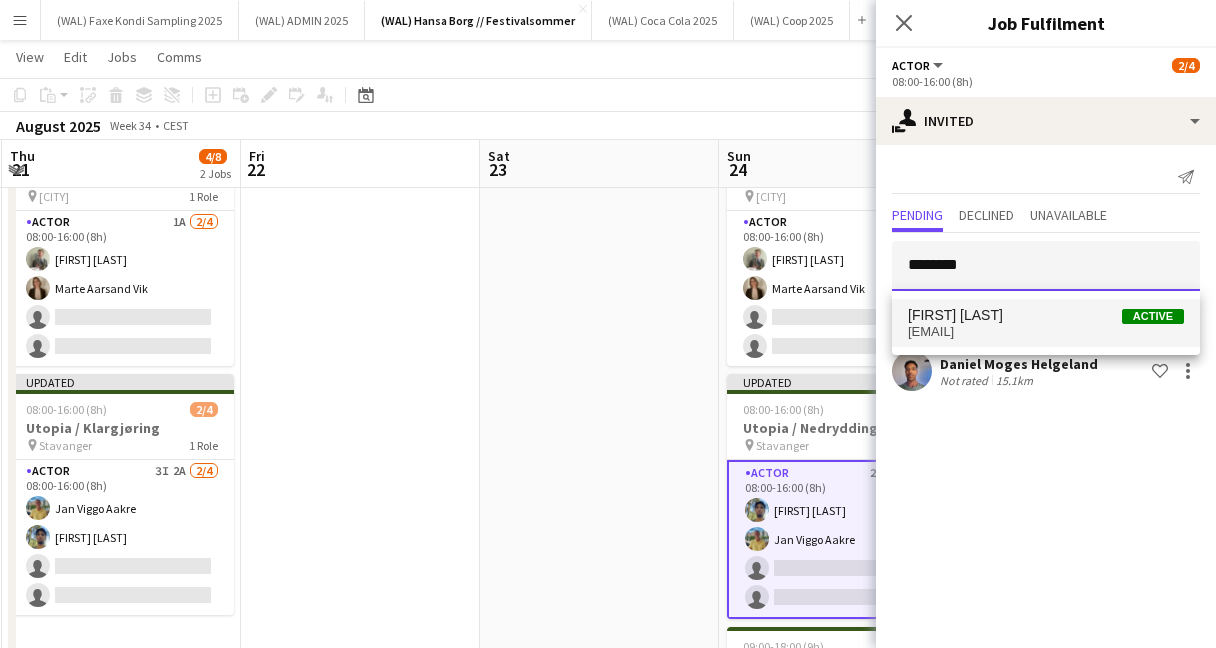 type 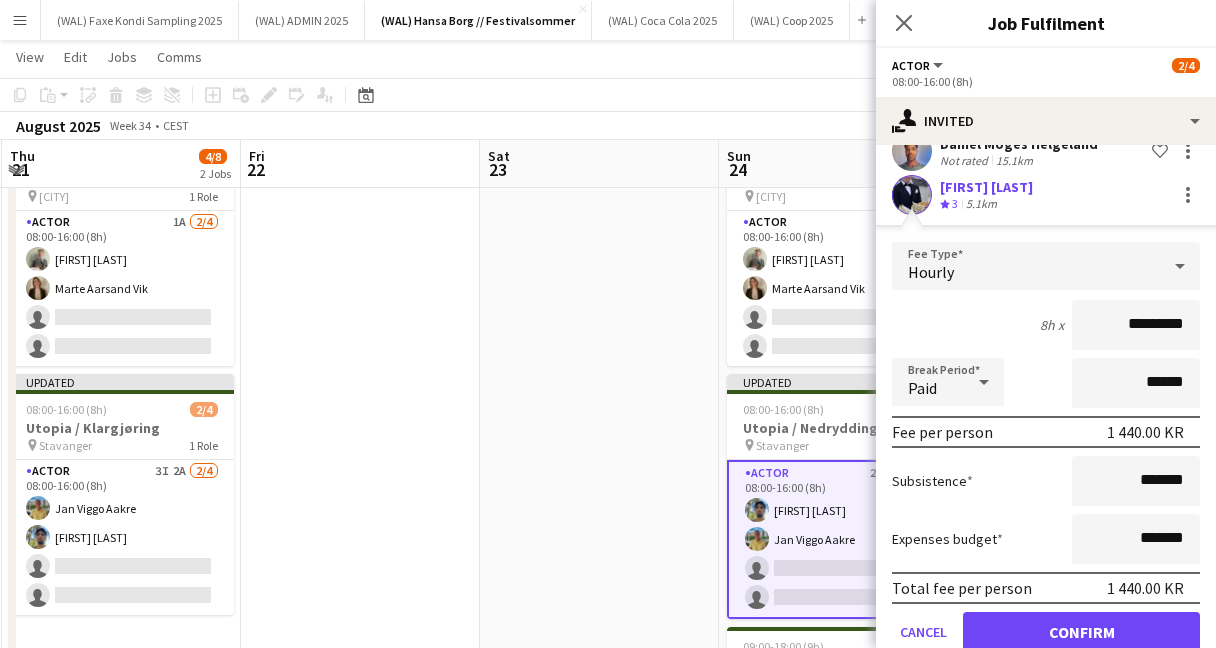 scroll, scrollTop: 261, scrollLeft: 0, axis: vertical 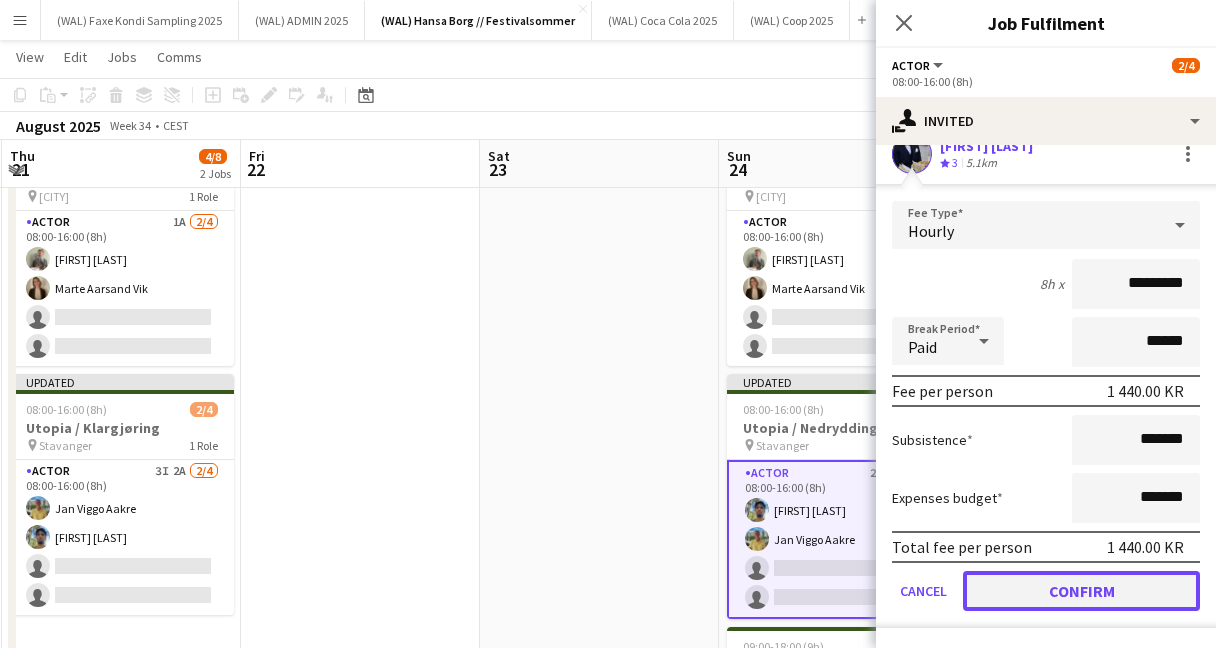 click on "Confirm" 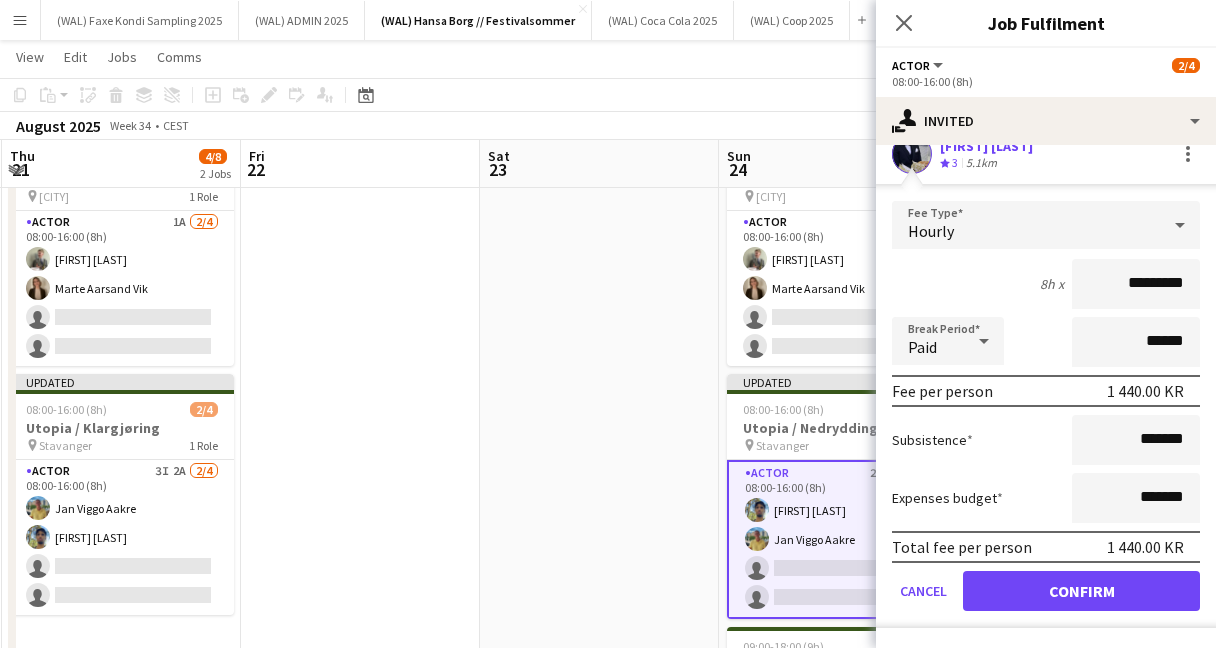 scroll, scrollTop: 0, scrollLeft: 0, axis: both 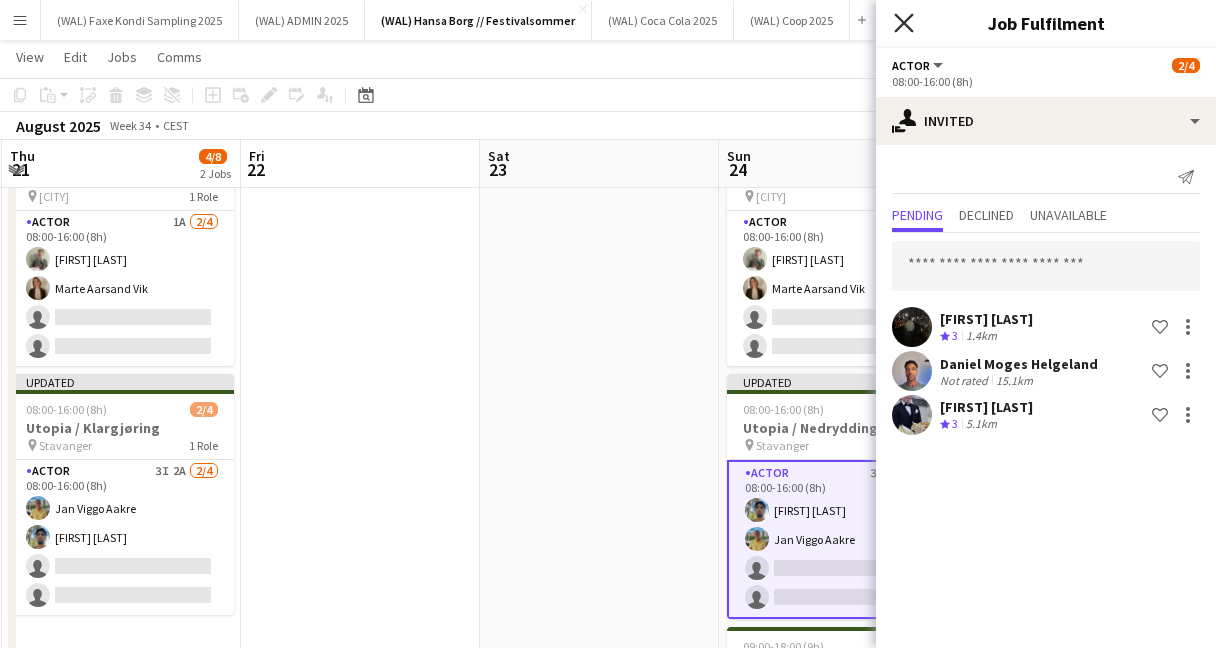 click 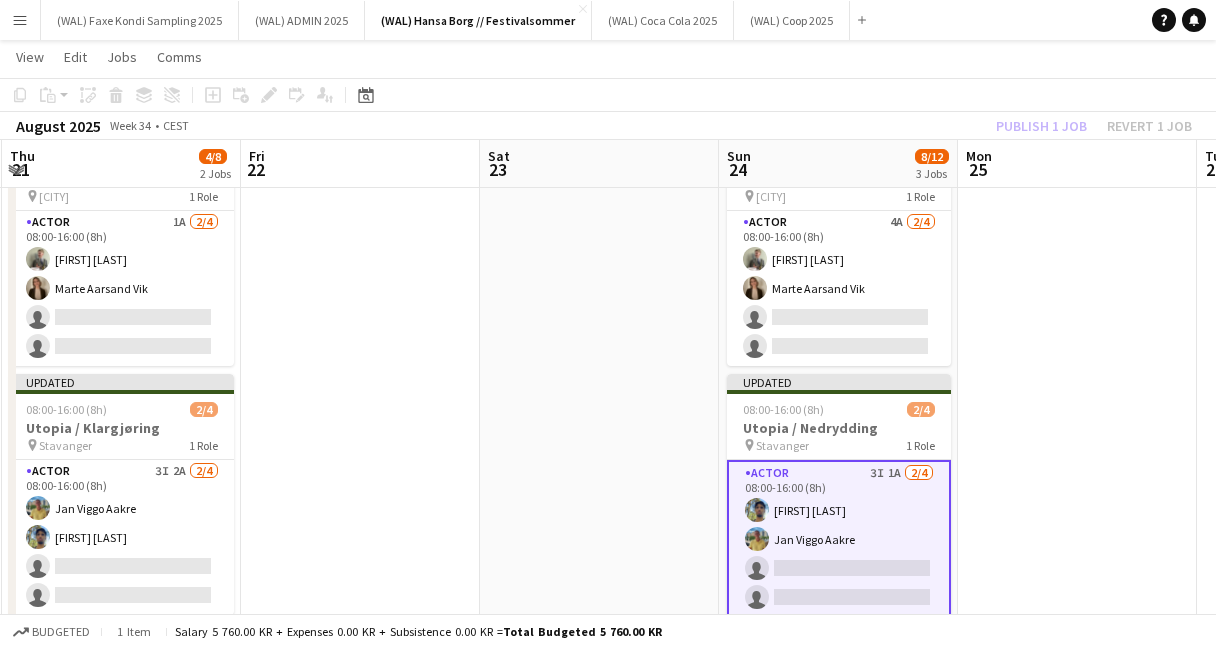 click on "Copy
Paste
Paste
Command
V Paste with crew
Command
Shift
V
Paste linked Job
Delete
Group
Ungroup
Add job
Add linked Job
Edit
Edit linked Job
Applicants
Date picker
AUG 2025 AUG 2025 Monday M Tuesday T Wednesday W Thursday T Friday F Saturday S Sunday S  AUG   1   2   3   4   5   6   7   8   9   10   11   12   13   14   15   16   17   18   19   20   21   22   23   24   25" 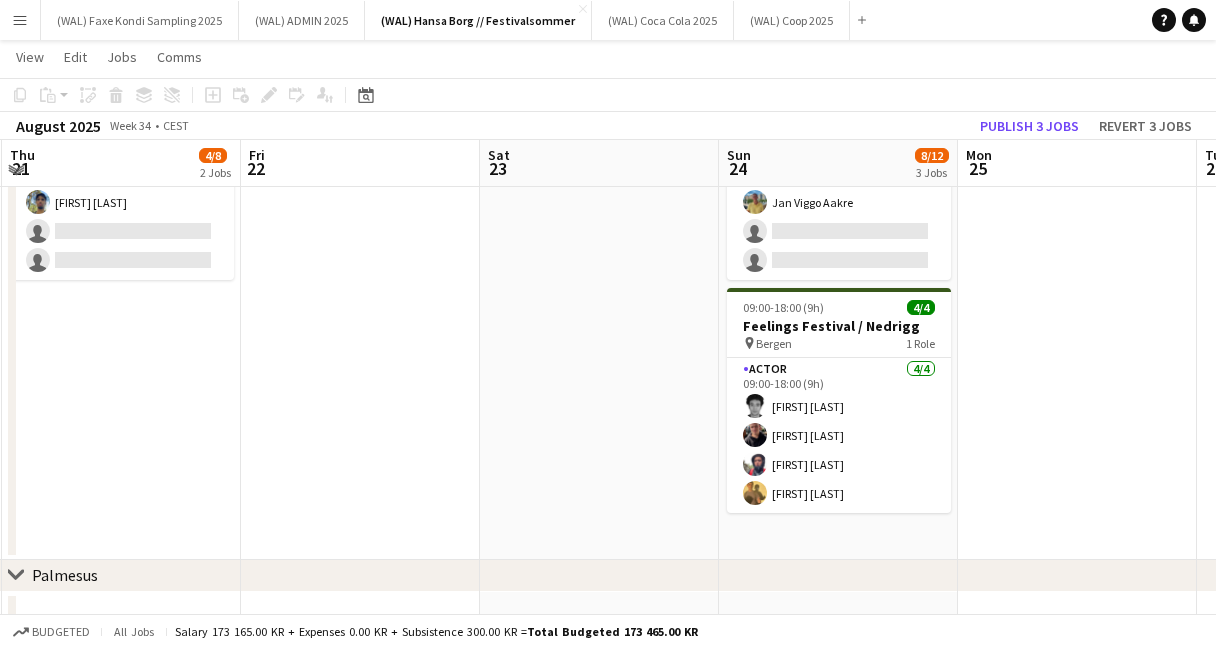 scroll, scrollTop: 428, scrollLeft: 0, axis: vertical 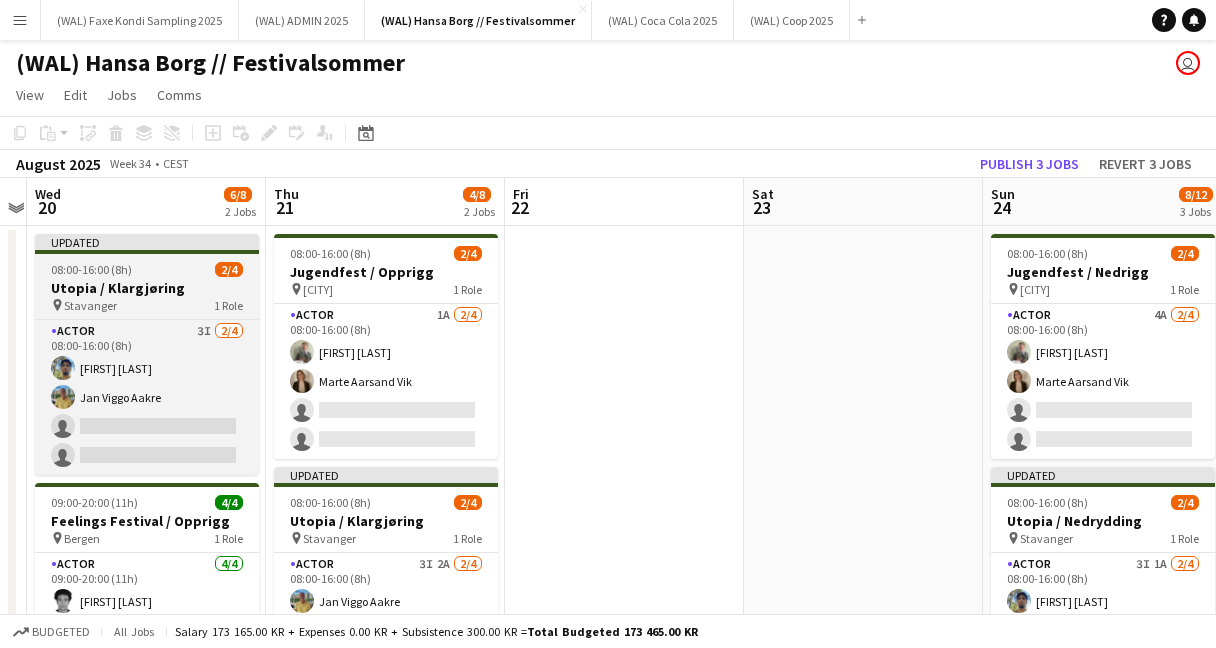 click on "Utopia / Klargjøring" at bounding box center [147, 288] 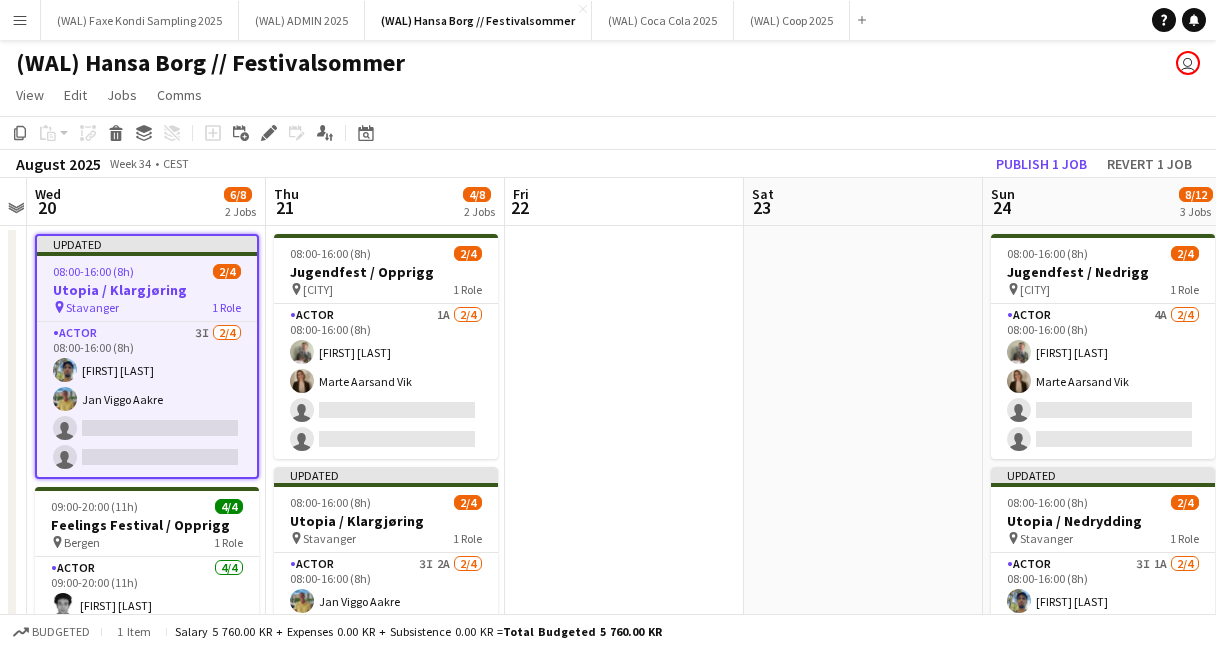 click at bounding box center [863, 607] 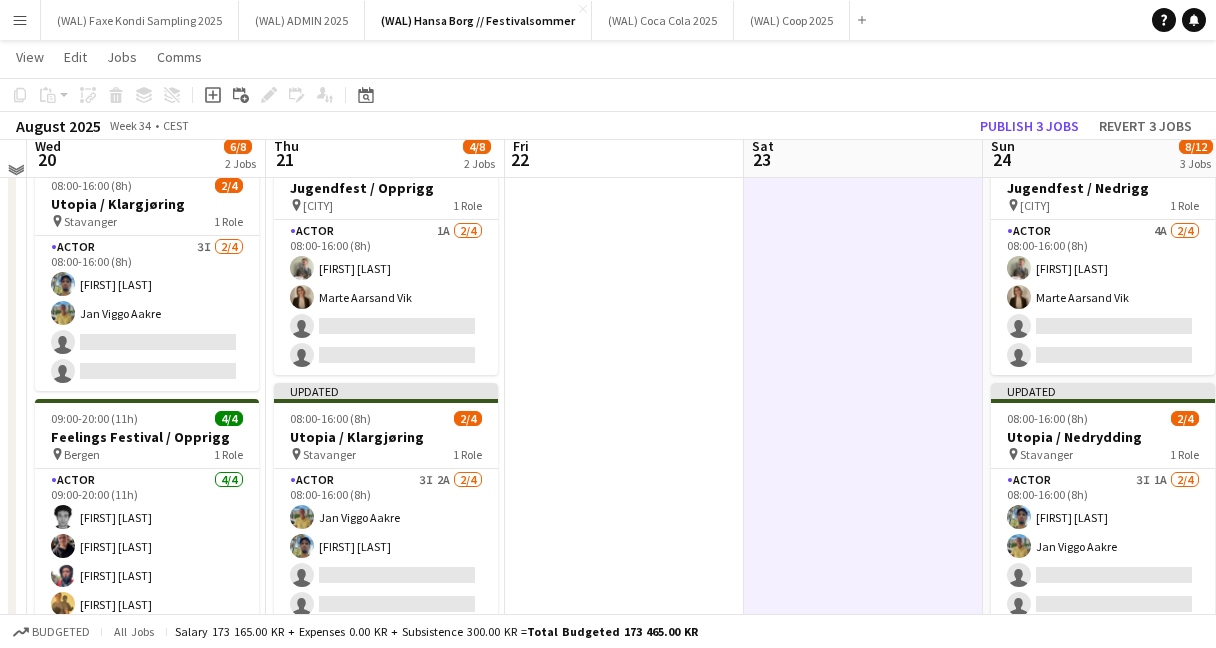 scroll, scrollTop: 0, scrollLeft: 0, axis: both 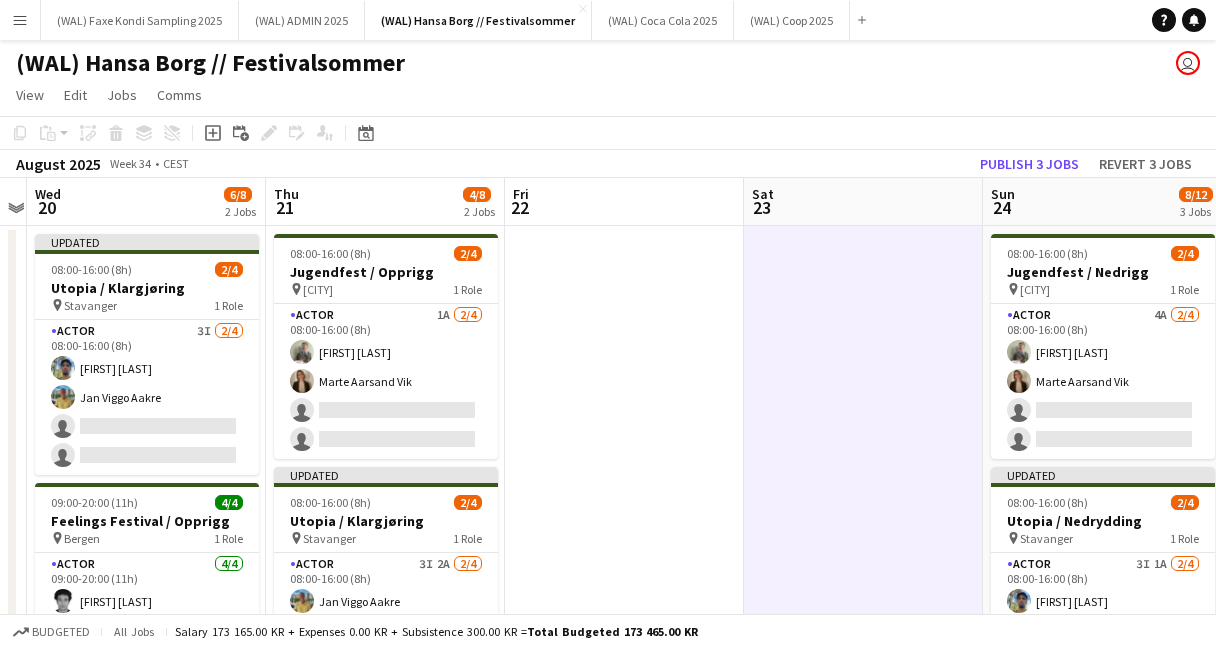 click on "Copy
Paste
Paste
Command
V Paste with crew
Command
Shift
V
Paste linked Job
Delete
Group
Ungroup
Add job
Add linked Job
Edit
Edit linked Job
Applicants
Date picker
AUG 2025 AUG 2025 Monday M Tuesday T Wednesday W Thursday T Friday F Saturday S Sunday S  AUG   1   2   3   4   5   6   7   8   9   10   11   12   13   14   15   16   17   18   19   20   21   22   23   24   25" 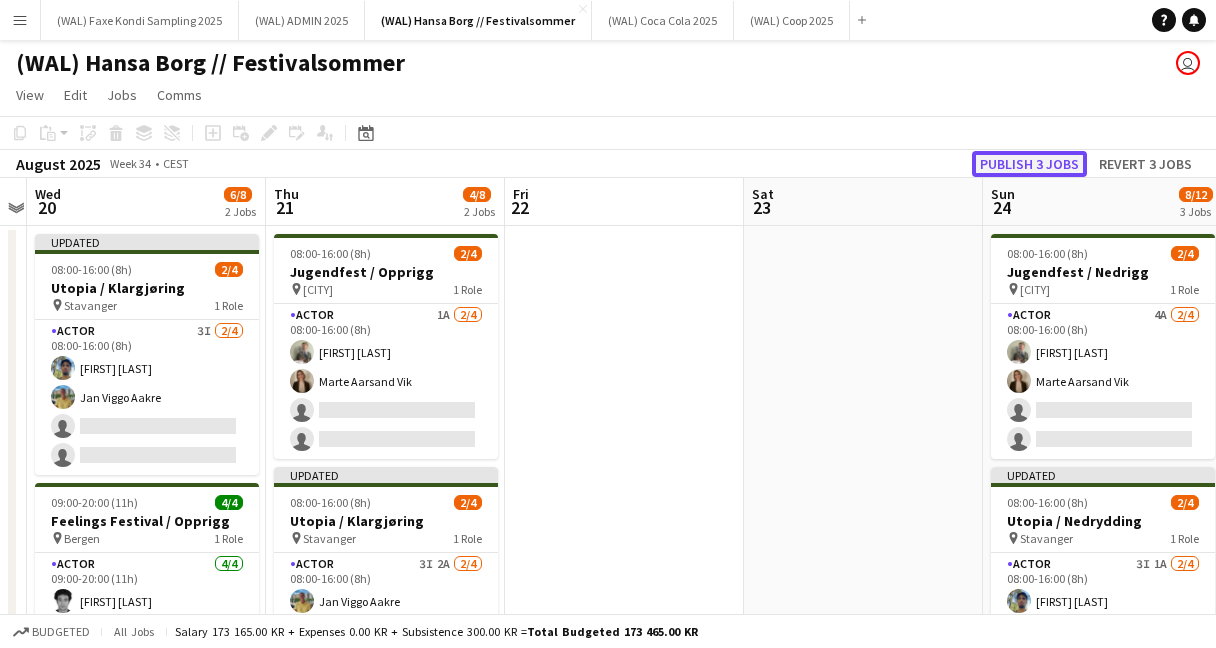 click on "Publish 3 jobs" 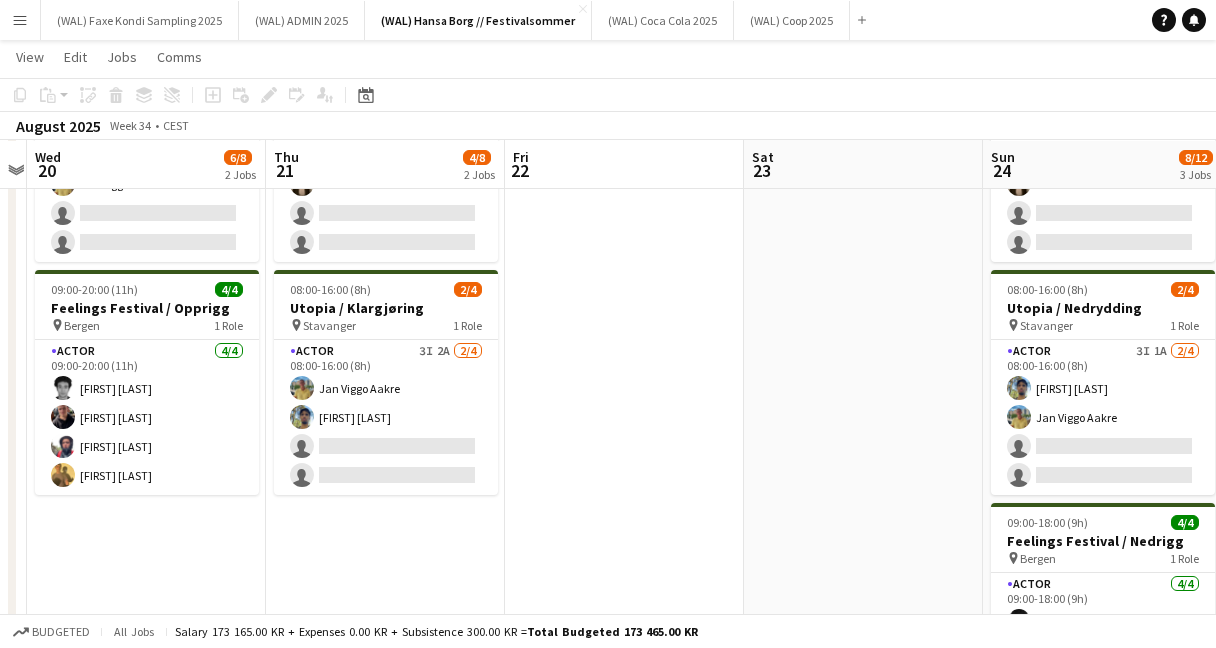 scroll, scrollTop: 196, scrollLeft: 0, axis: vertical 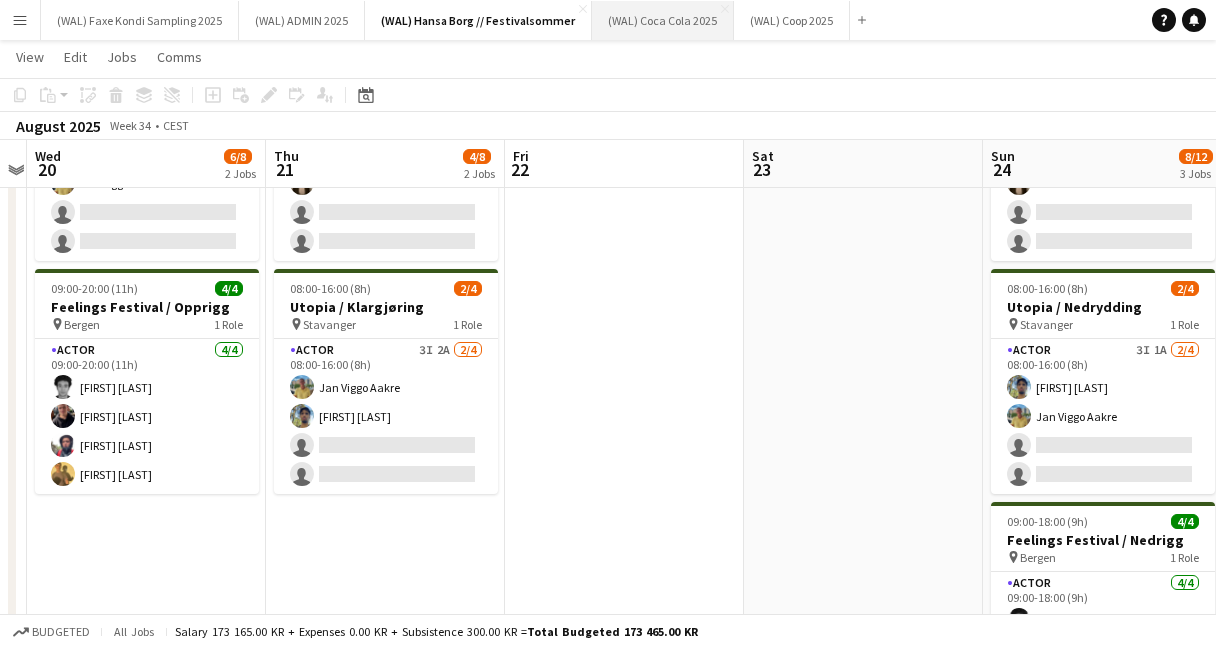 click on "(WAL) Coca Cola 2025
Close" at bounding box center (663, 20) 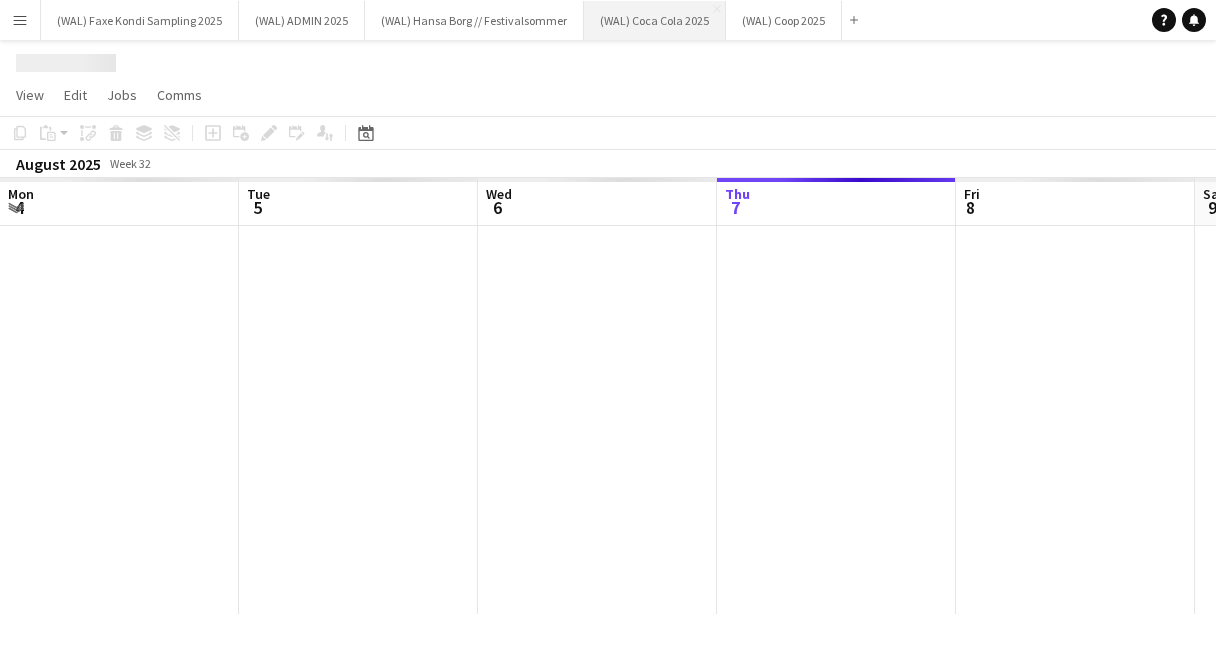 scroll, scrollTop: 0, scrollLeft: 0, axis: both 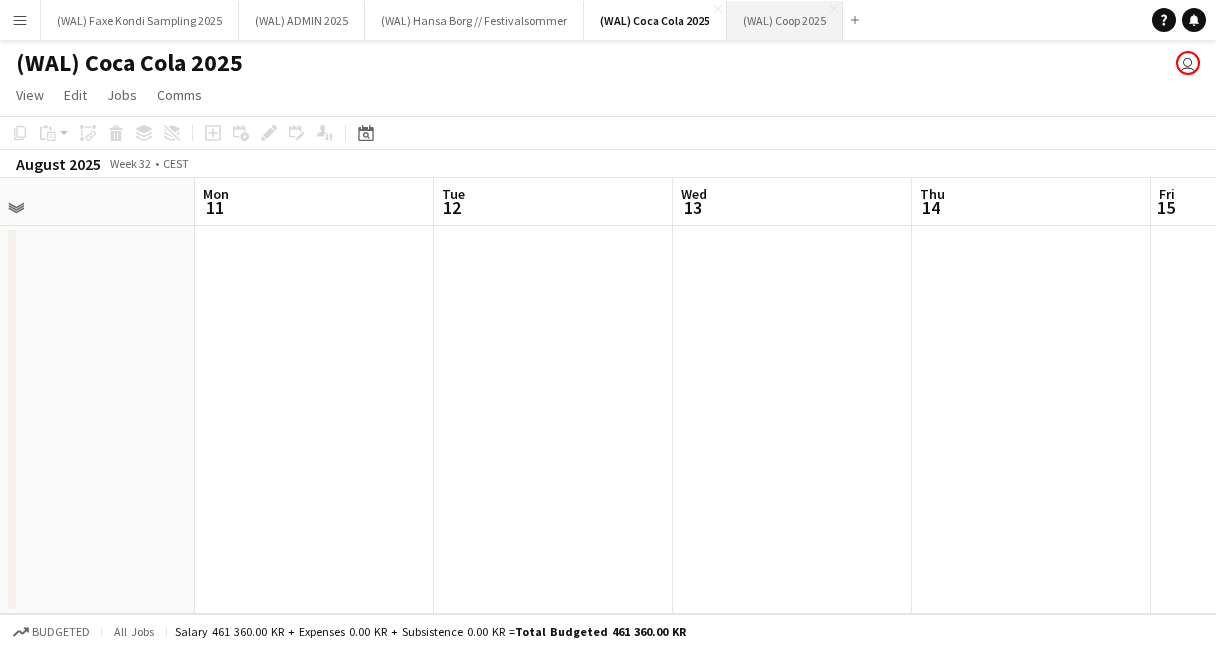 click on "(WAL) Coop 2025
Close" at bounding box center [785, 20] 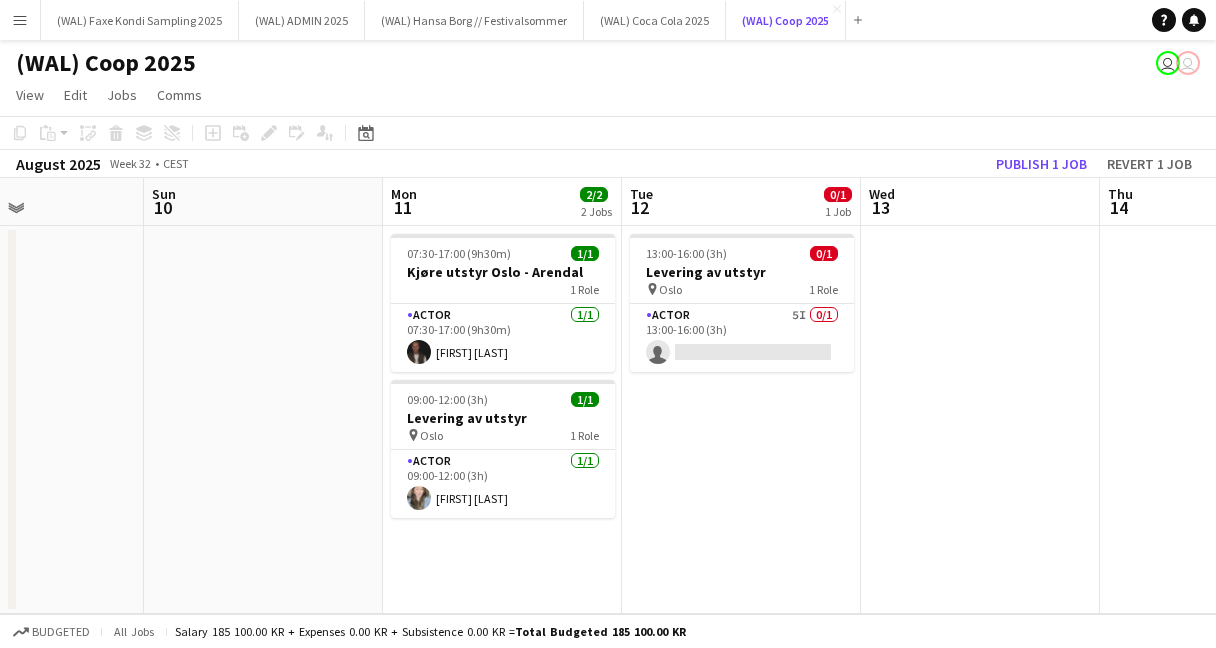 scroll, scrollTop: 0, scrollLeft: 567, axis: horizontal 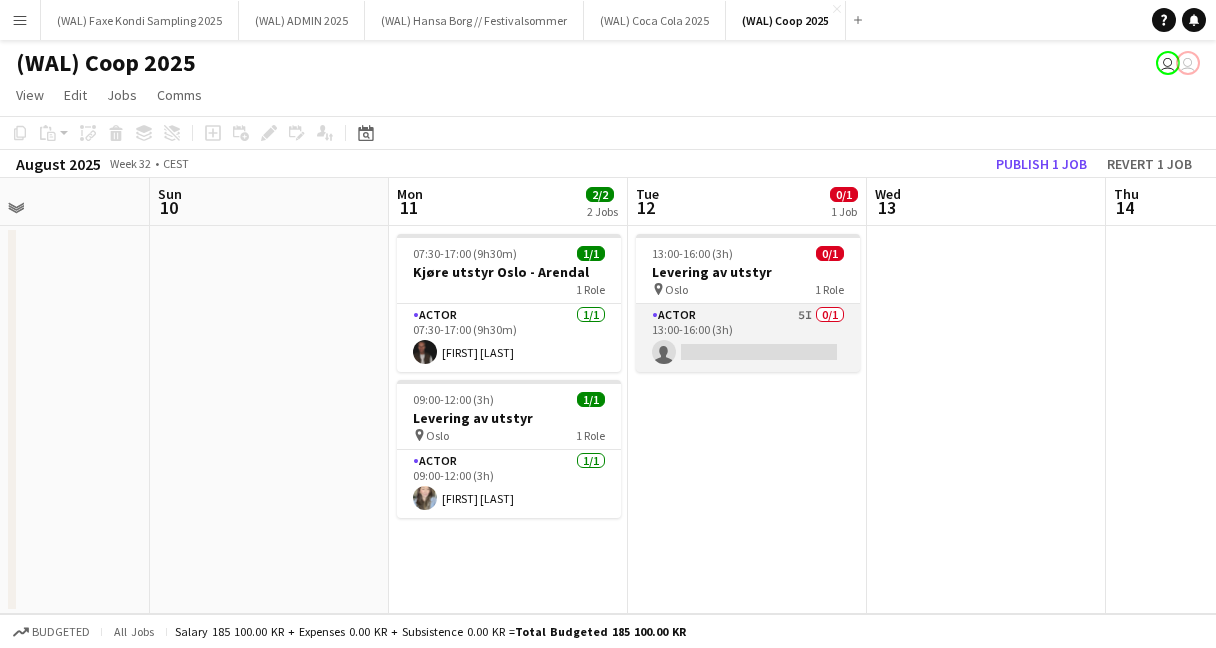 click on "Actor   5I   0/1   13:00-16:00 (3h)
single-neutral-actions" at bounding box center (748, 338) 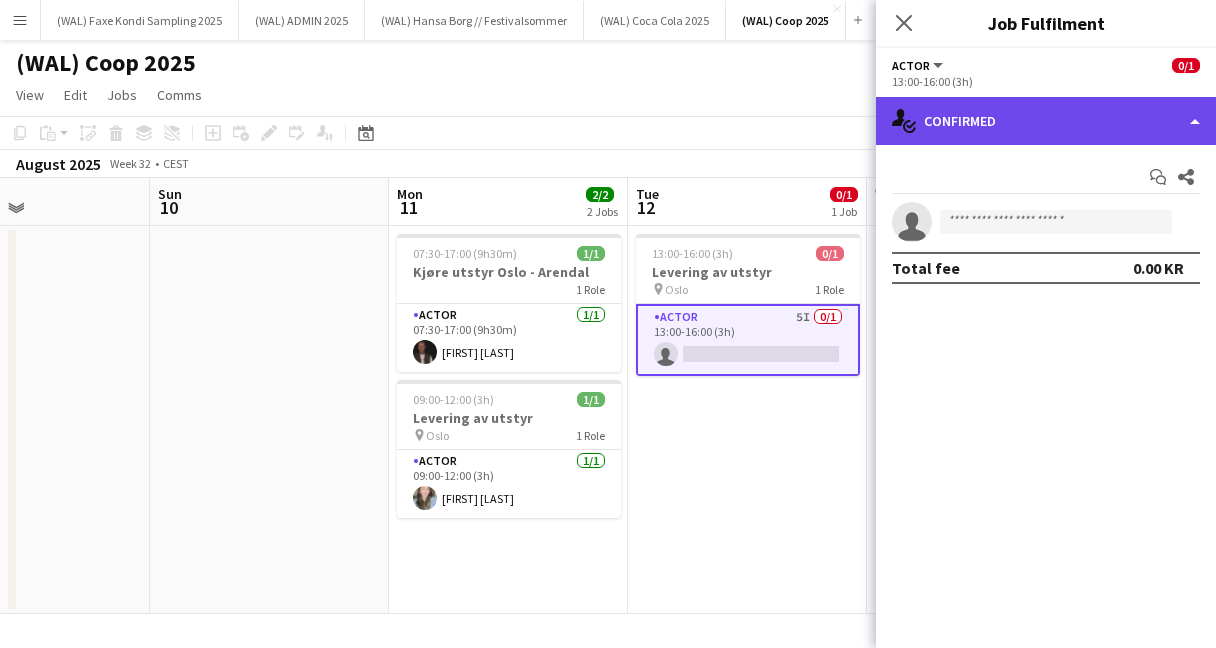 click on "single-neutral-actions-check-2
Confirmed" 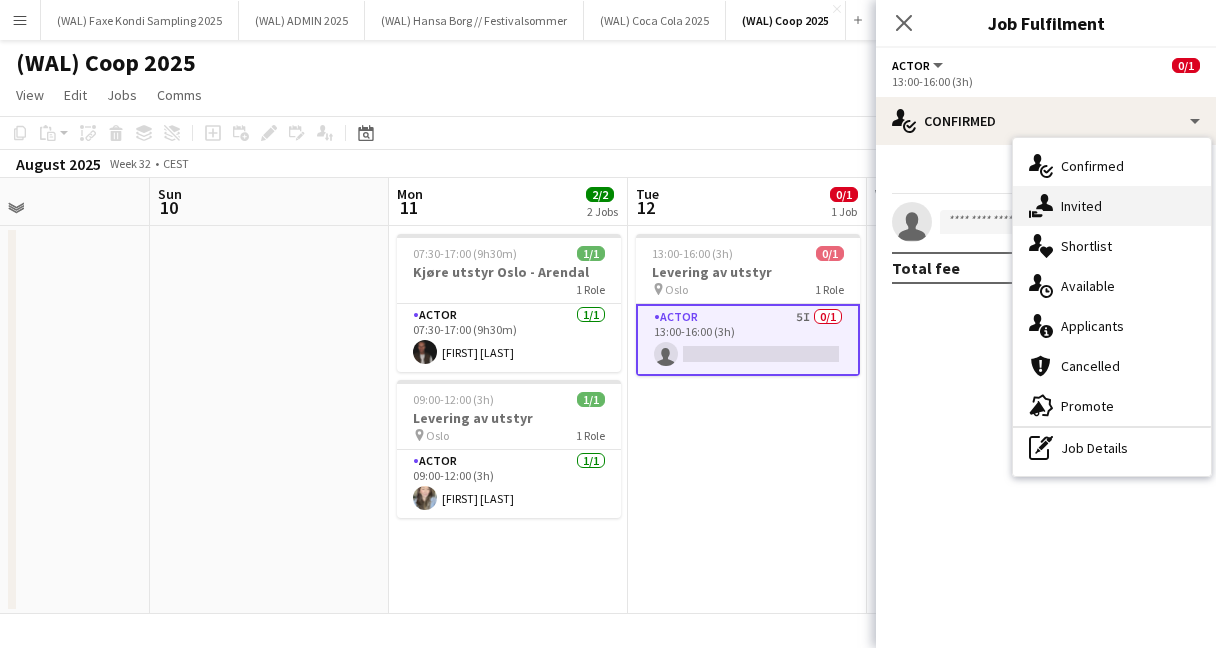 click on "single-neutral-actions-share-1
Invited" at bounding box center [1112, 206] 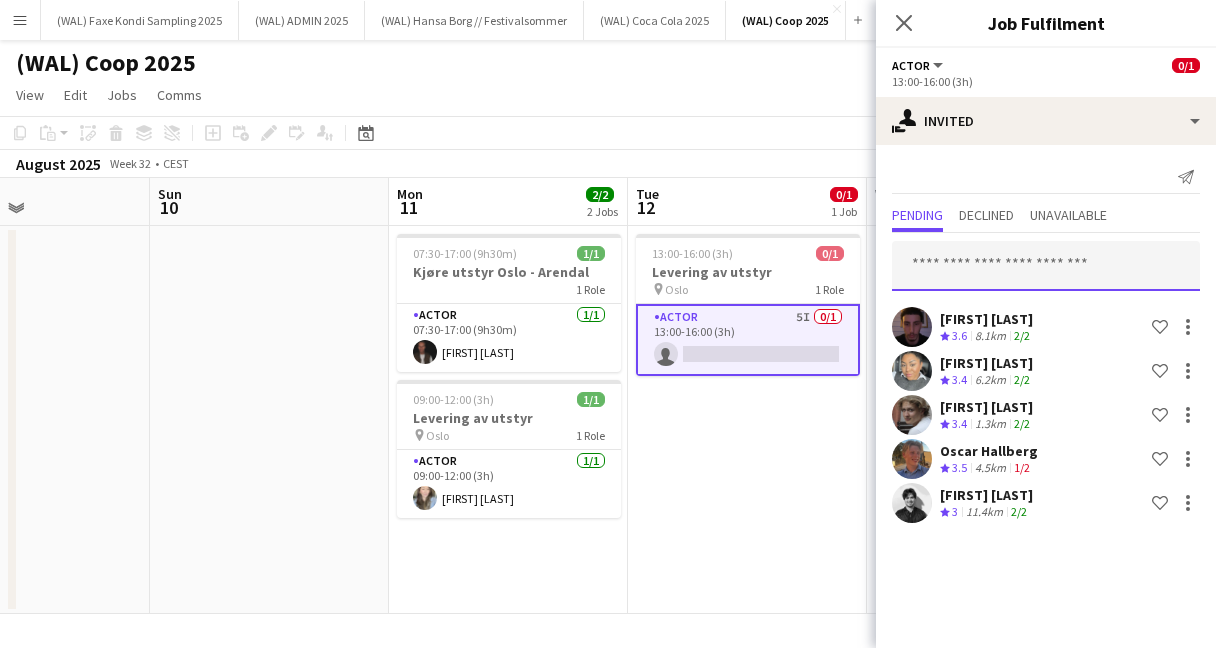click at bounding box center [1046, 266] 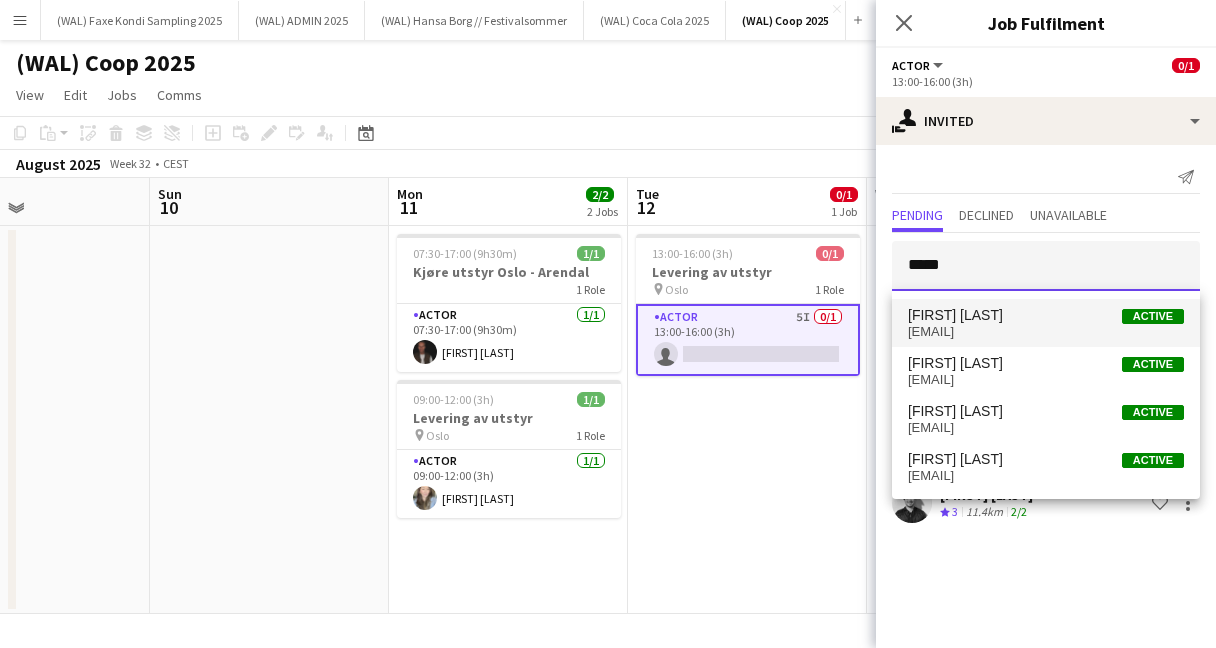 type on "*****" 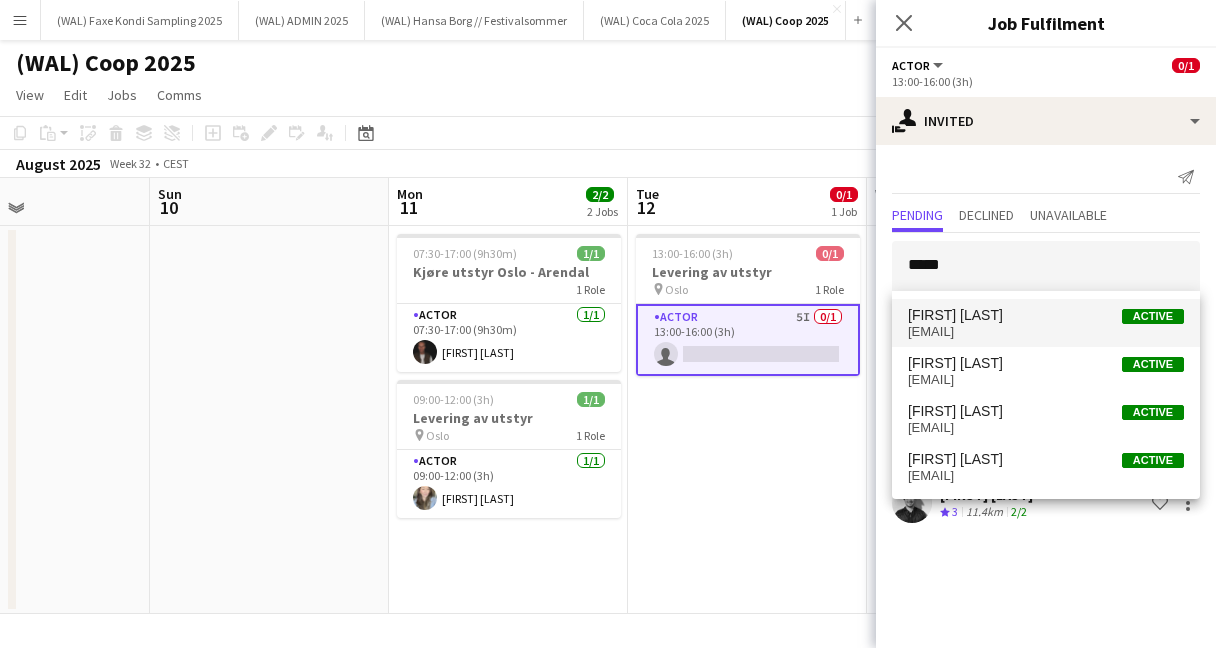 click on "[FIRST] [LAST]" at bounding box center (955, 315) 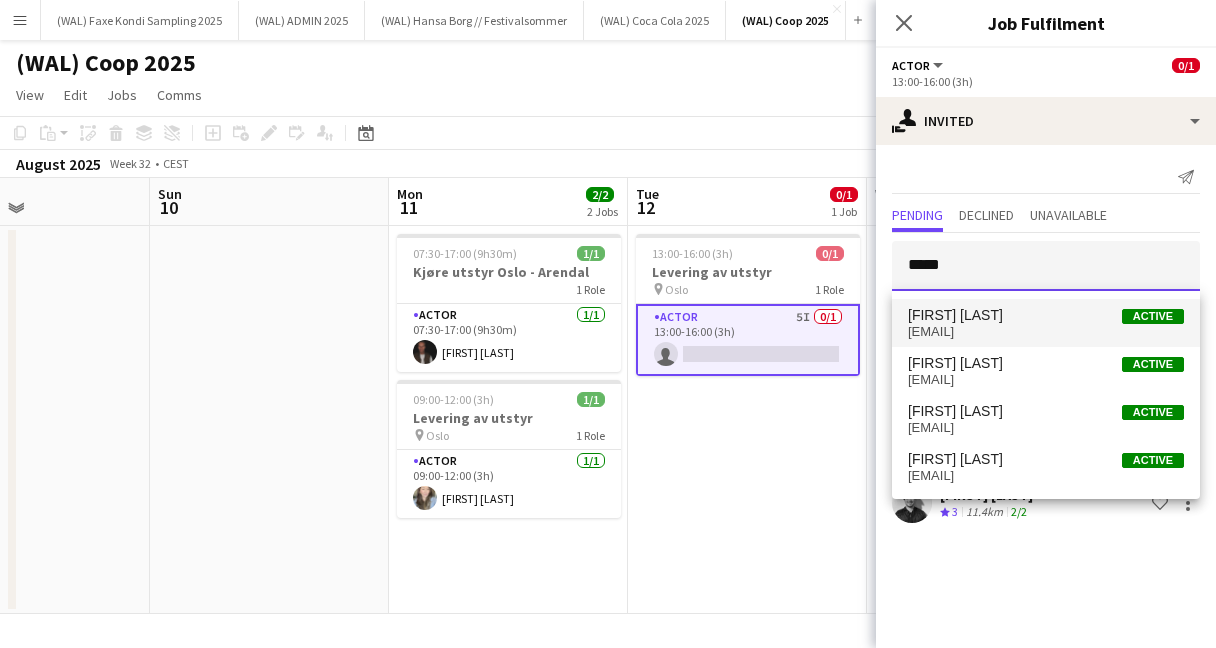 type 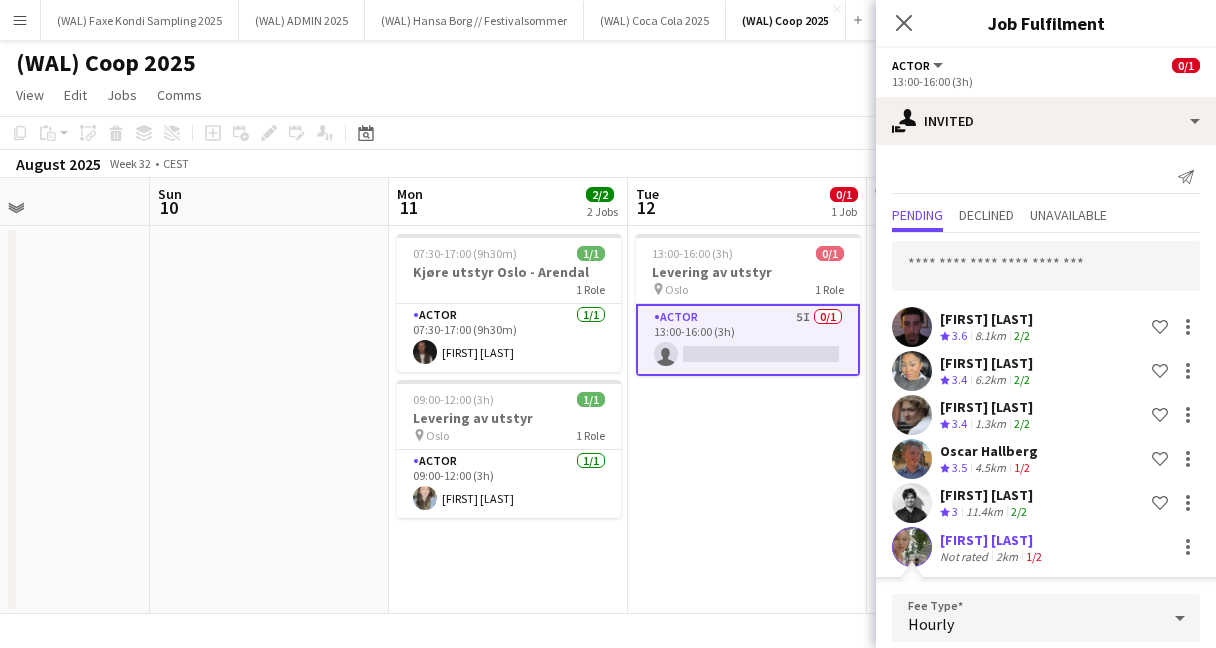 scroll, scrollTop: 285, scrollLeft: 0, axis: vertical 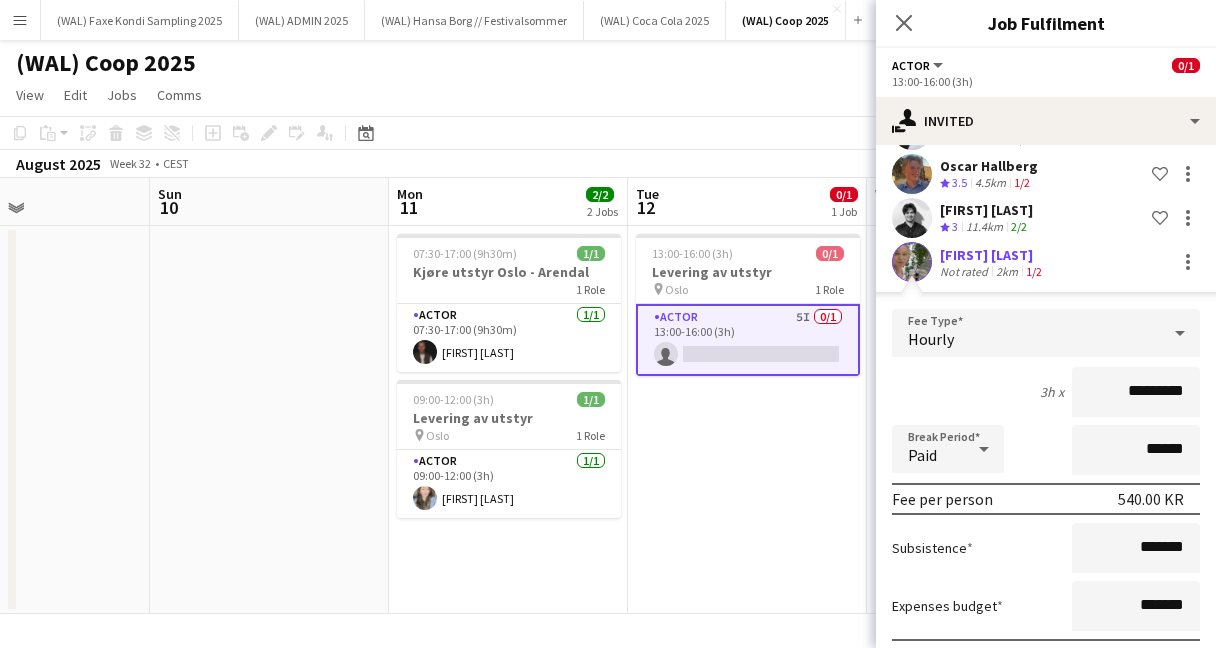 click 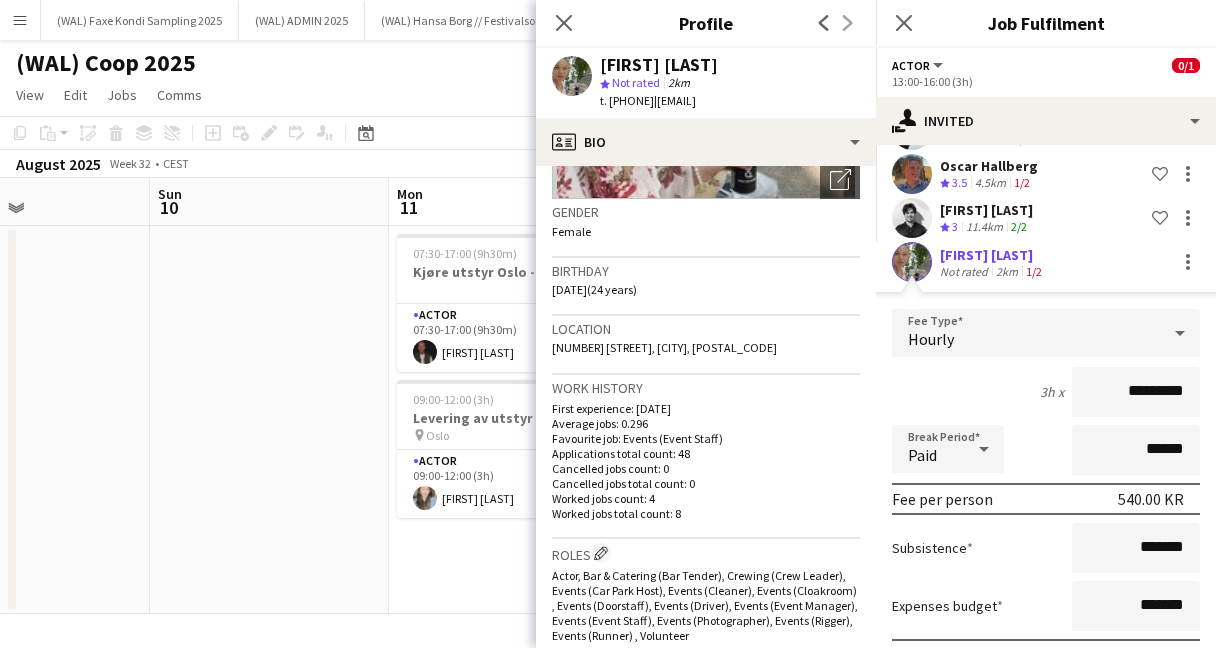 scroll, scrollTop: 0, scrollLeft: 0, axis: both 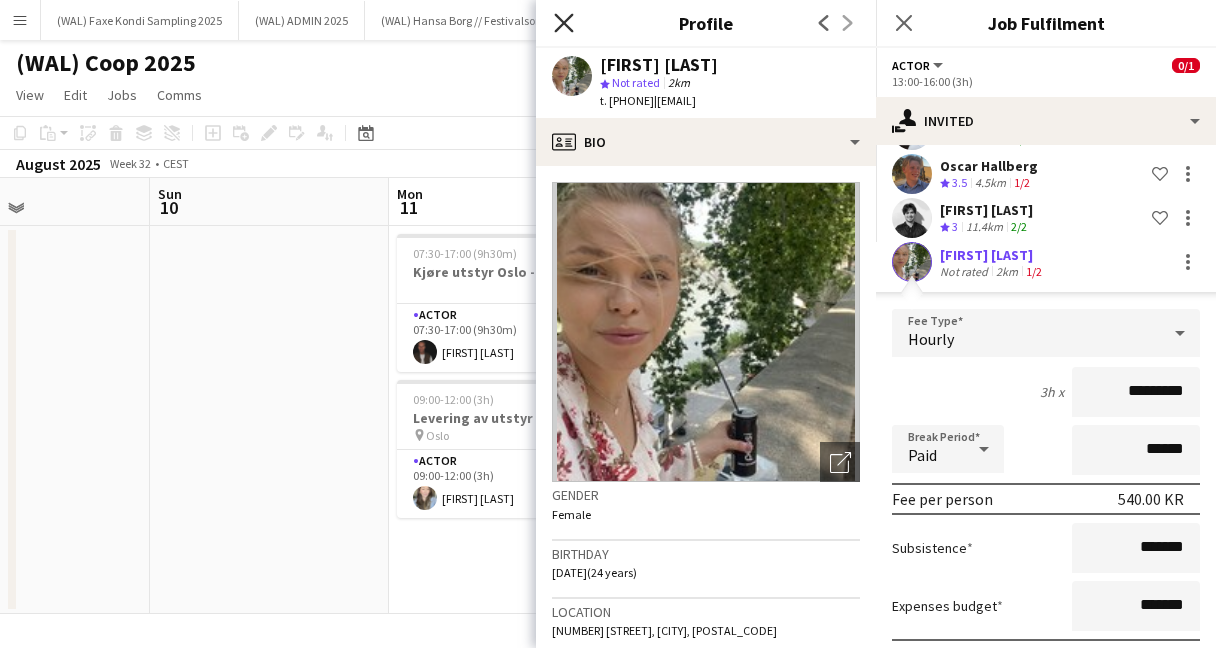 click on "Close pop-in" 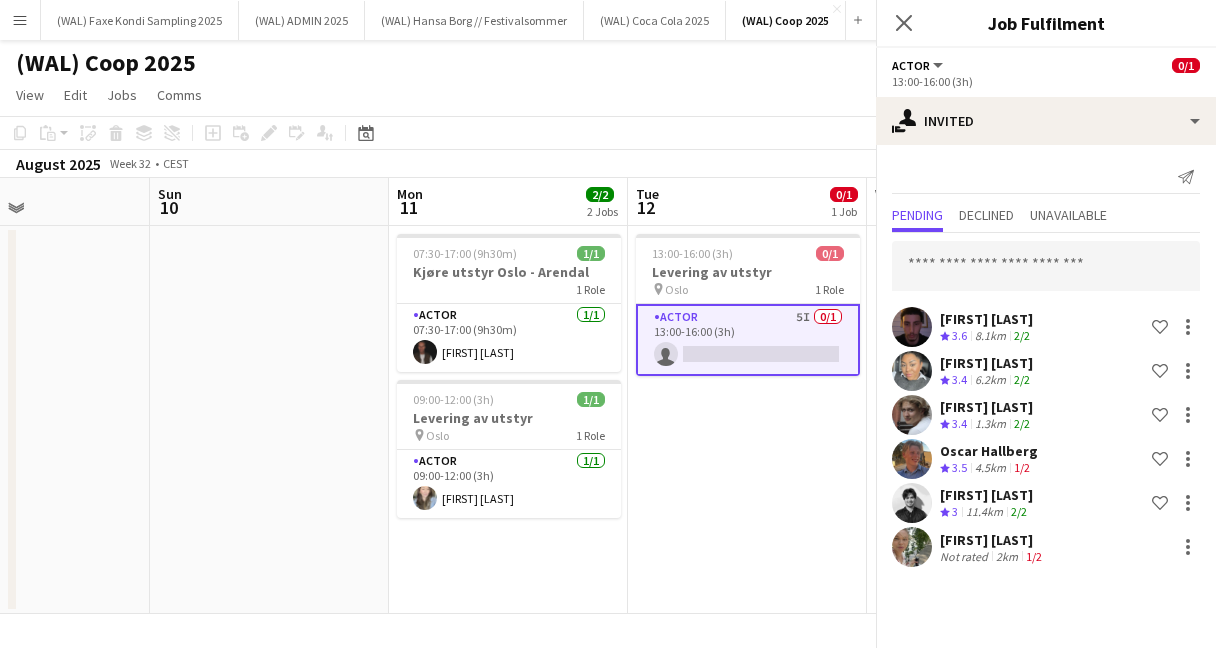 scroll, scrollTop: 0, scrollLeft: 0, axis: both 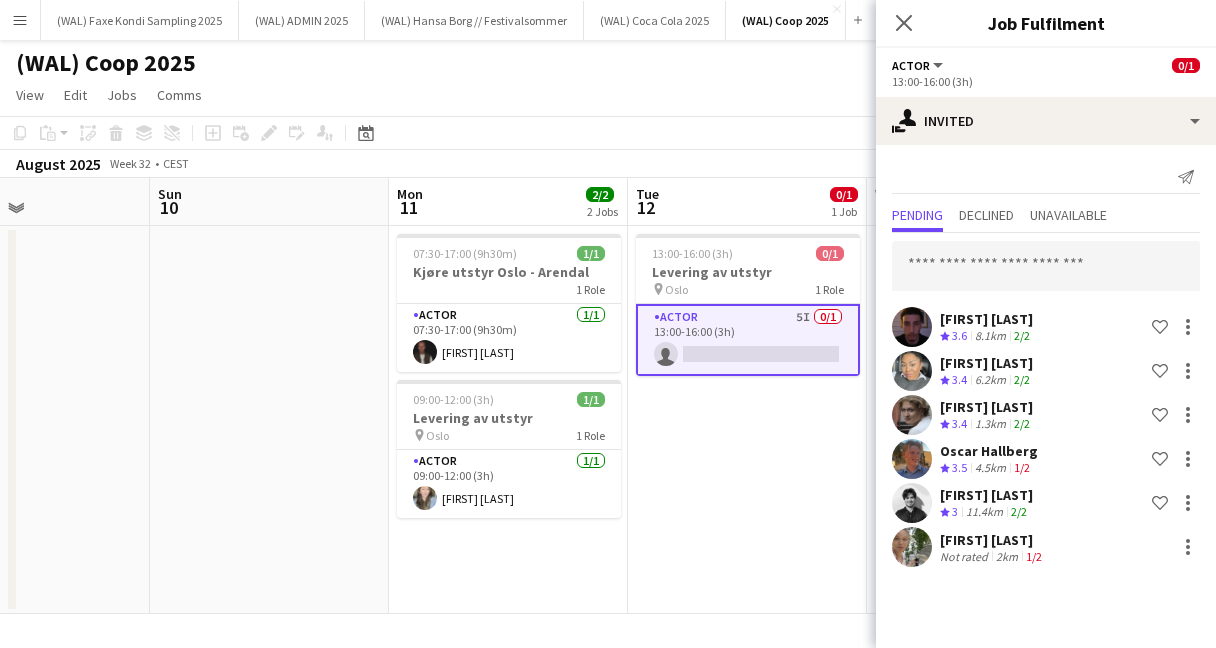 click on "1/2" 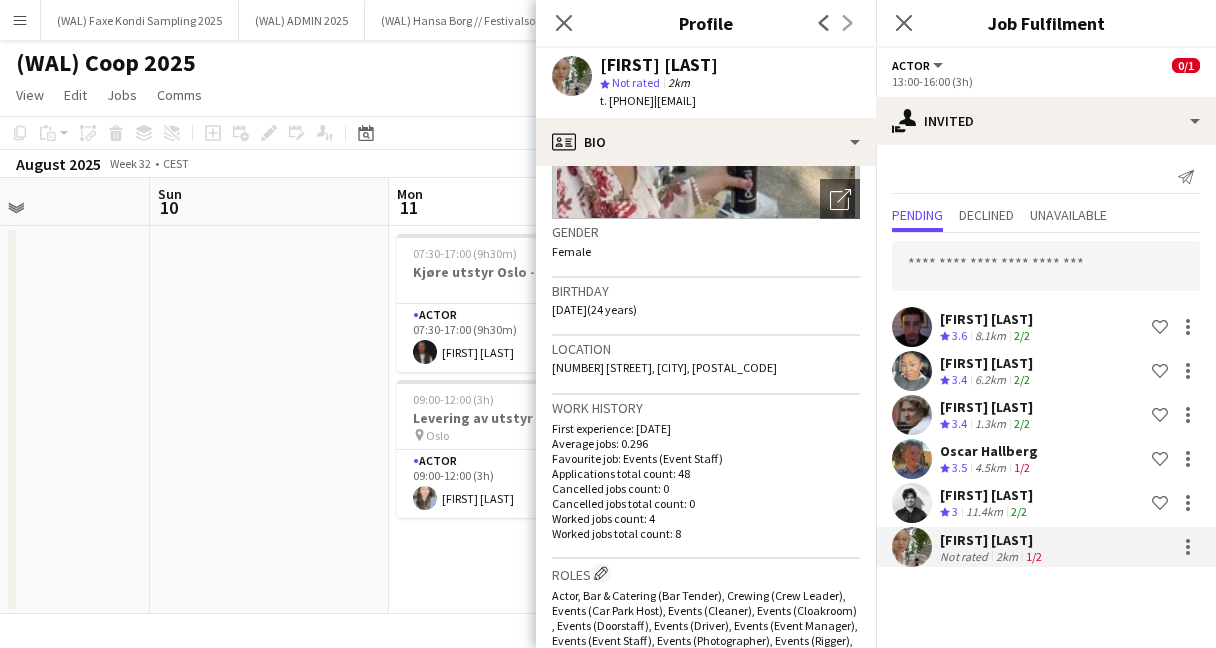 scroll, scrollTop: 0, scrollLeft: 0, axis: both 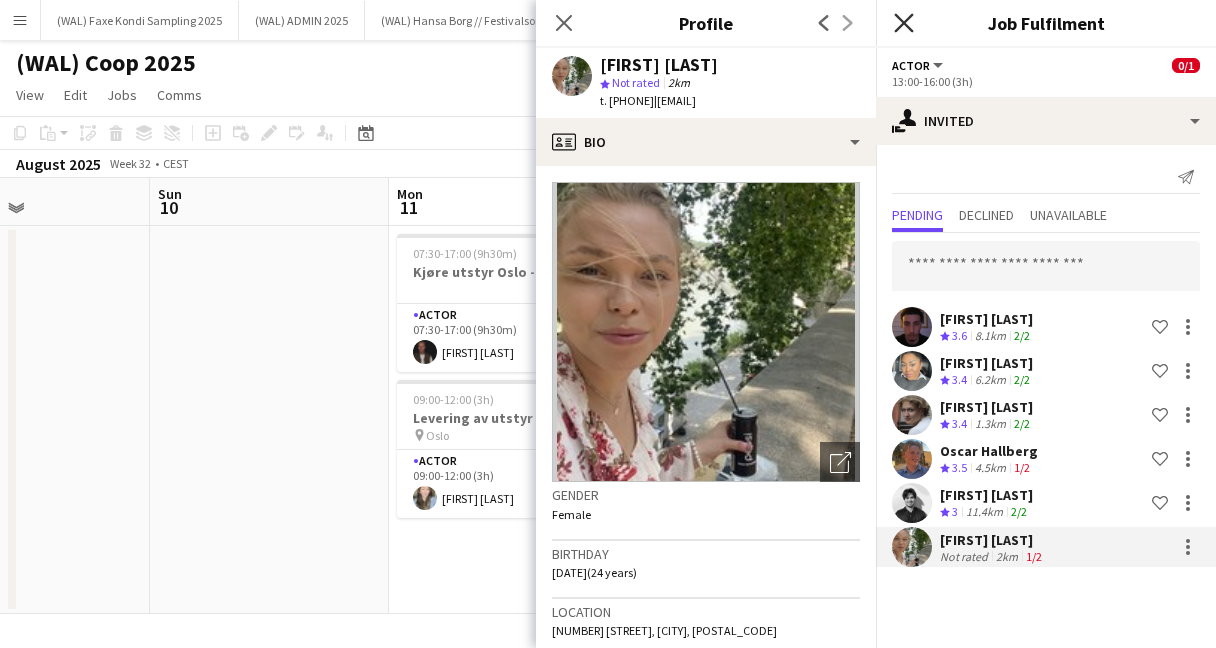 click on "Close pop-in" 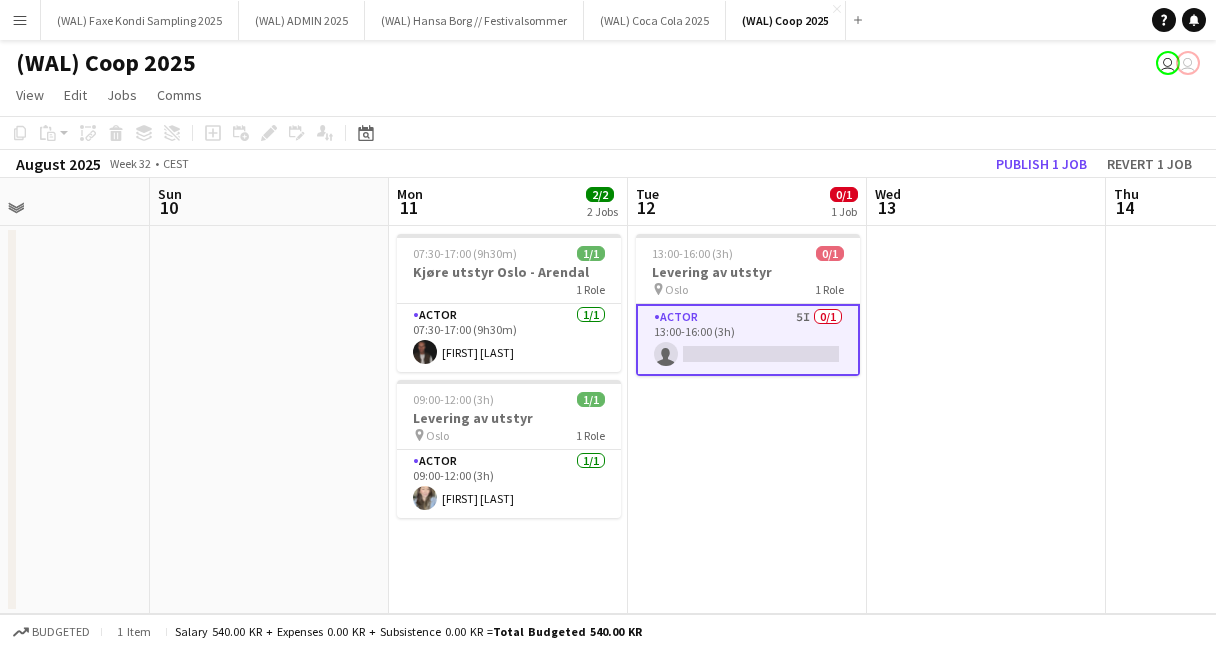 click on "August 2025   Week 32
•   CEST   Publish 1 job   Revert 1 job" 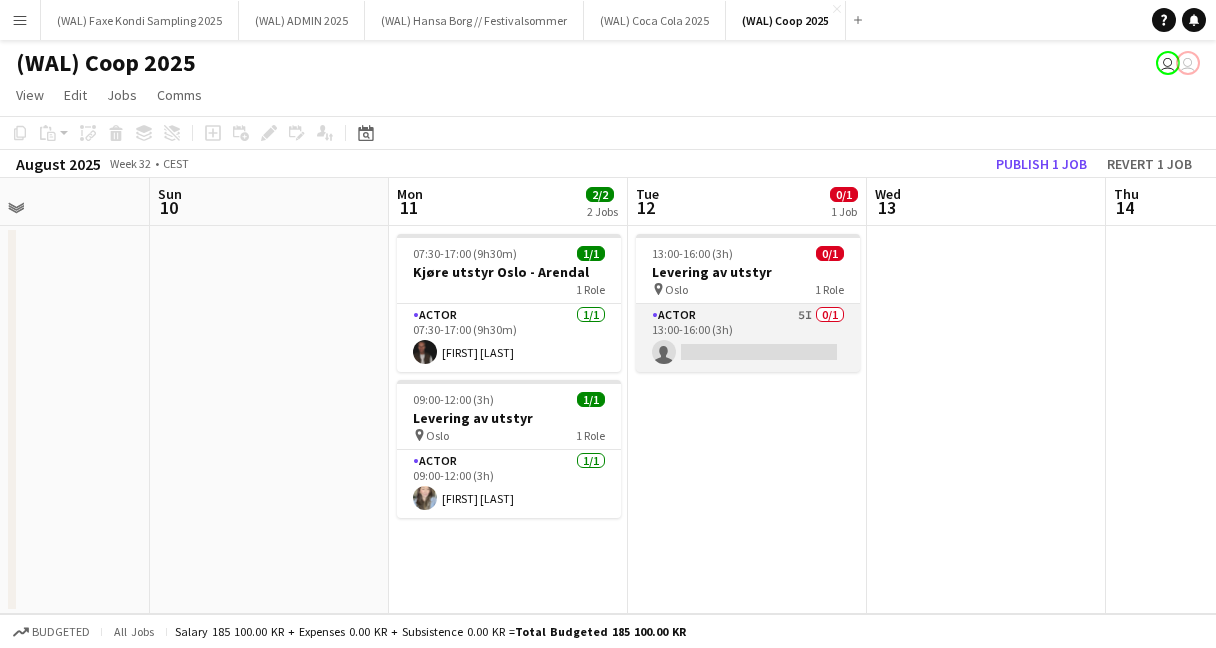 click on "Actor   5I   0/1   13:00-16:00 (3h)
single-neutral-actions" at bounding box center (748, 338) 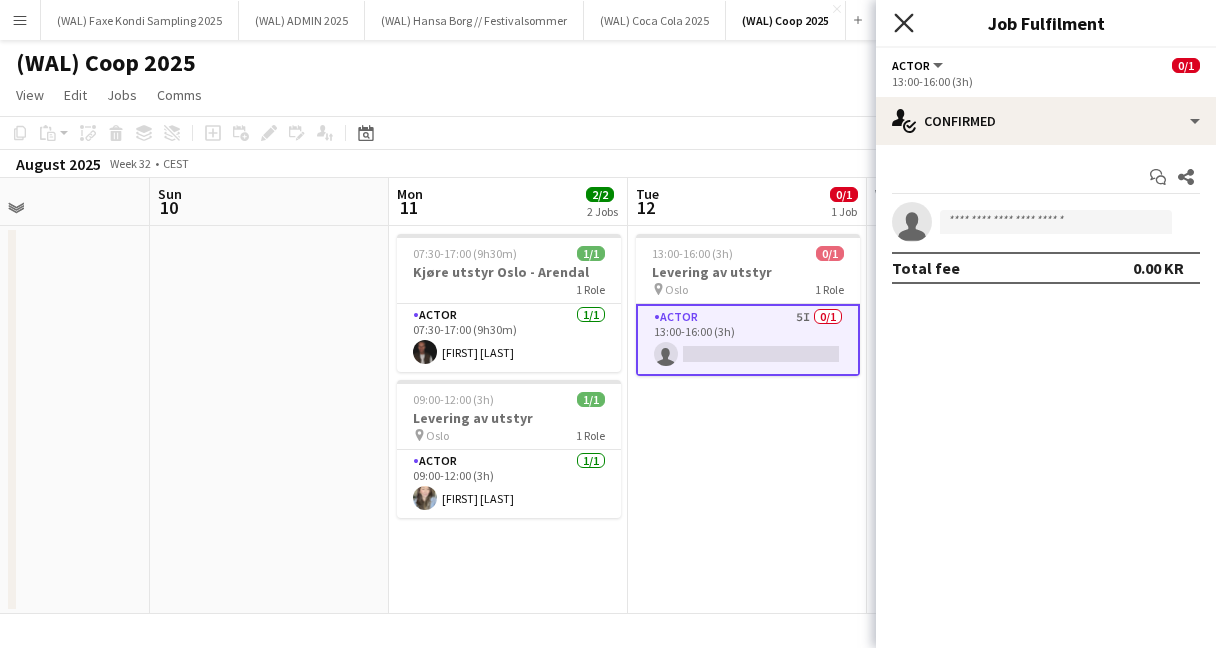 click on "Close pop-in" 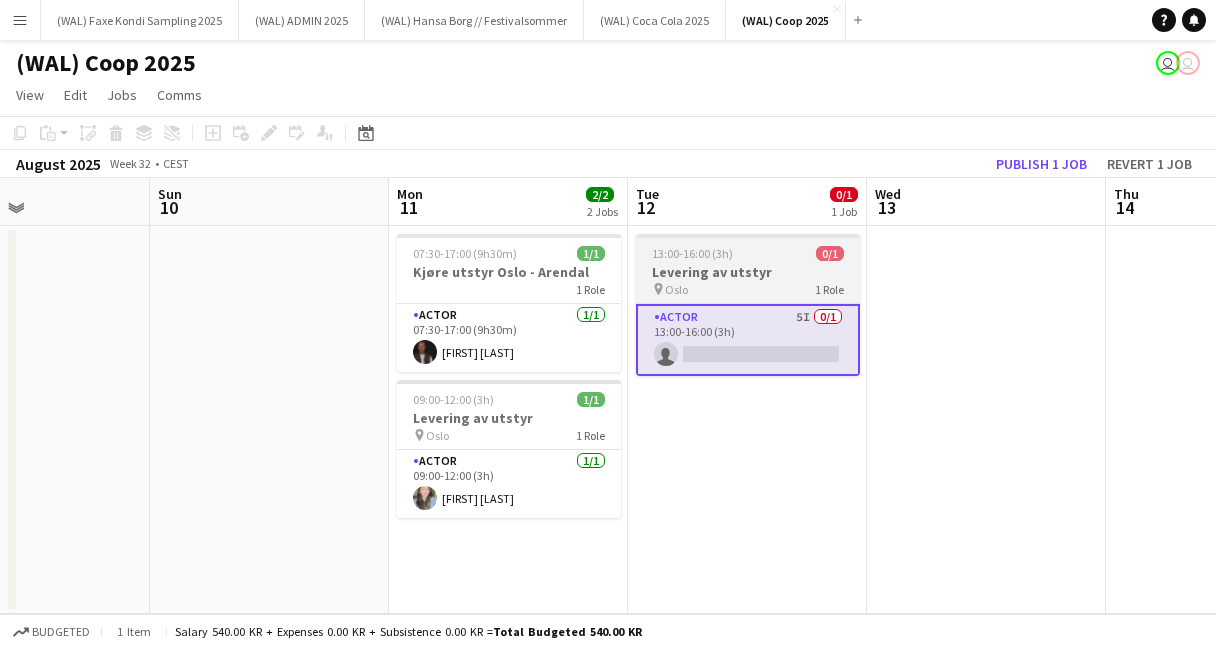 click on "Levering av utstyr" at bounding box center (748, 272) 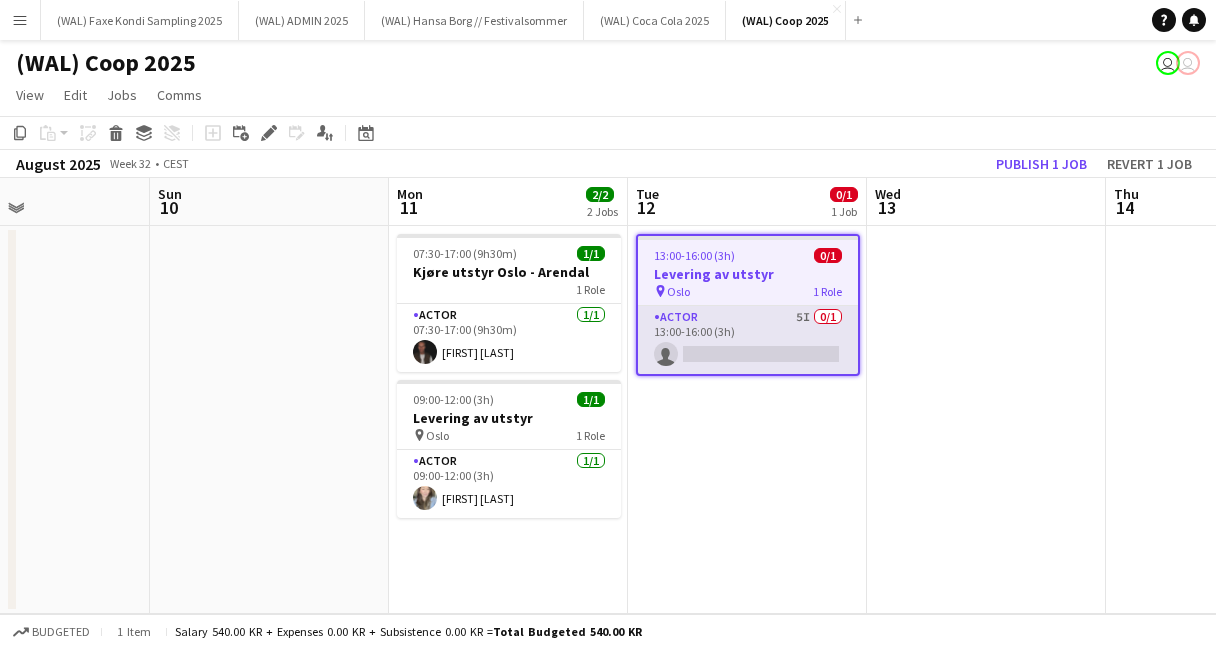click on "Actor   5I   0/1   13:00-16:00 (3h)
single-neutral-actions" at bounding box center (748, 340) 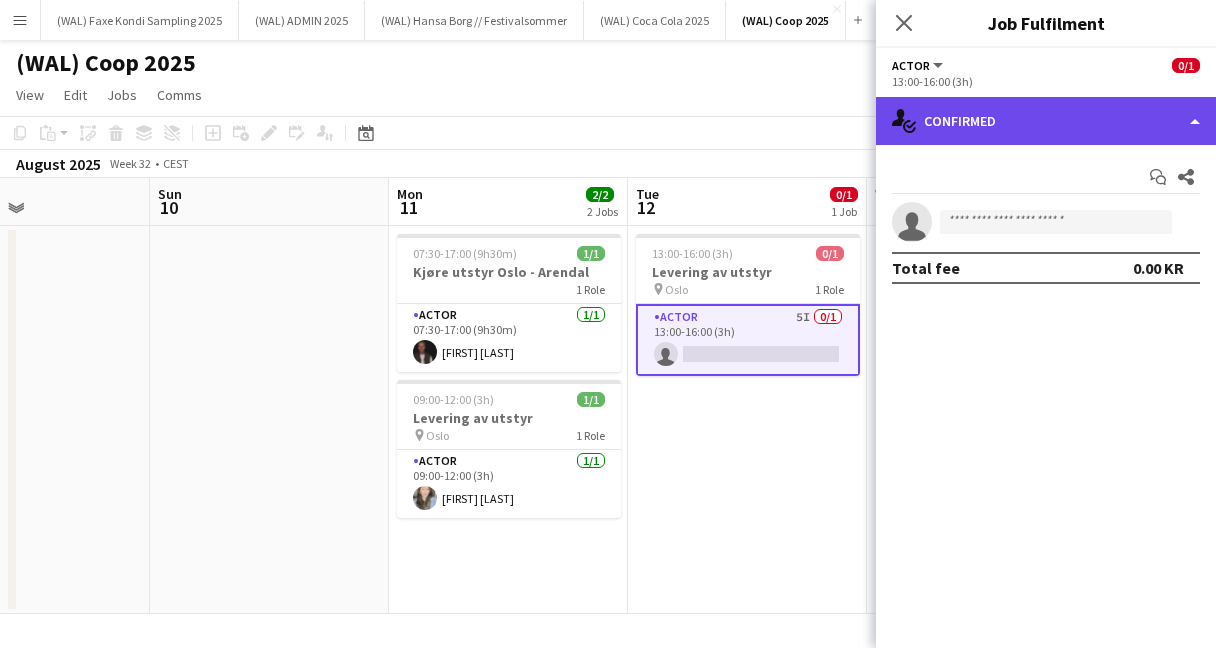 click on "single-neutral-actions-check-2
Confirmed" 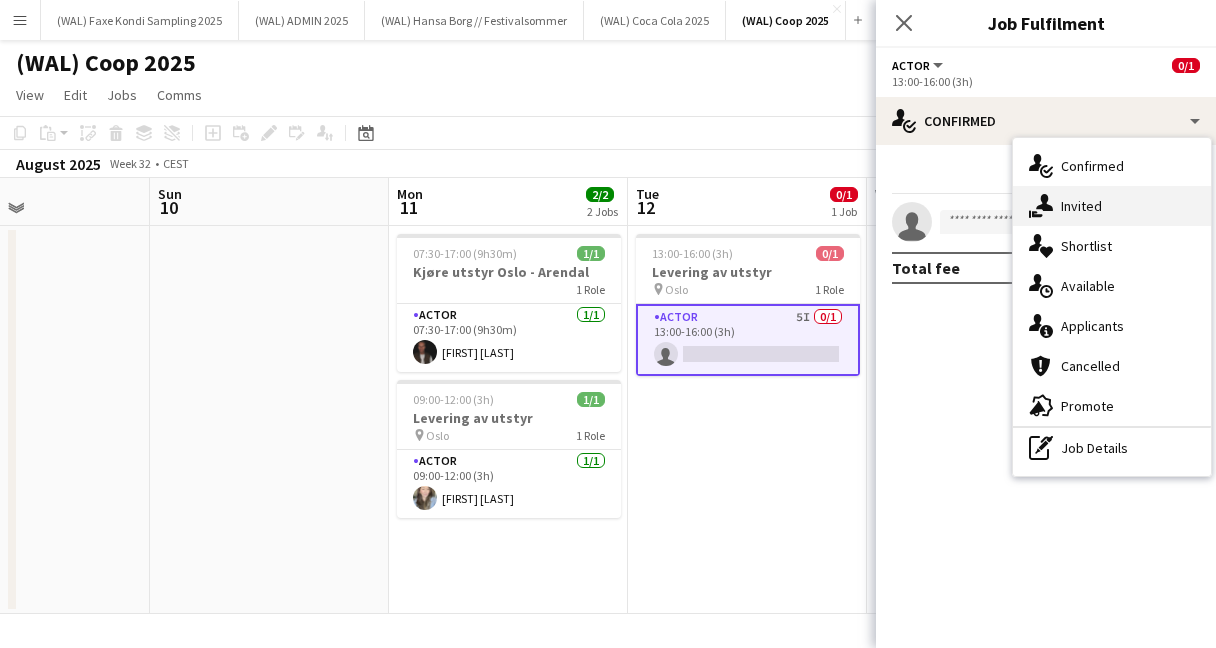 click on "single-neutral-actions-share-1
Invited" at bounding box center (1112, 206) 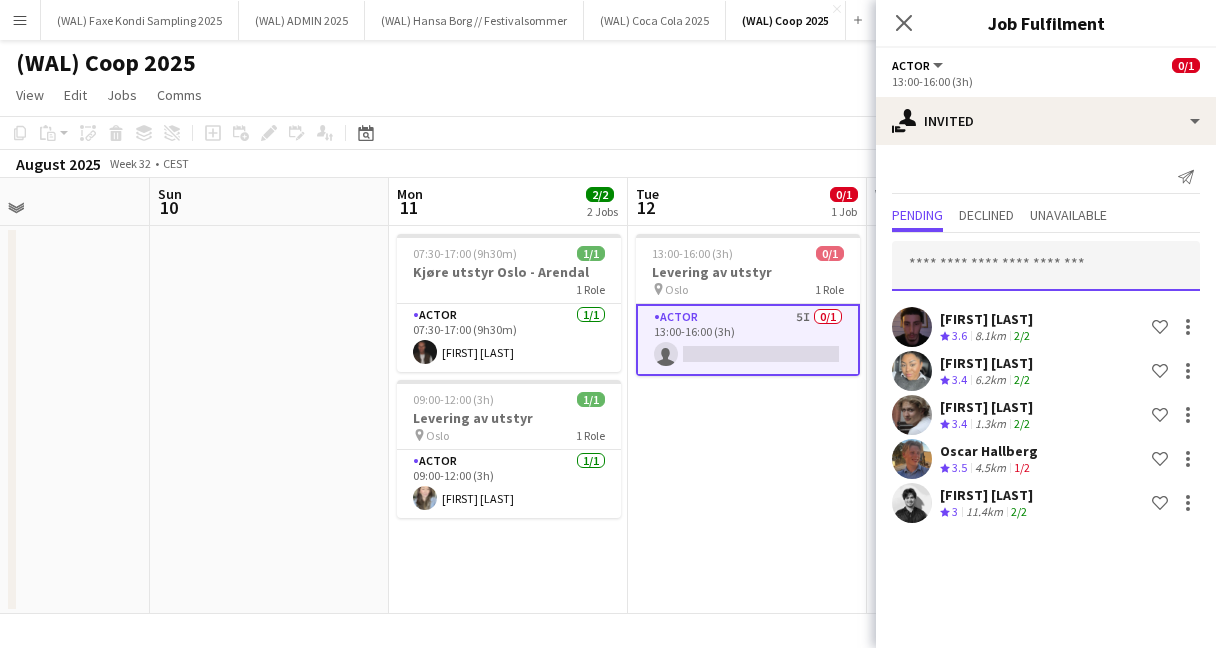 click at bounding box center [1046, 266] 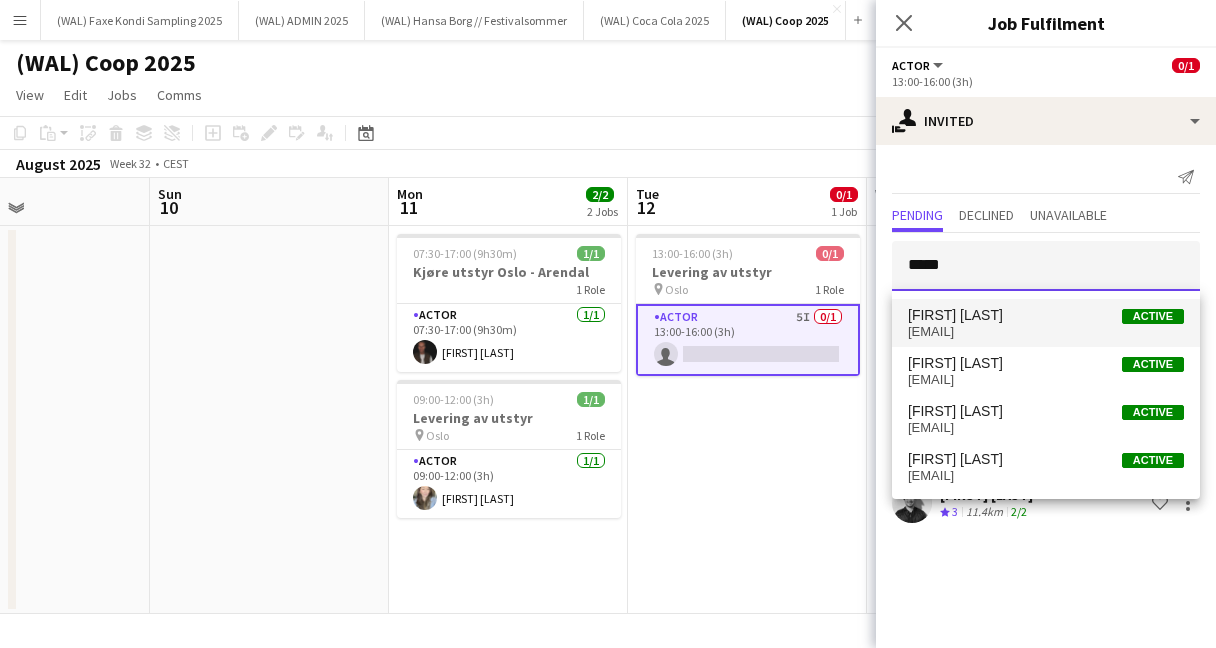 type on "*****" 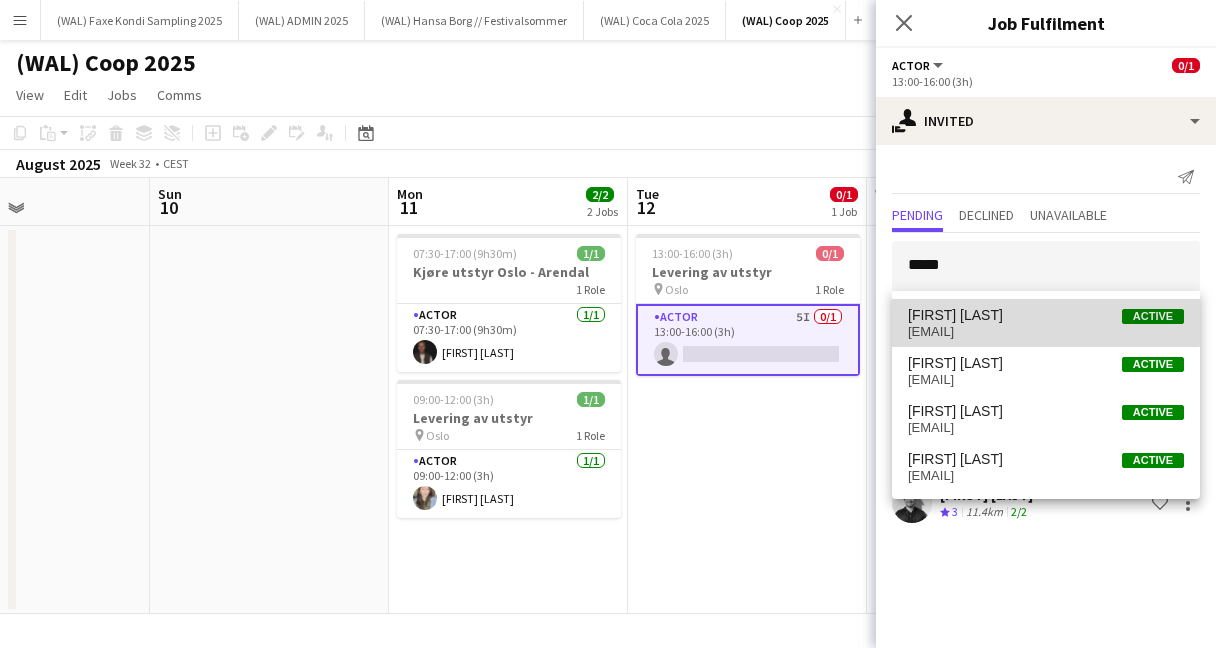 click on "[FIRST] [LAST]" at bounding box center [955, 315] 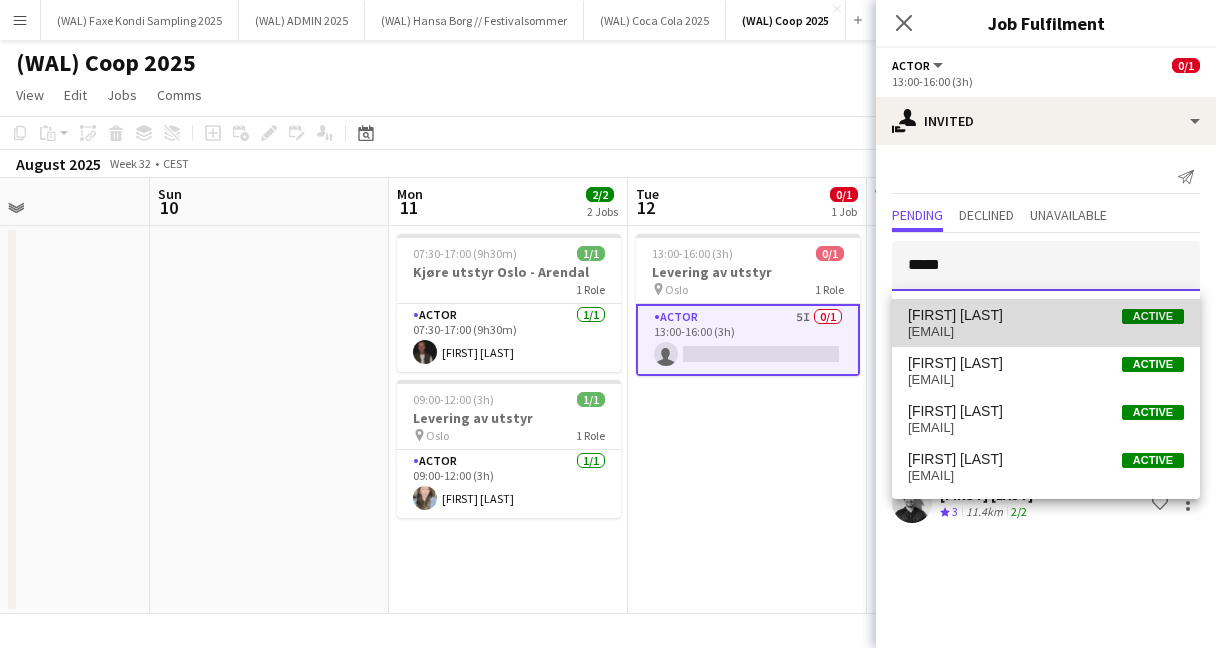 type 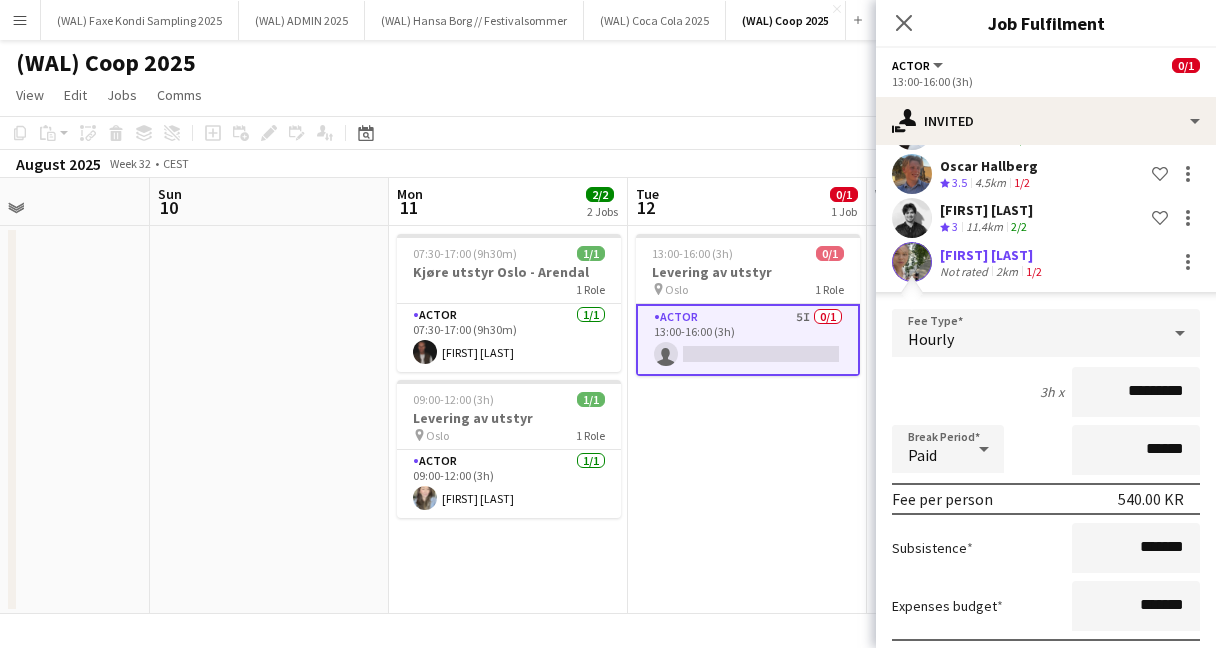 scroll, scrollTop: 405, scrollLeft: 0, axis: vertical 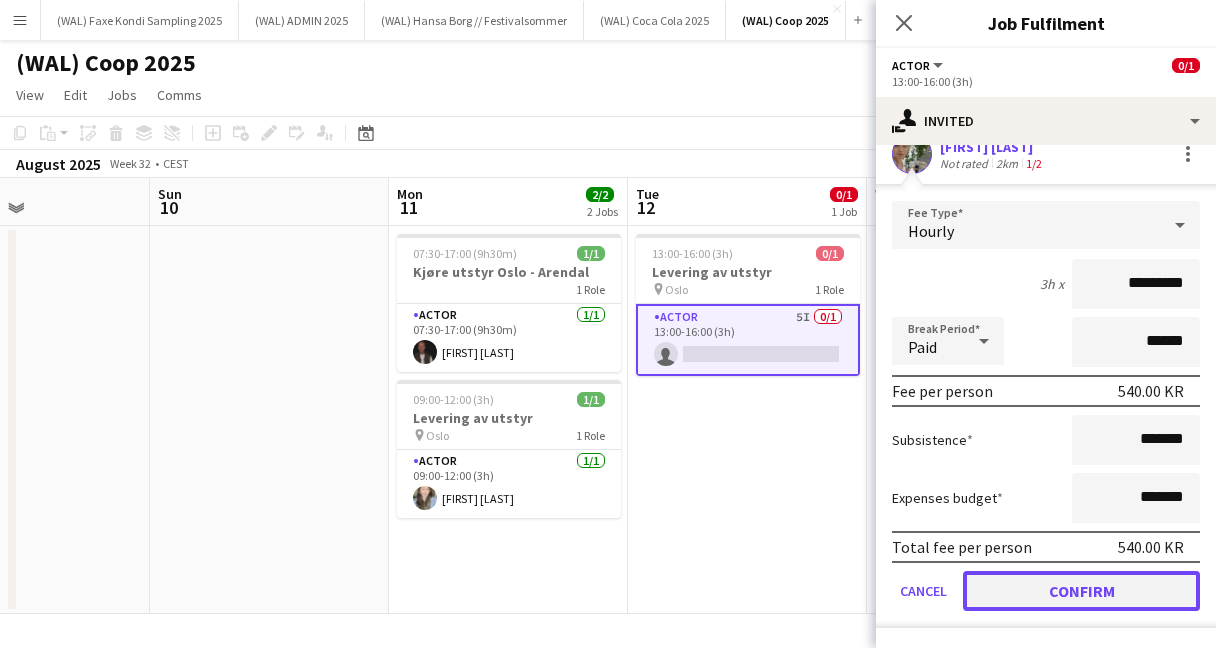 click on "Confirm" 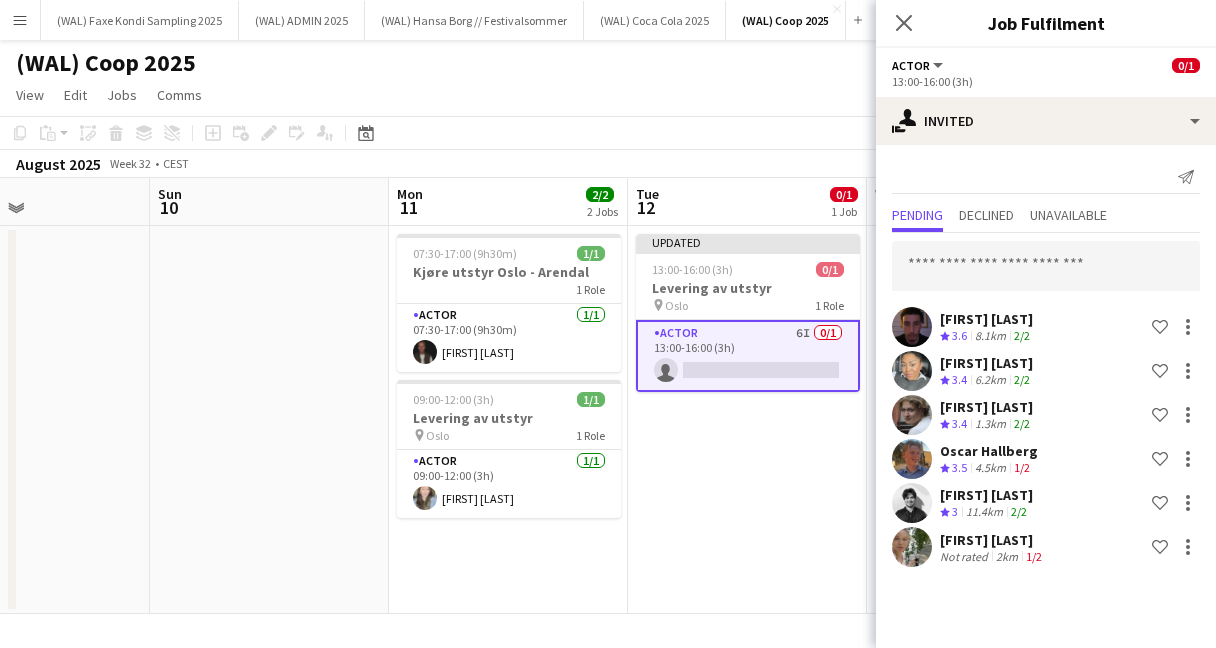 scroll, scrollTop: 0, scrollLeft: 0, axis: both 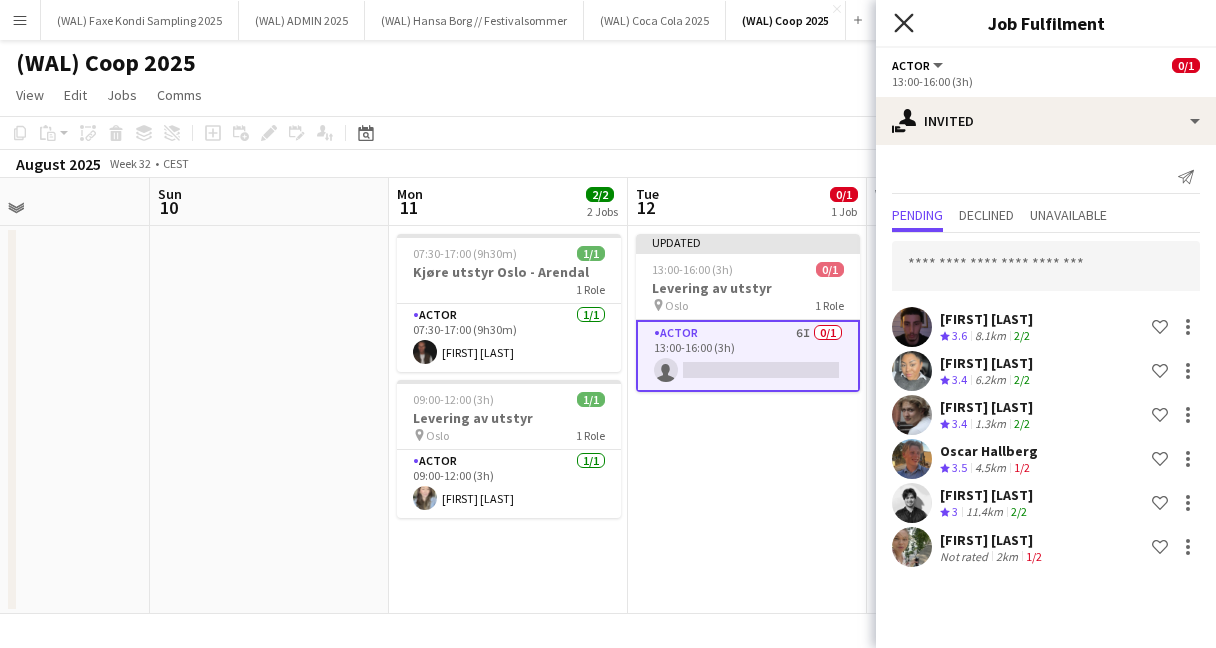 click on "Close pop-in" 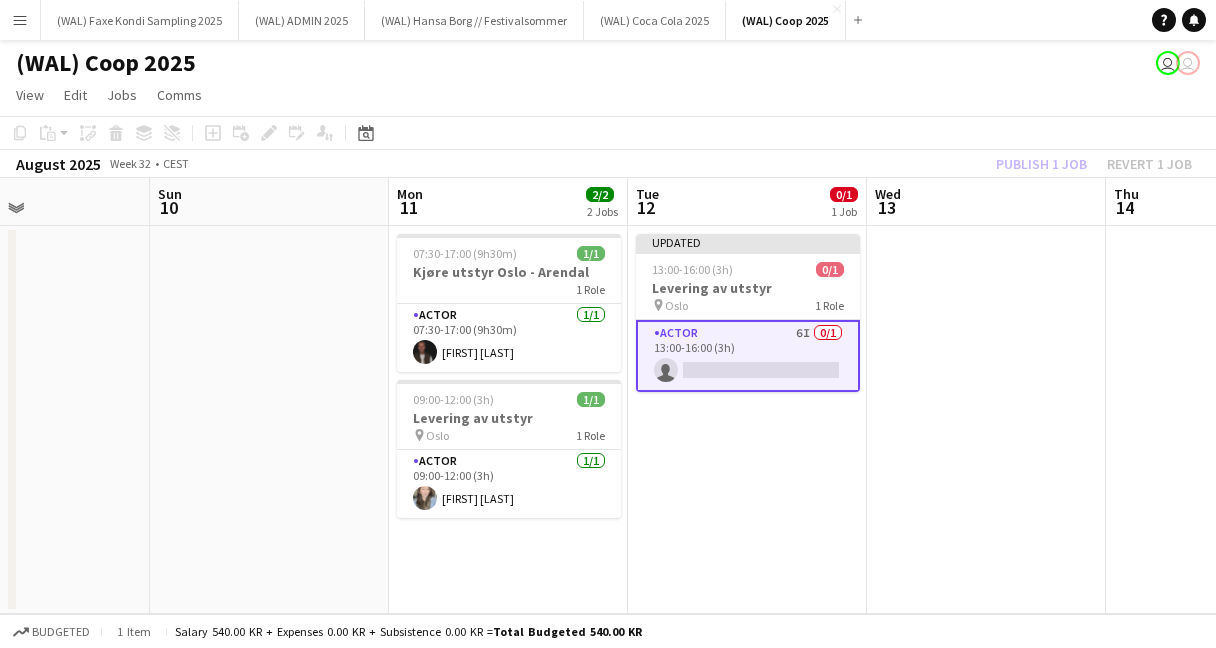 click on "Copy
Paste
Paste
Command
V Paste with crew
Command
Shift
V
Paste linked Job
Delete
Group
Ungroup
Add job
Add linked Job
Edit
Edit linked Job
Applicants
Date picker
AUG 2025 AUG 2025 Monday M Tuesday T Wednesday W Thursday T Friday F Saturday S Sunday S  AUG   1   2   3   4   5   6   7   8   9   10   11   12   13   14   15   16   17   18   19   20   21   22   23   24   25" 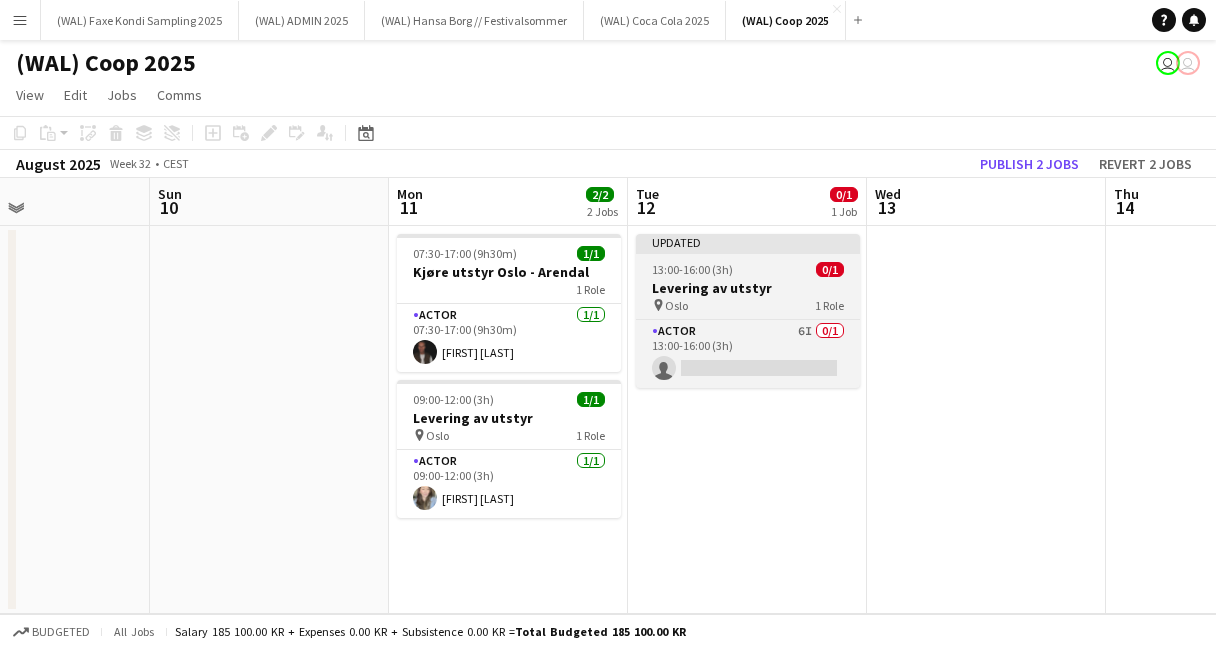 click on "Levering av utstyr" at bounding box center [748, 288] 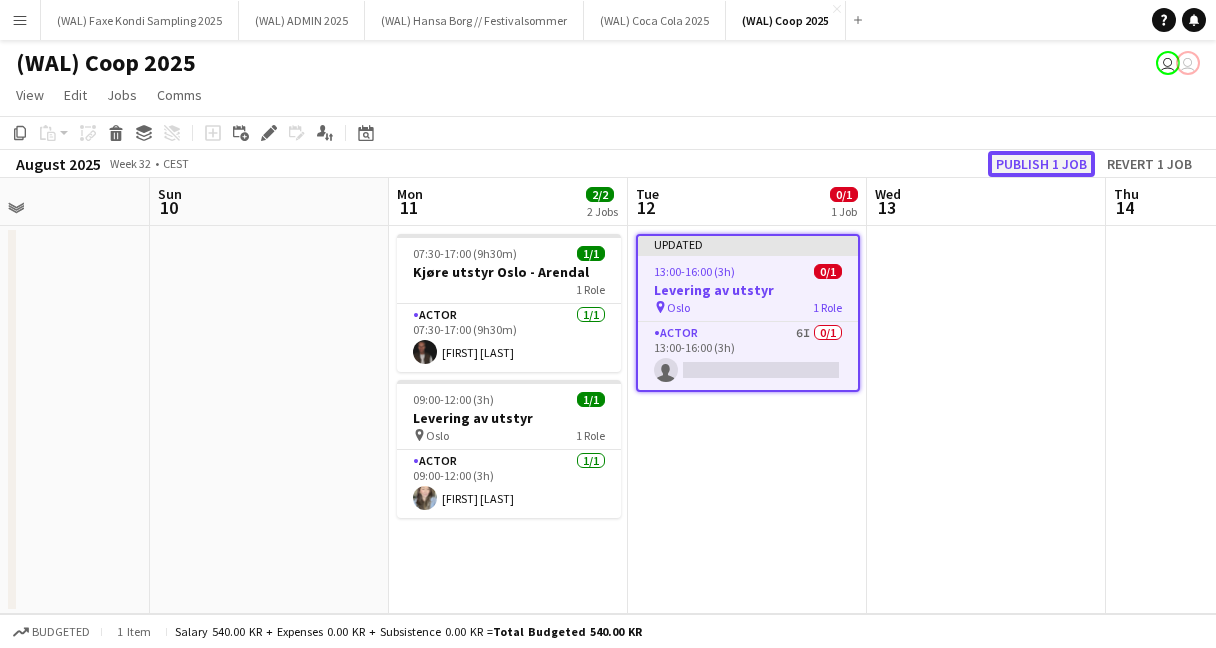 click on "Publish 1 job" 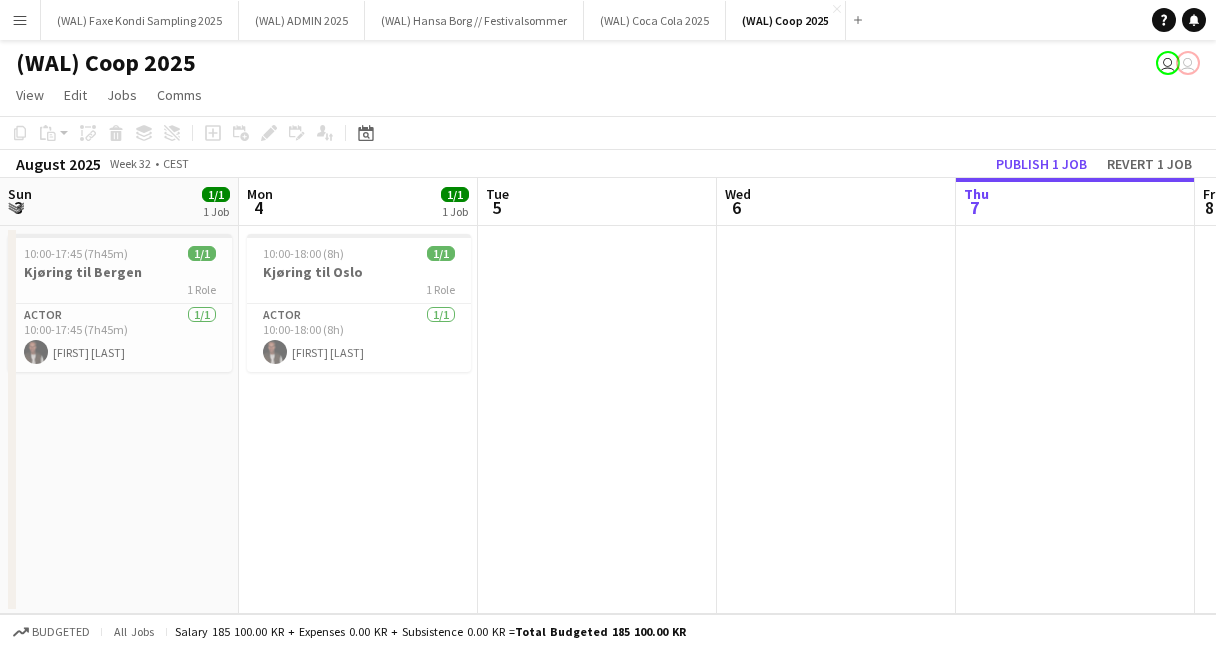 scroll, scrollTop: 0, scrollLeft: 0, axis: both 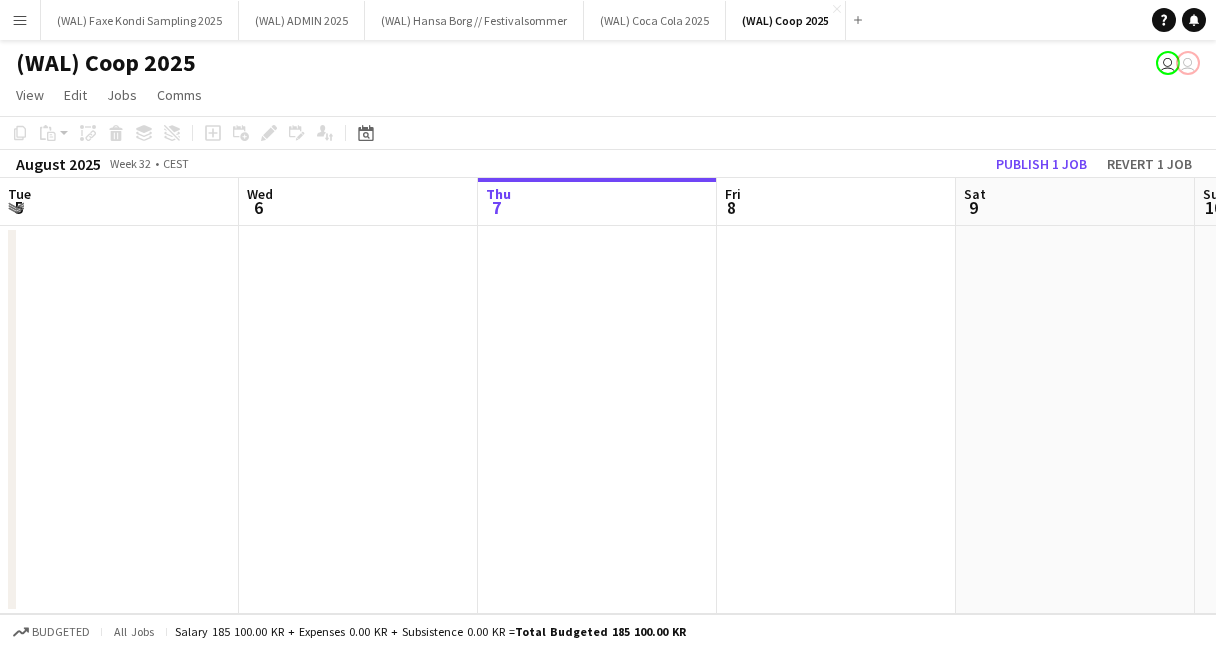 click on "Menu" at bounding box center [20, 20] 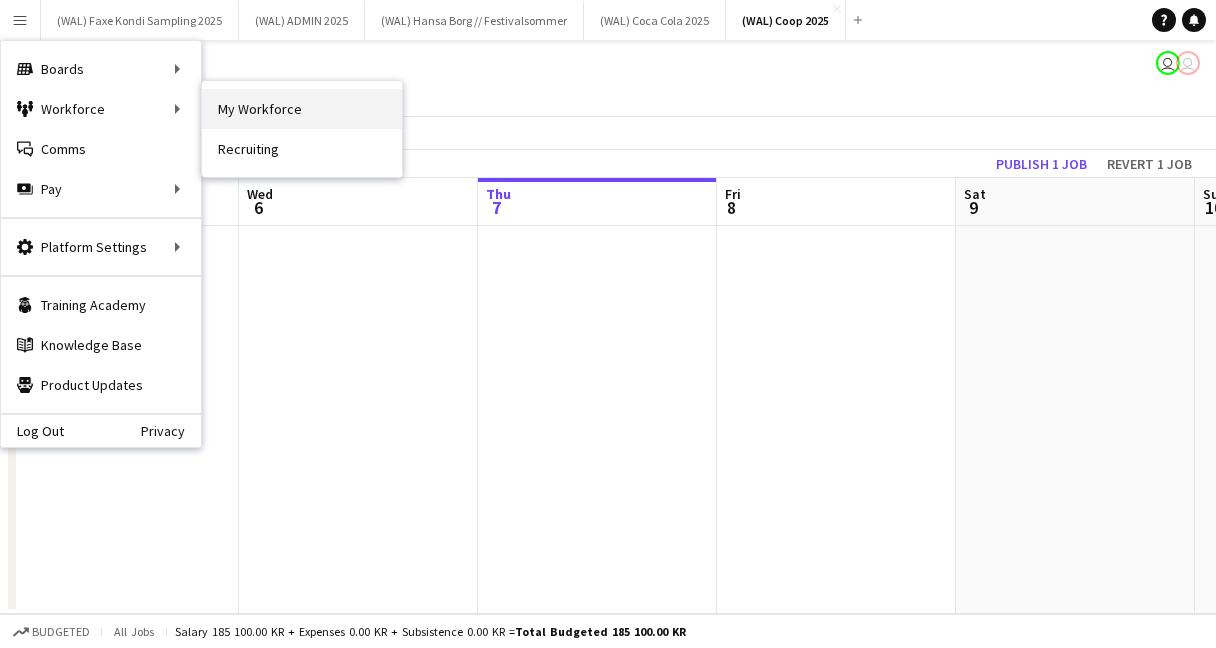 click on "My Workforce" at bounding box center (302, 109) 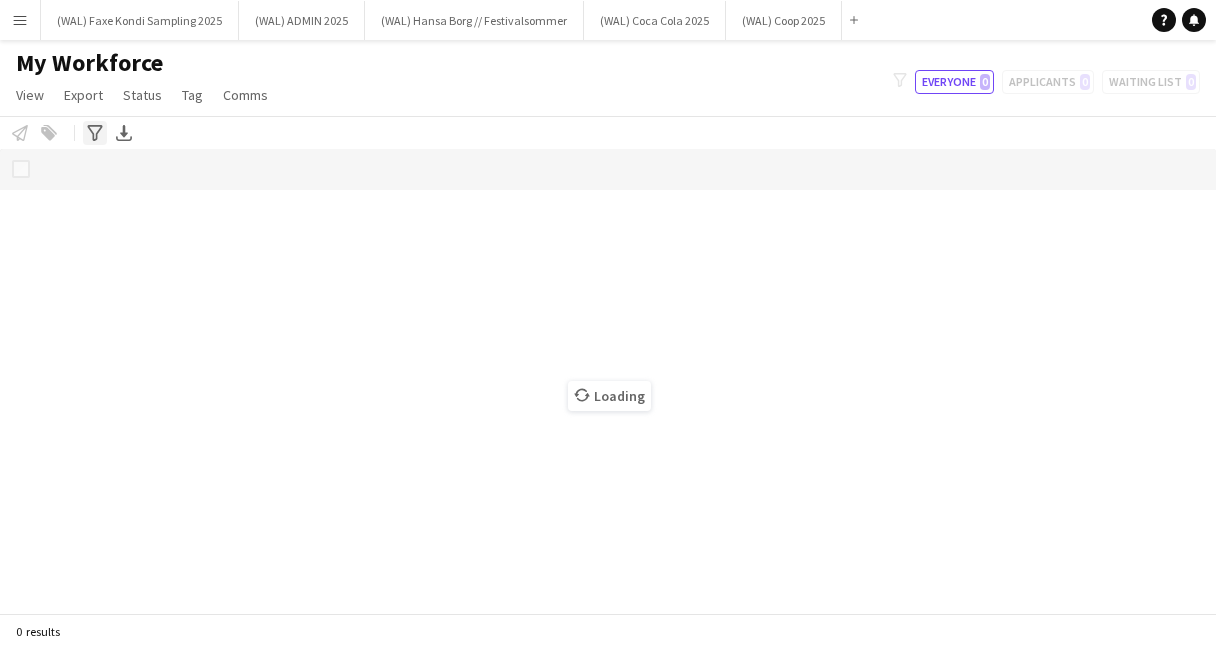 click on "Advanced filters" 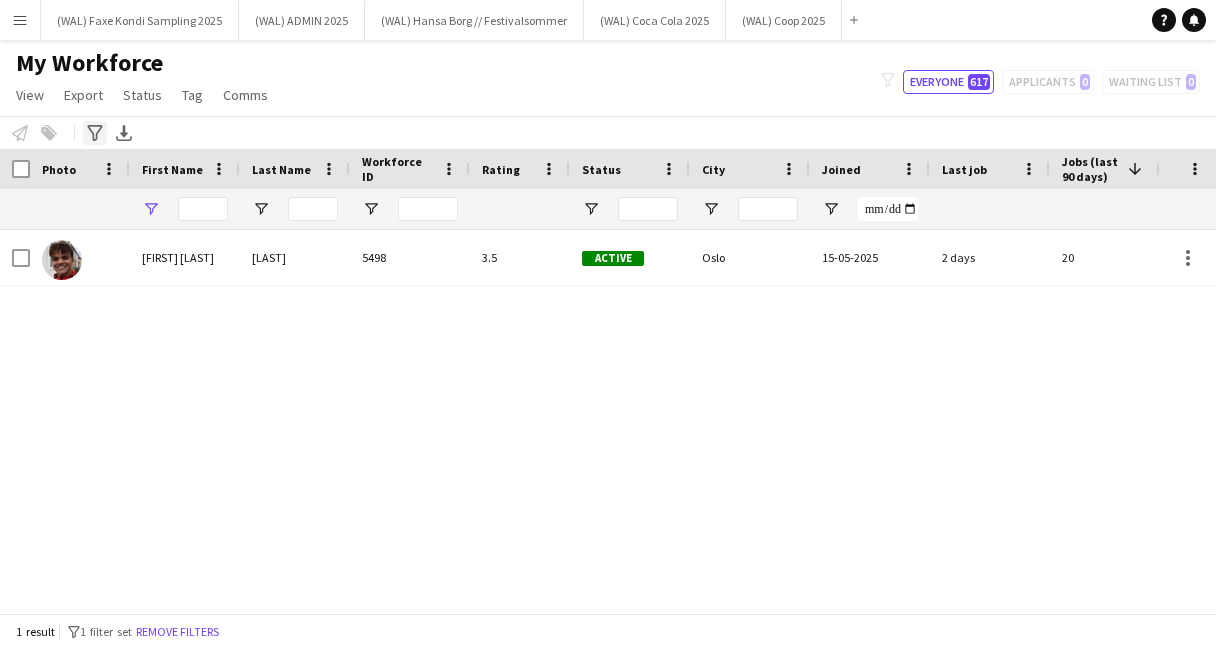 type on "******" 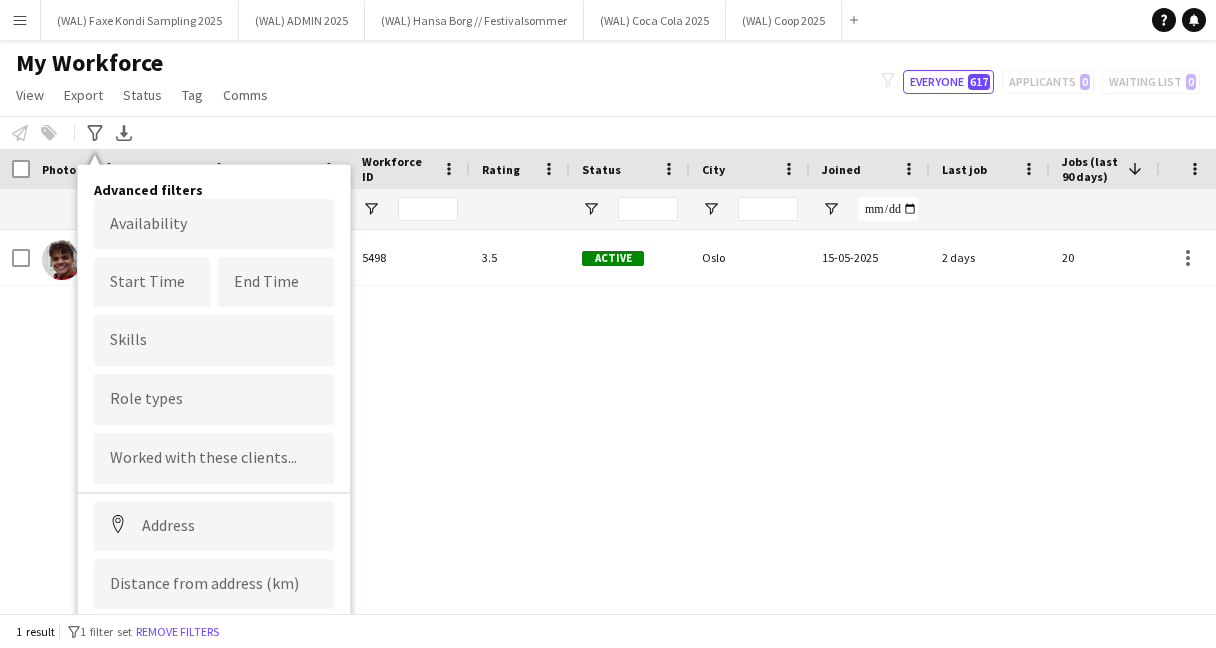 scroll, scrollTop: 51, scrollLeft: 0, axis: vertical 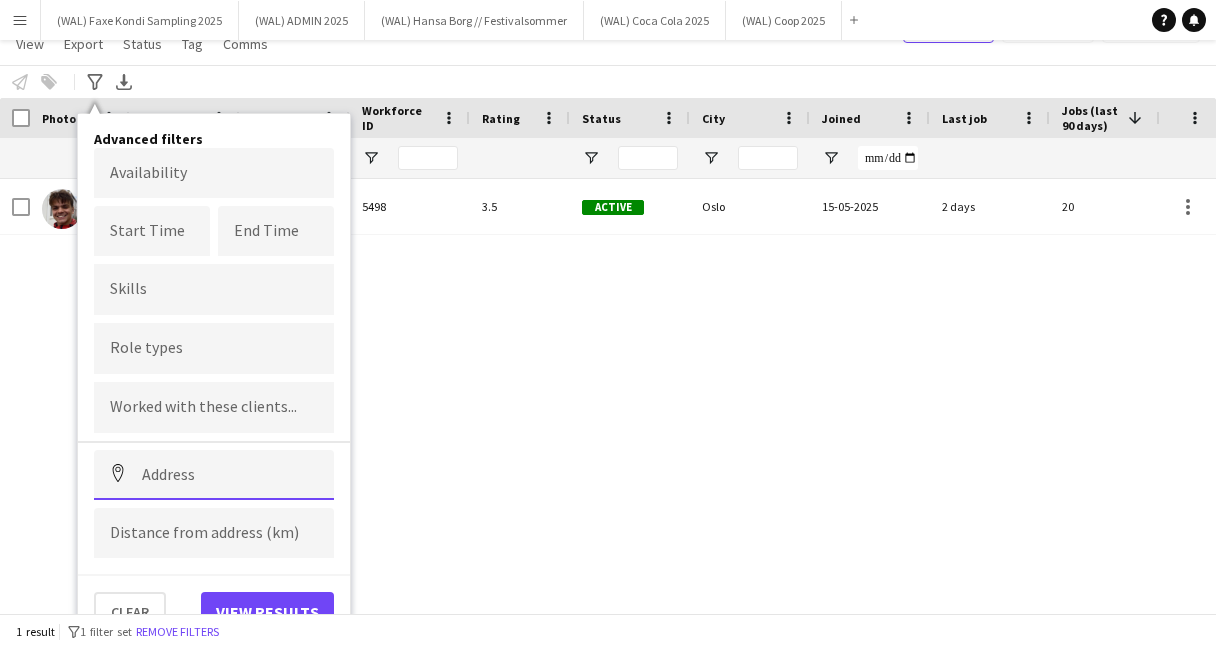 click at bounding box center (214, 475) 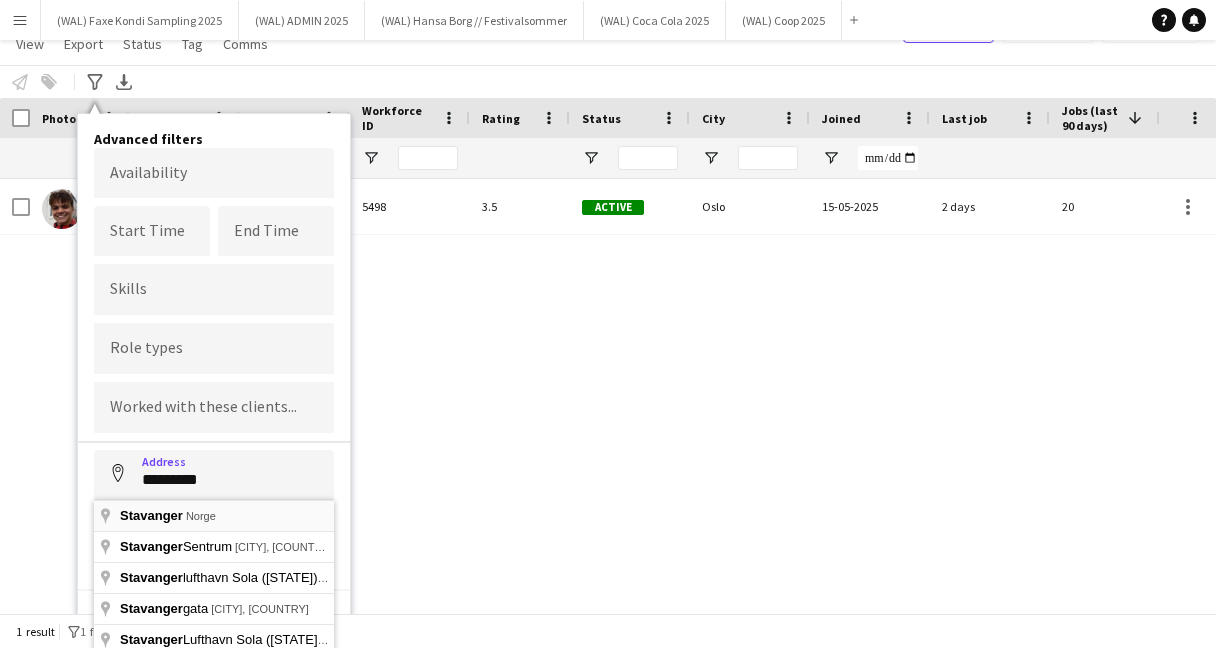 type on "**********" 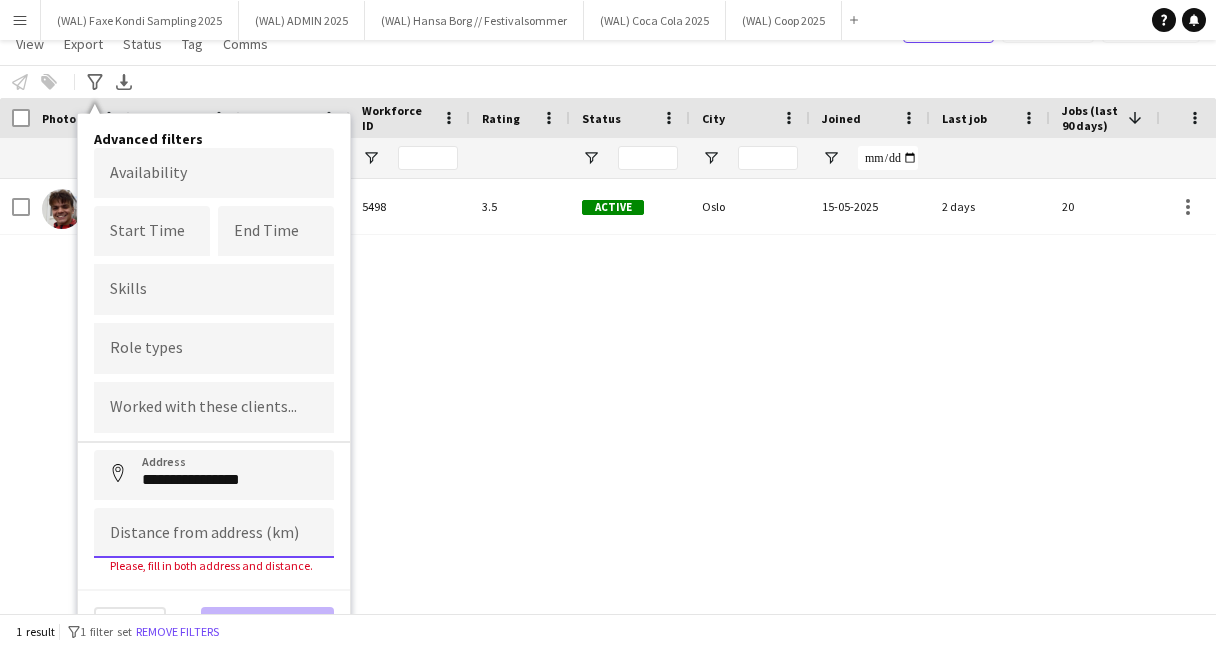 click at bounding box center [214, 533] 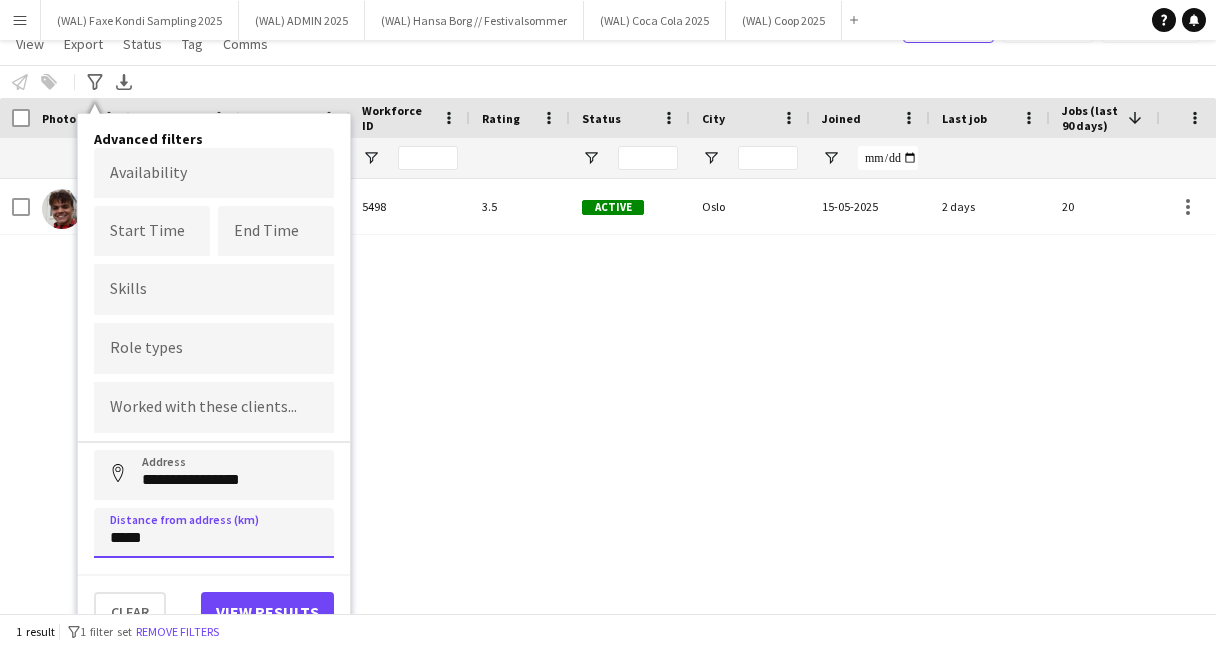 type on "*****" 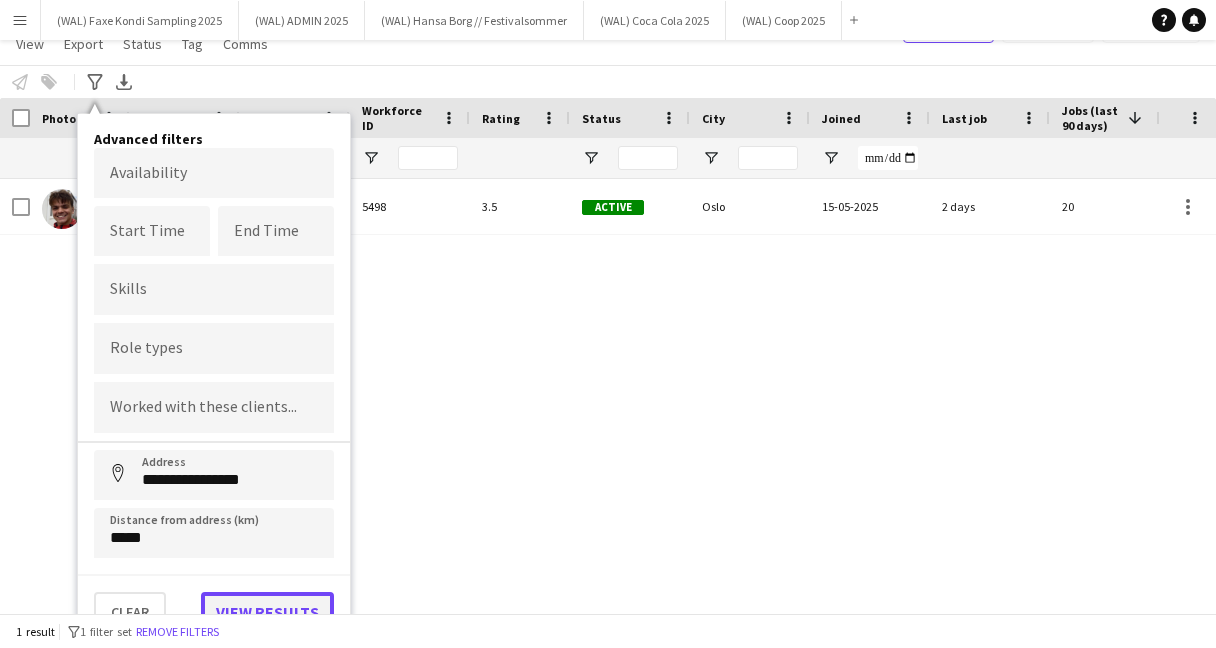 click on "View results" at bounding box center [267, 612] 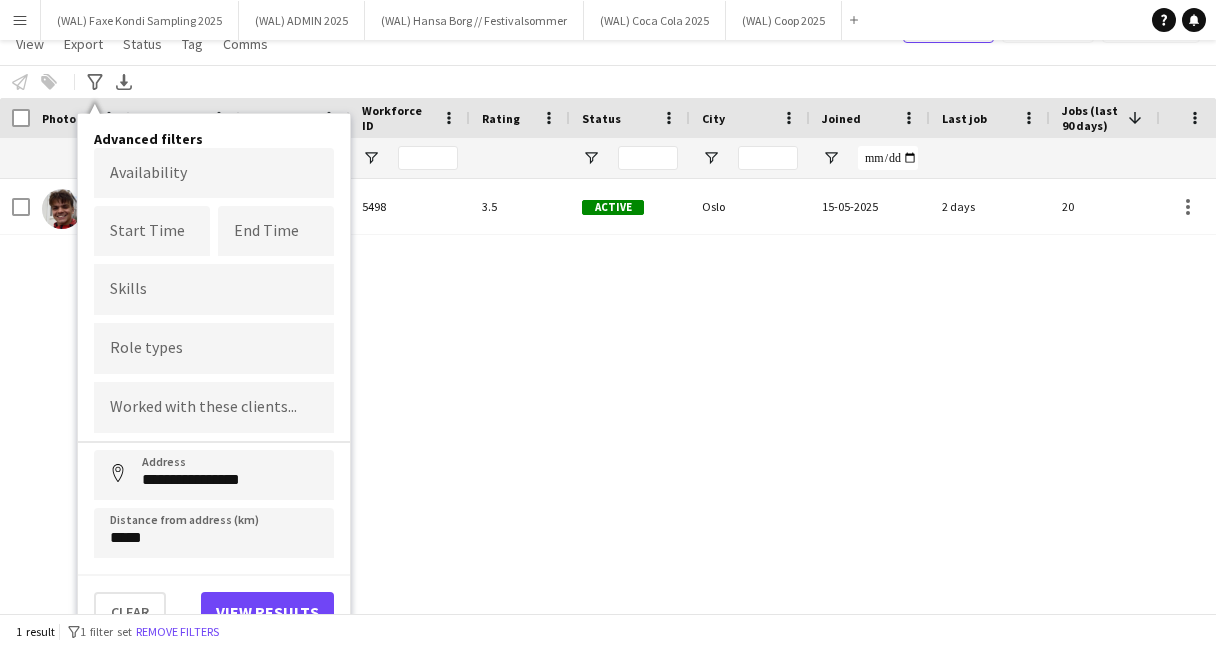 scroll, scrollTop: 0, scrollLeft: 0, axis: both 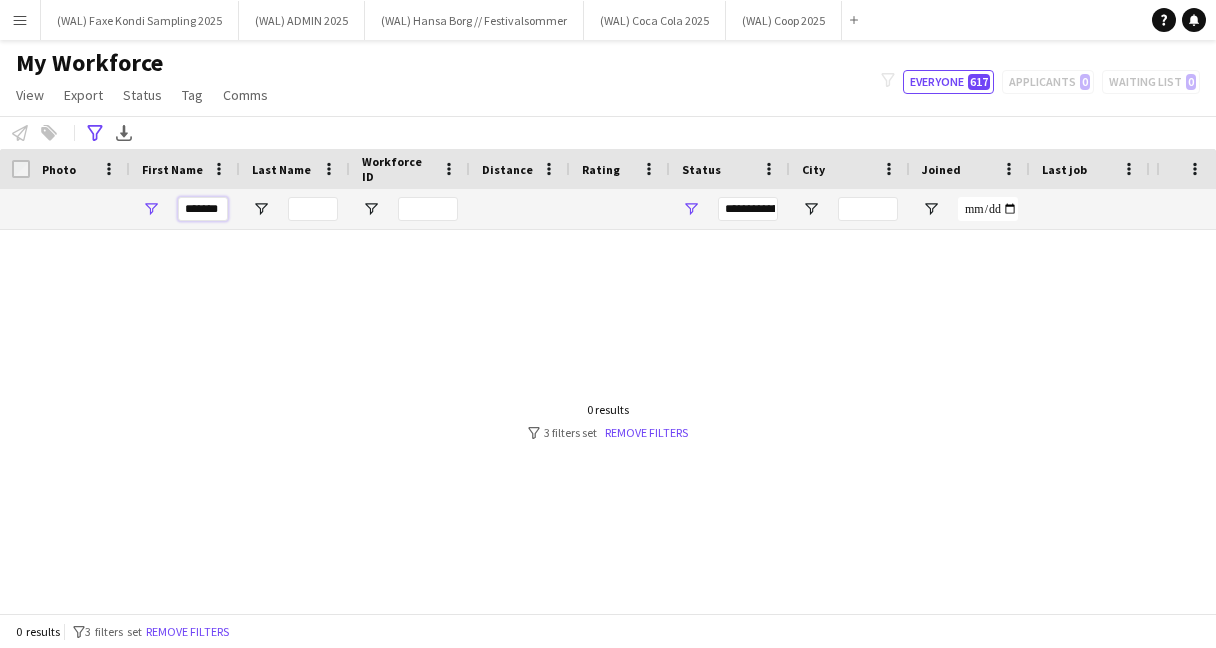 drag, startPoint x: 213, startPoint y: 210, endPoint x: 81, endPoint y: 205, distance: 132.09467 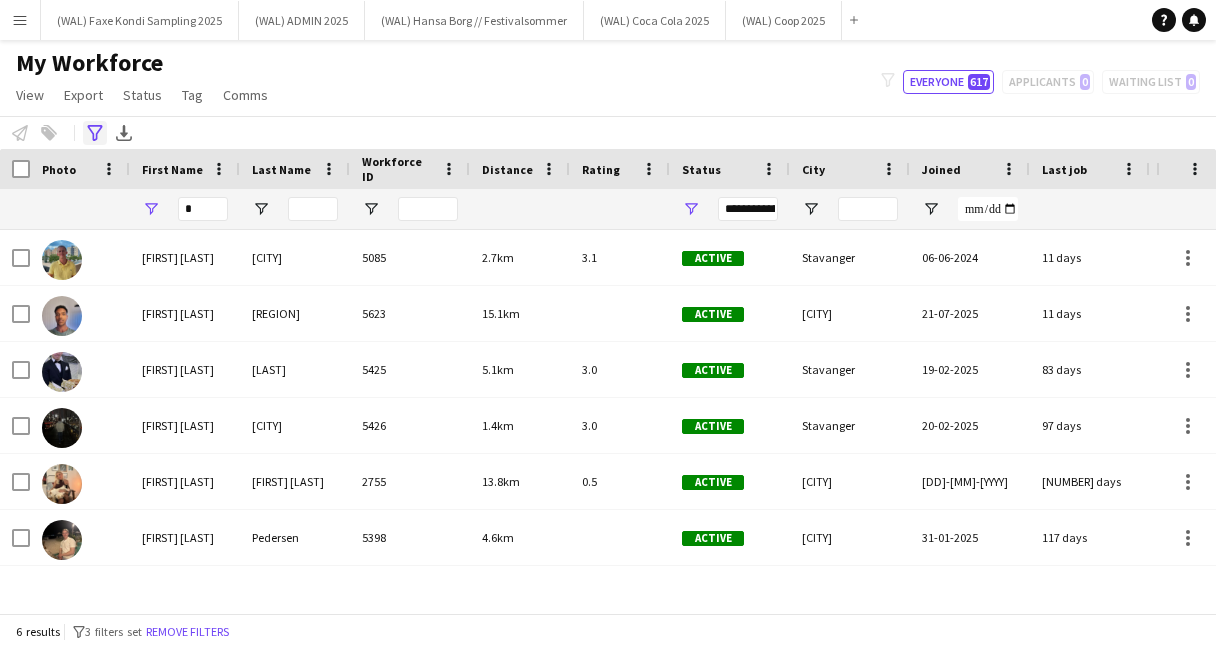 click on "Advanced filters" 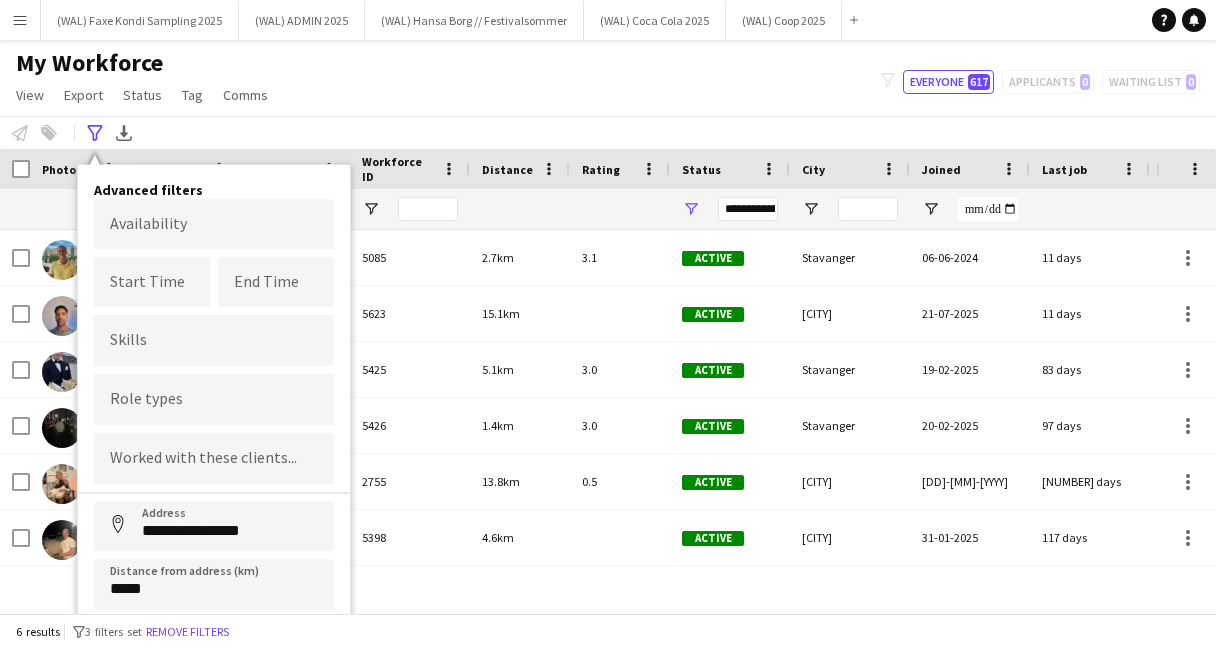 scroll, scrollTop: 51, scrollLeft: 0, axis: vertical 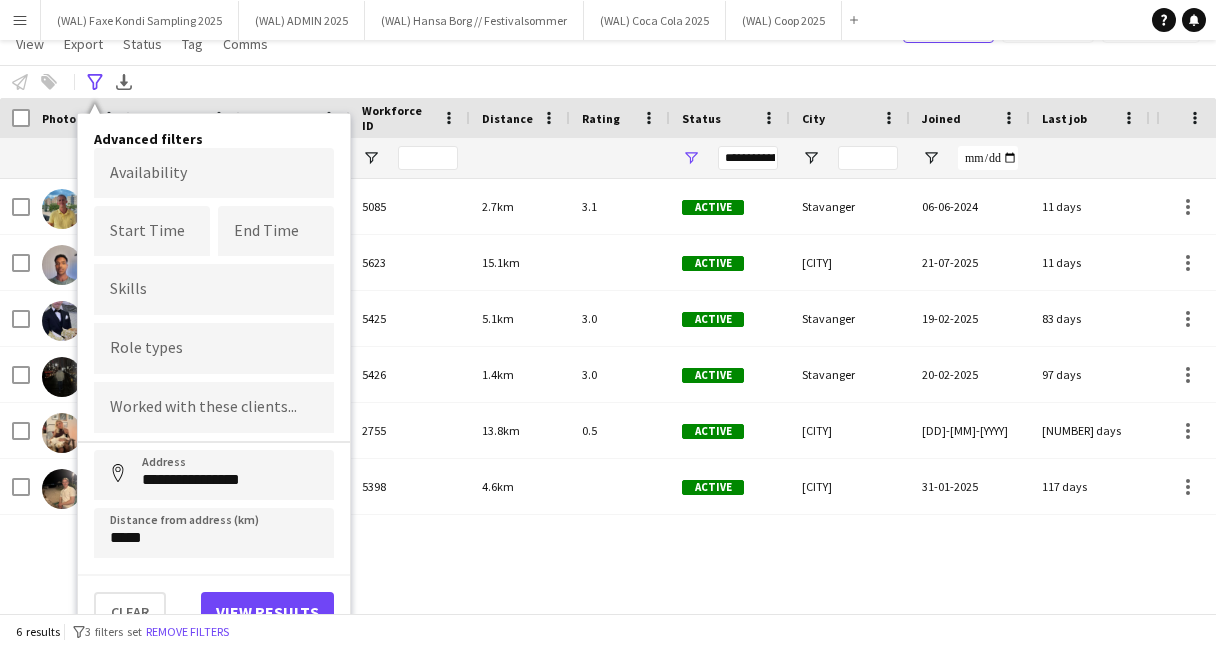 click on "My Workforce   View   Views  Default view New view Update view Delete view Edit name Customise view Customise filters Reset Filters Reset View Reset All  Export  Export as XLSX Export as PDF  Status  Edit  Tag  New tag  Edit tag  1664 (1) 19m3 (1) Aktive (0) Backstage (0) Backstage ansvarlig (0) Bartender (1) Bartender Pablo`s Esco Bar (0) BY; Bergen (0) BY; Bodø (0) BY; Kristiansand (0) BY; Stavanger (0) BY; Trondbeim (0) BY; Ålesund (0) Carlsberg (1) CC Vest // Pakkehjelpere (2) CHANEL MERCHANDISE 2019 (0) Crew leder (0) DEMO (1) DNB Konserngaver (1) ECD/Brooklyn (1) EK (0) Førerkort (0) Hengerlappen  (0) IKKE STUDENTER (1) JCP Studio Crew (2) Klipper (1) Kunderservice (0) Nye aug 2020 Oslo (0) Nye Capt Oslo mai 2019 (2) OBOS (4) Oslo (2) Outbording 2 (0) retail factory (0) RF Merch (1) Rigge ansvarlig (0) Ringnes (0) Russ - EK (0) RUTER (0) Somersby (1) Teknisk (0) test Julie (0) Truck lappen og lager (0) Tuborg (1) WAL (0)  Add to tag  1664 (1) 19m3 (1) Aktive (0) Backstage (0) Backstage ansvarlig (0)" 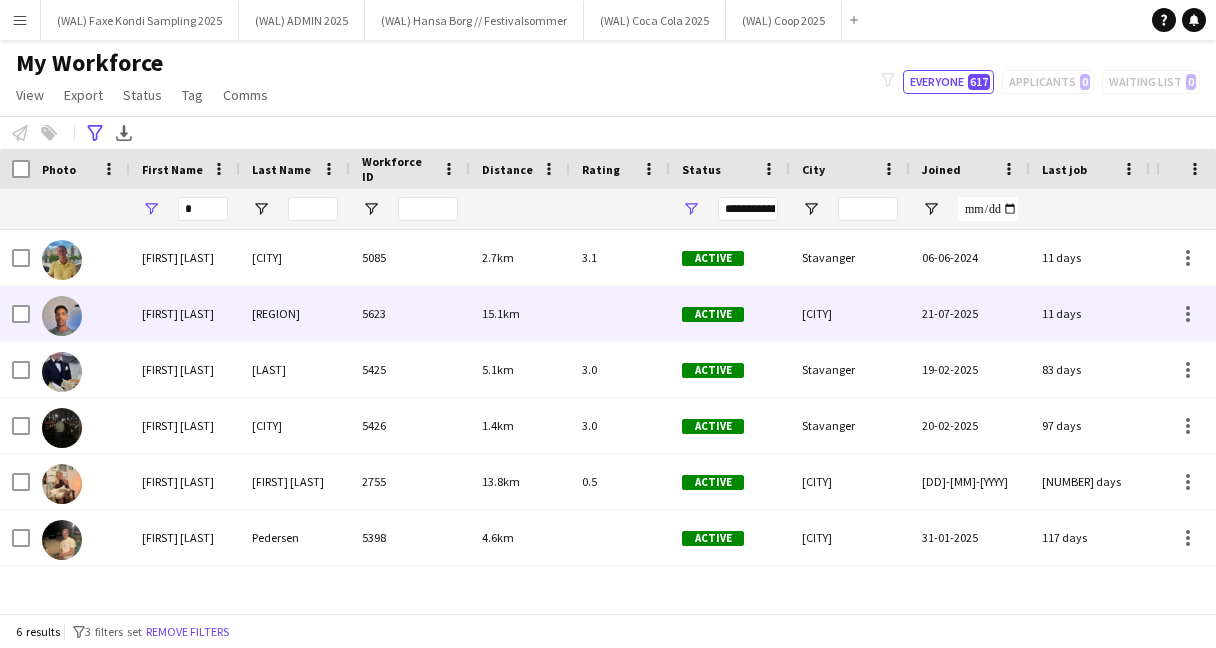 click on "Helgeland" at bounding box center [295, 313] 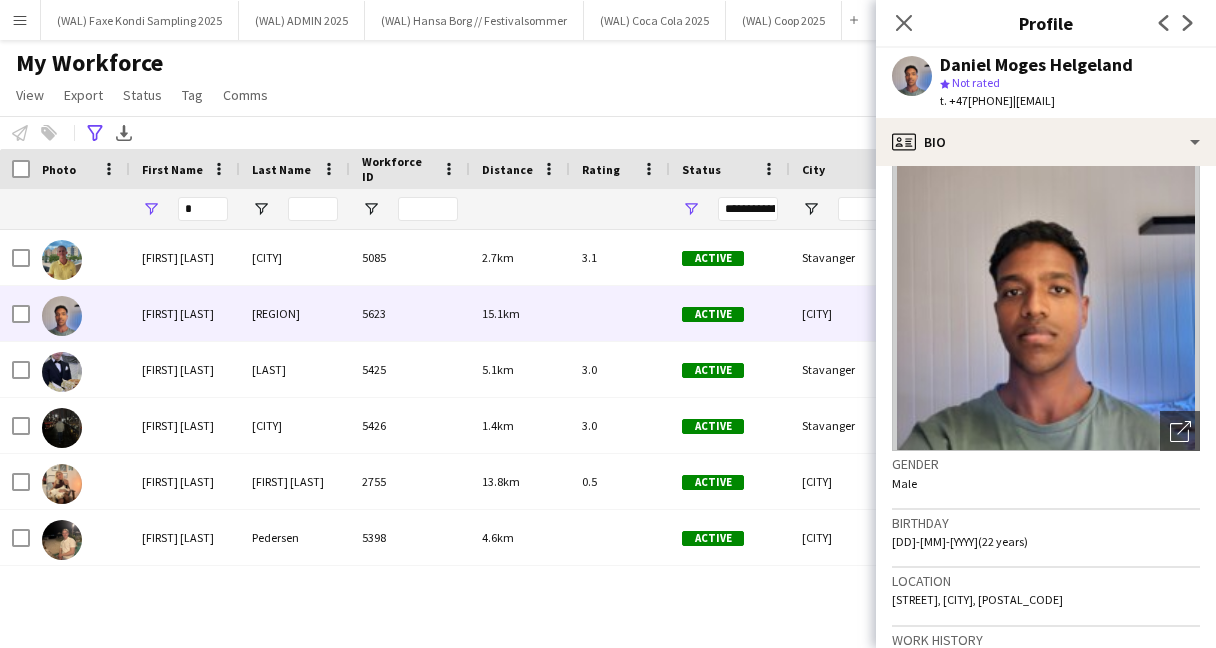 scroll, scrollTop: 0, scrollLeft: 0, axis: both 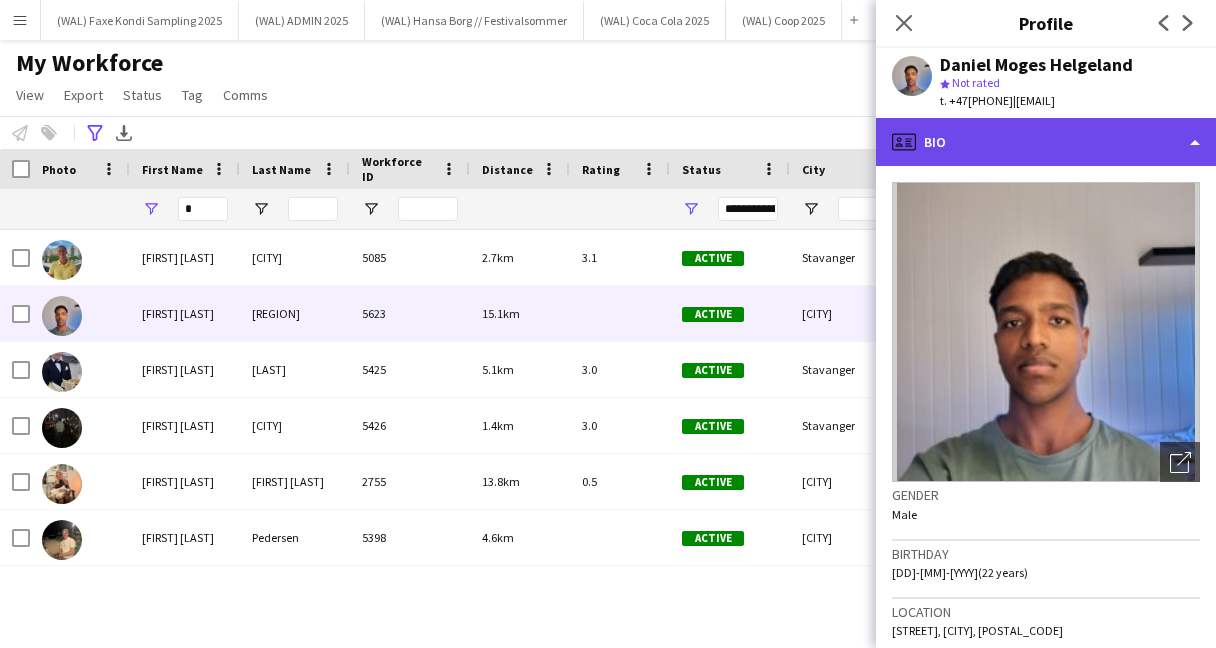 click on "profile
Bio" 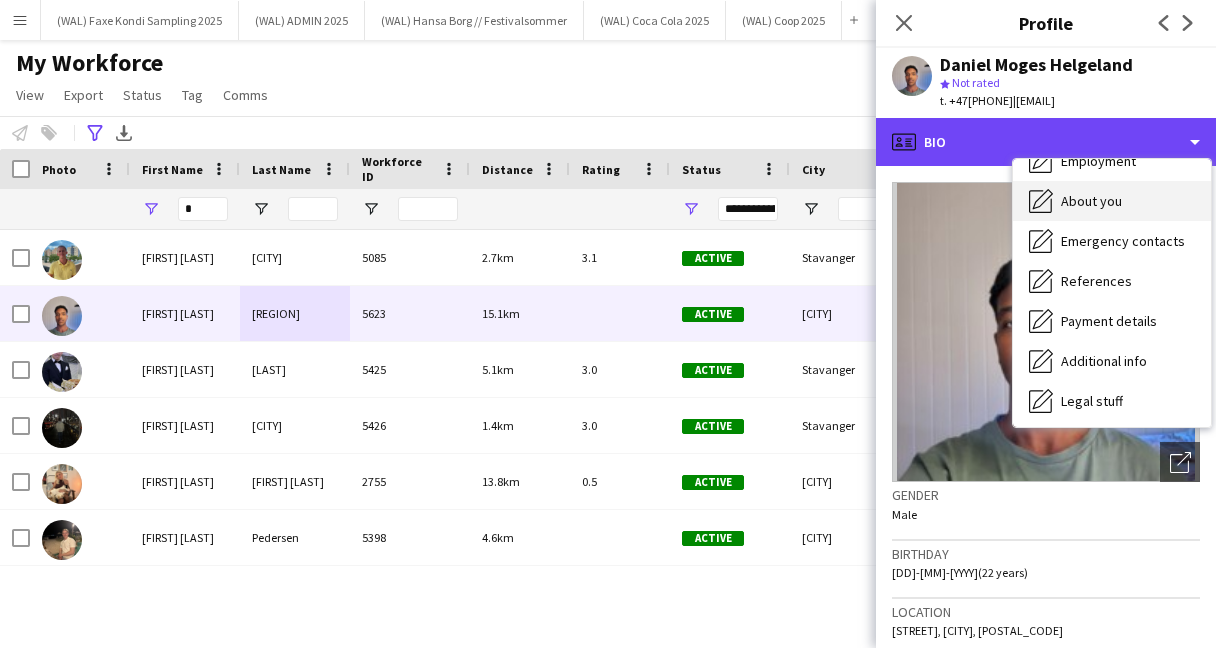 scroll, scrollTop: 188, scrollLeft: 0, axis: vertical 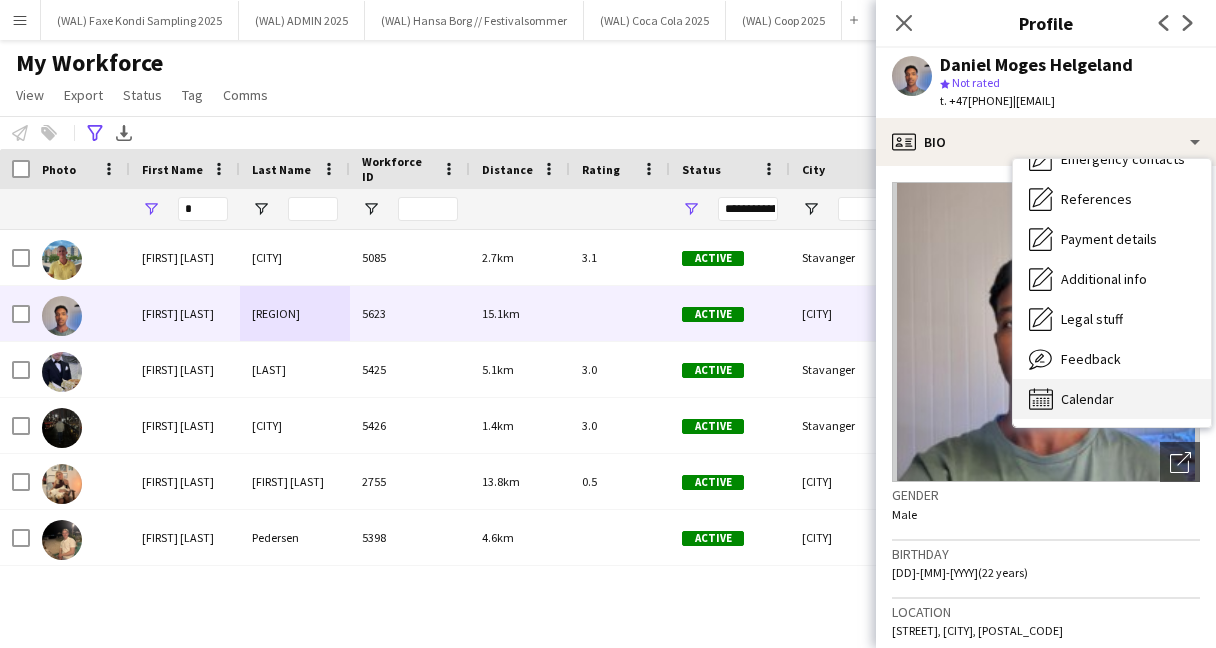 click on "Calendar
Calendar" at bounding box center [1112, 399] 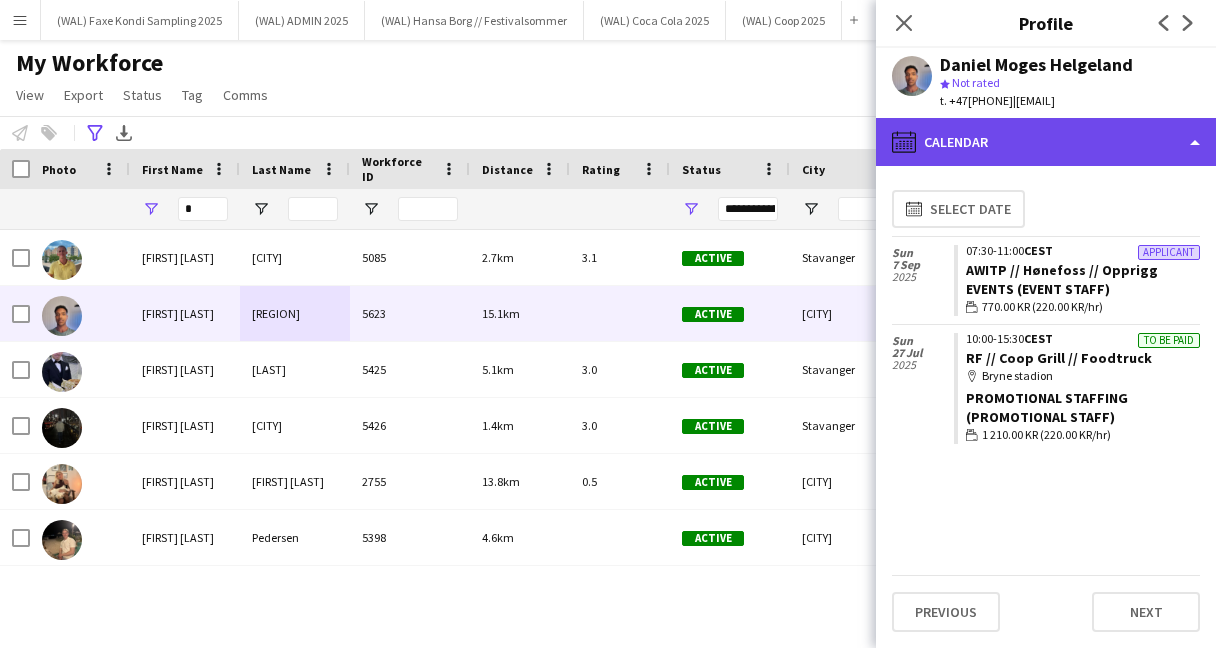 click on "calendar-full
Calendar" 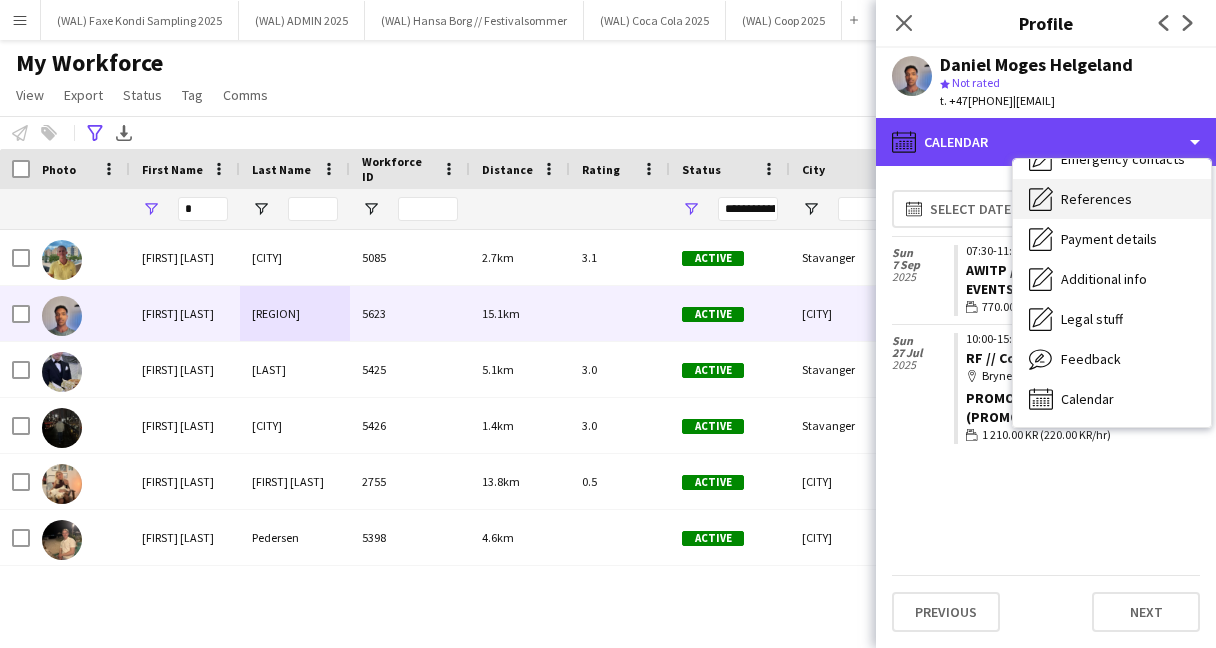 scroll, scrollTop: 0, scrollLeft: 0, axis: both 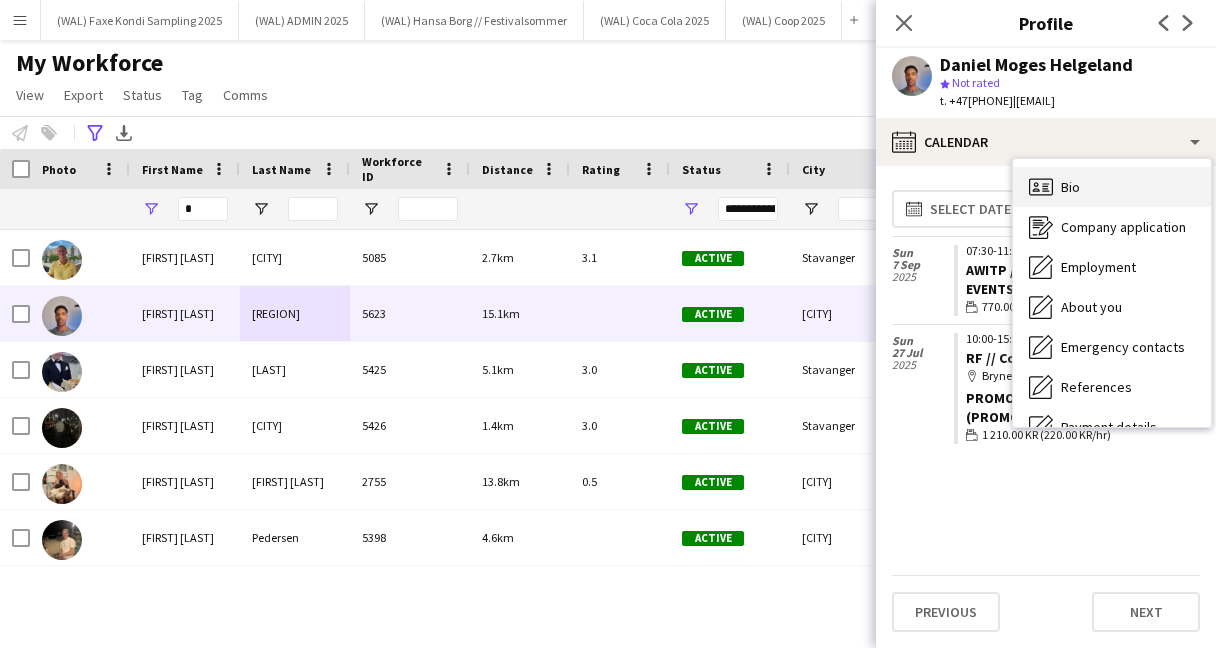 click on "Bio" at bounding box center (1070, 187) 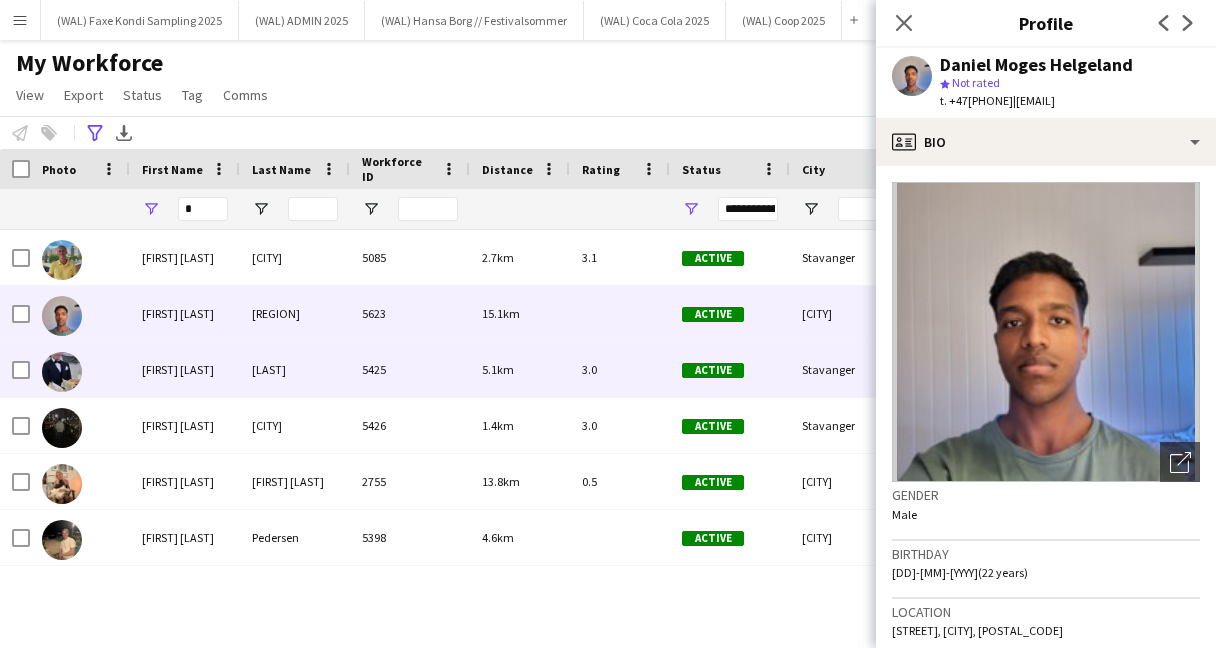 click on "5.1km" at bounding box center [520, 369] 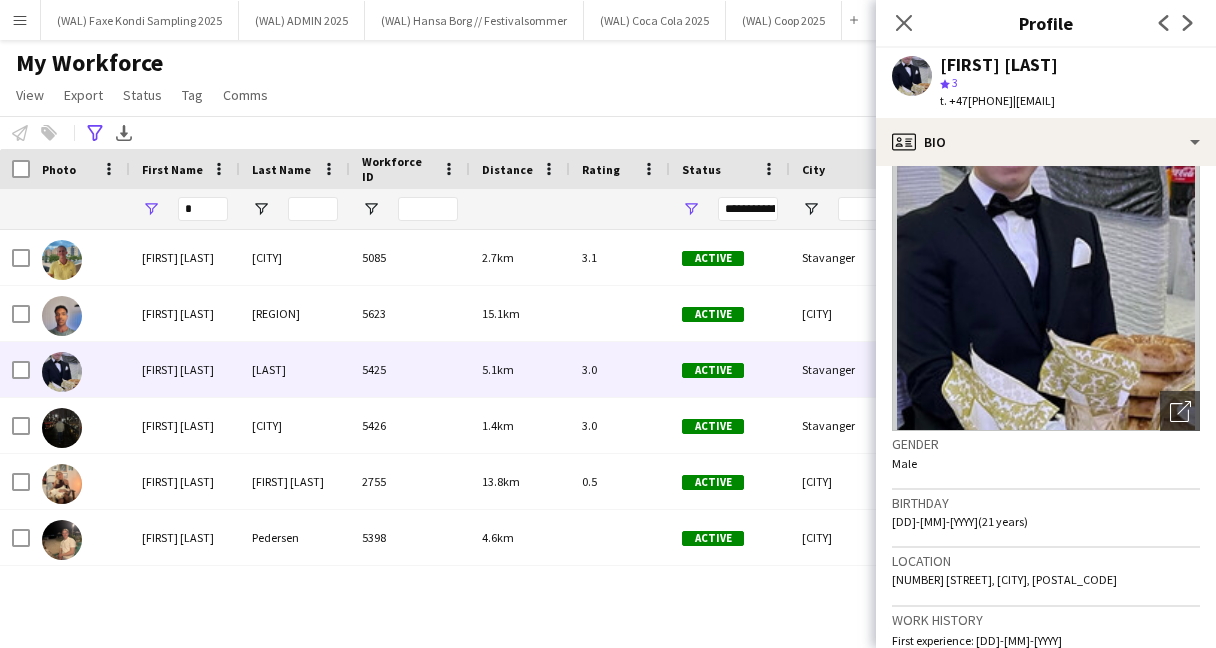 scroll, scrollTop: 0, scrollLeft: 0, axis: both 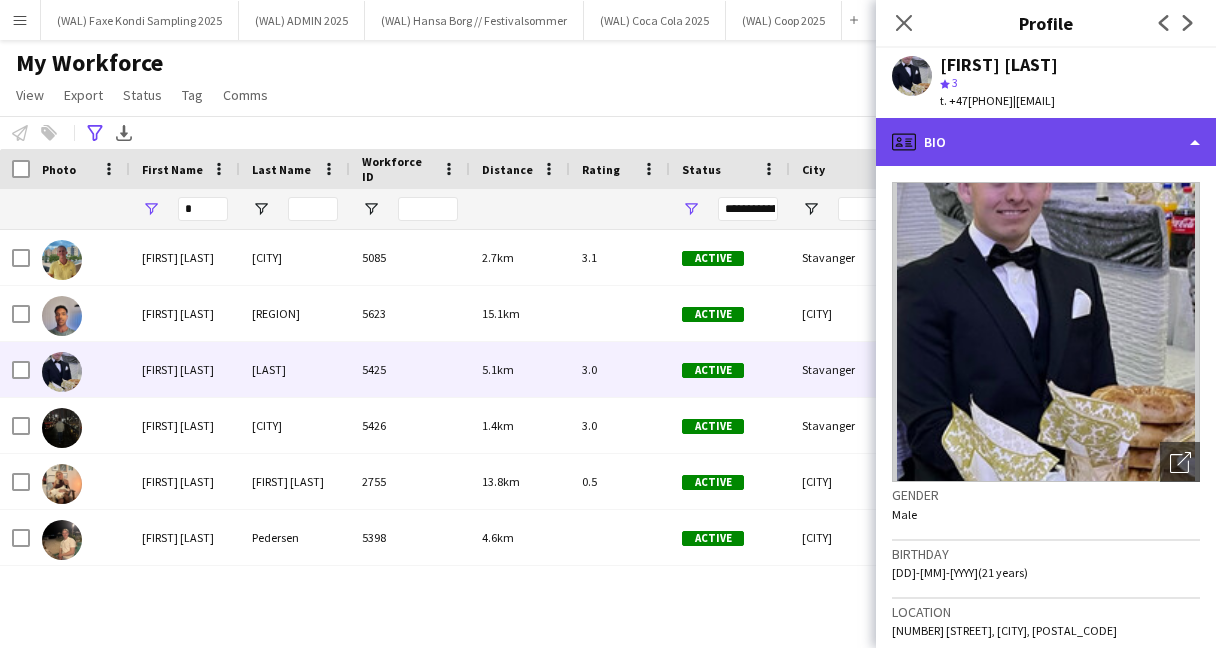 click on "profile
Bio" 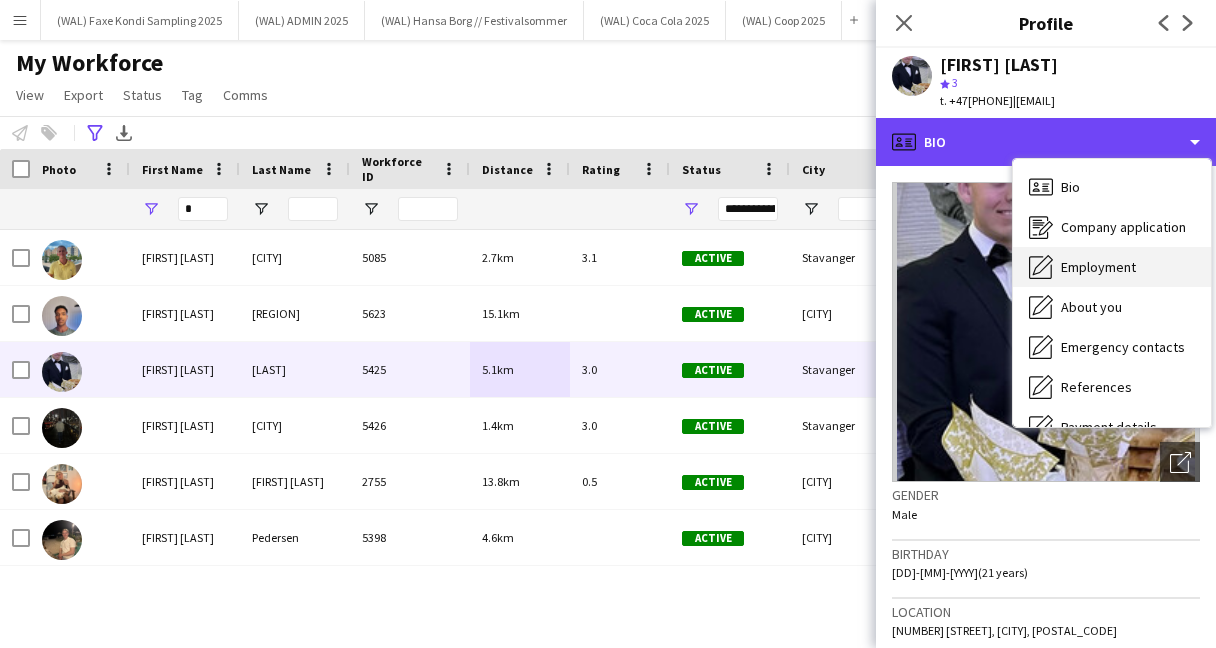 scroll, scrollTop: 188, scrollLeft: 0, axis: vertical 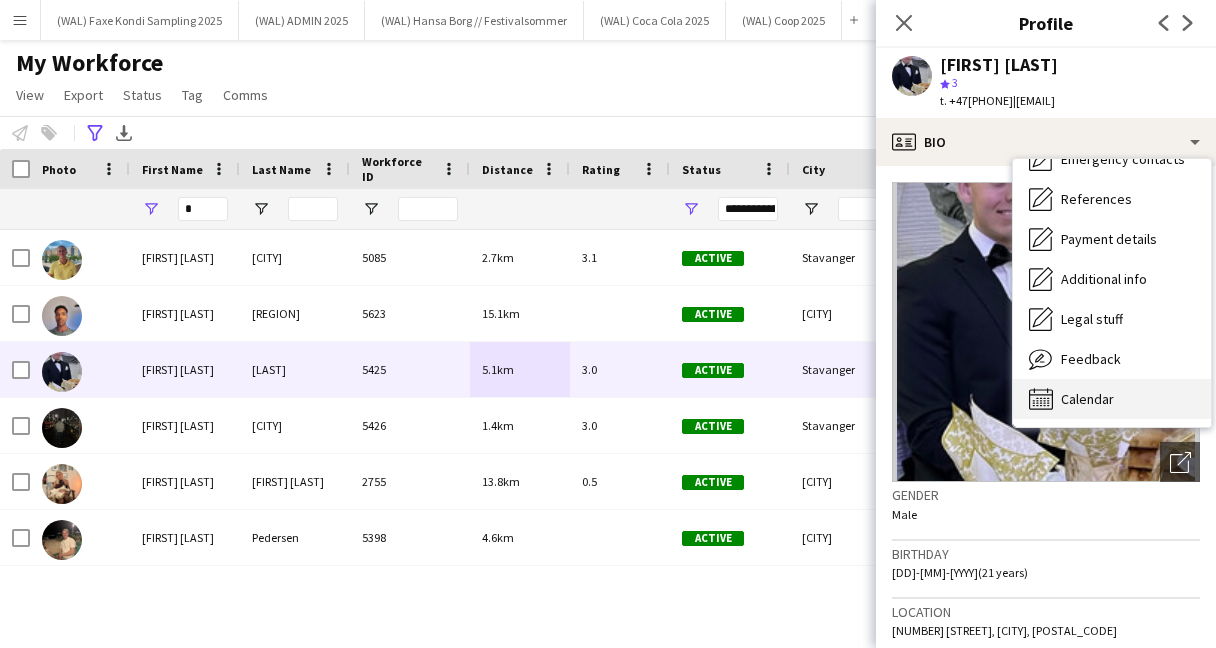 click on "Calendar" at bounding box center (1087, 399) 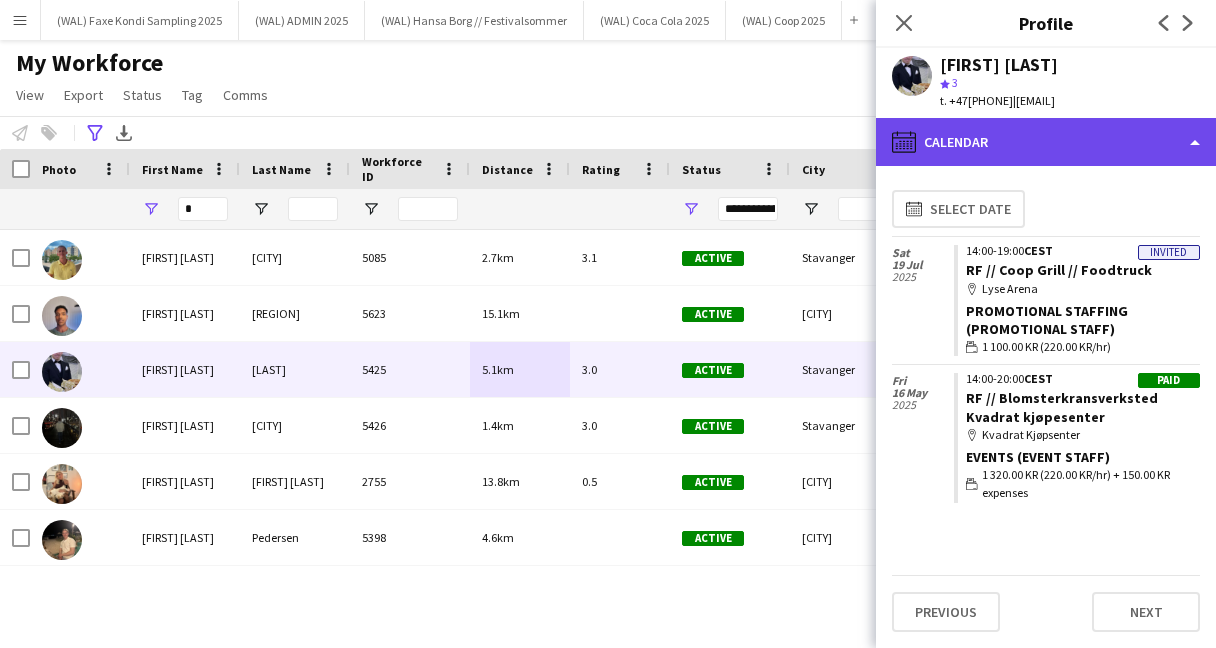 click on "calendar-full
Calendar" 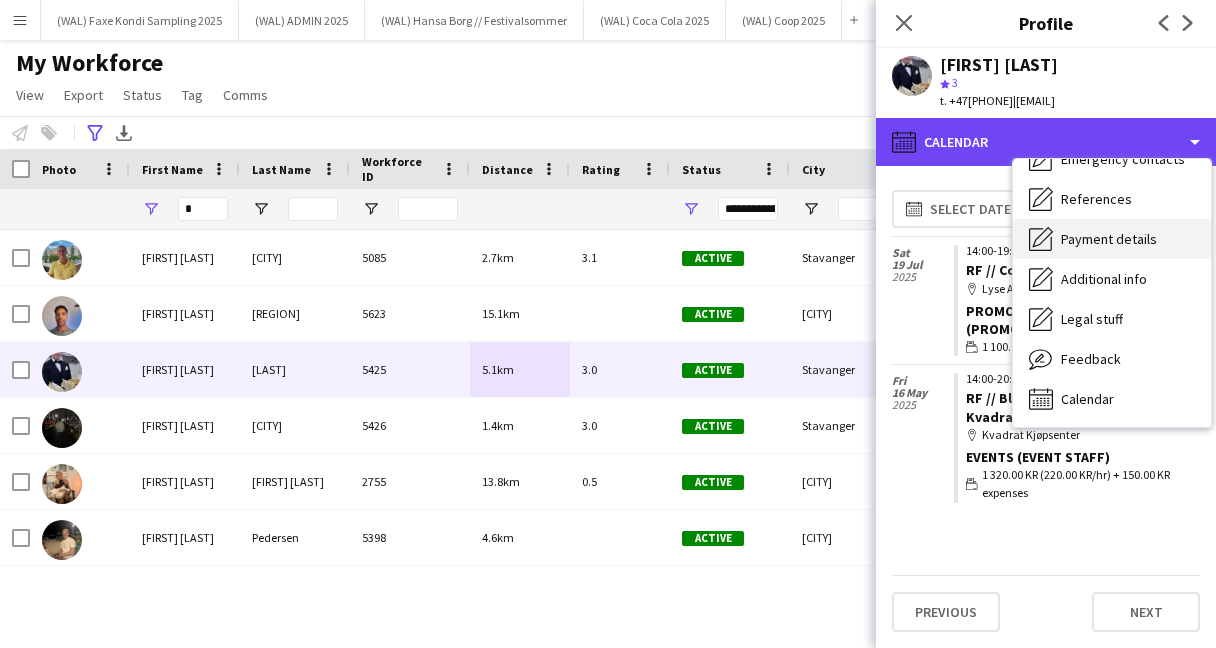 scroll, scrollTop: 0, scrollLeft: 0, axis: both 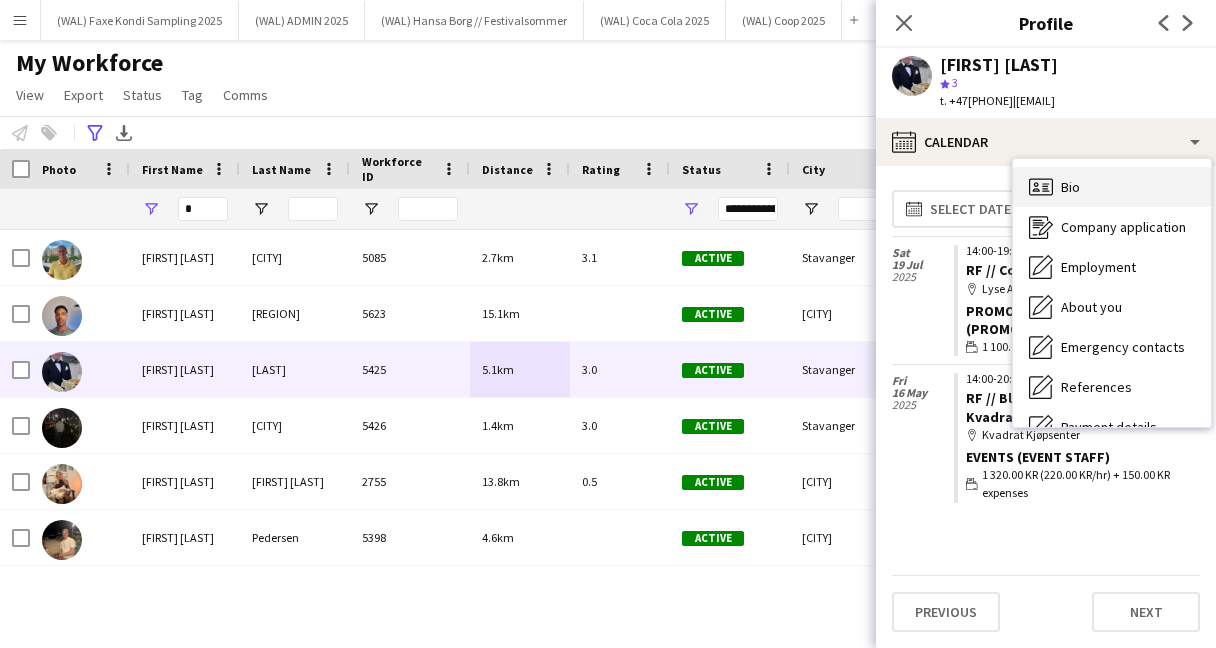 click on "Bio
Bio" at bounding box center (1112, 187) 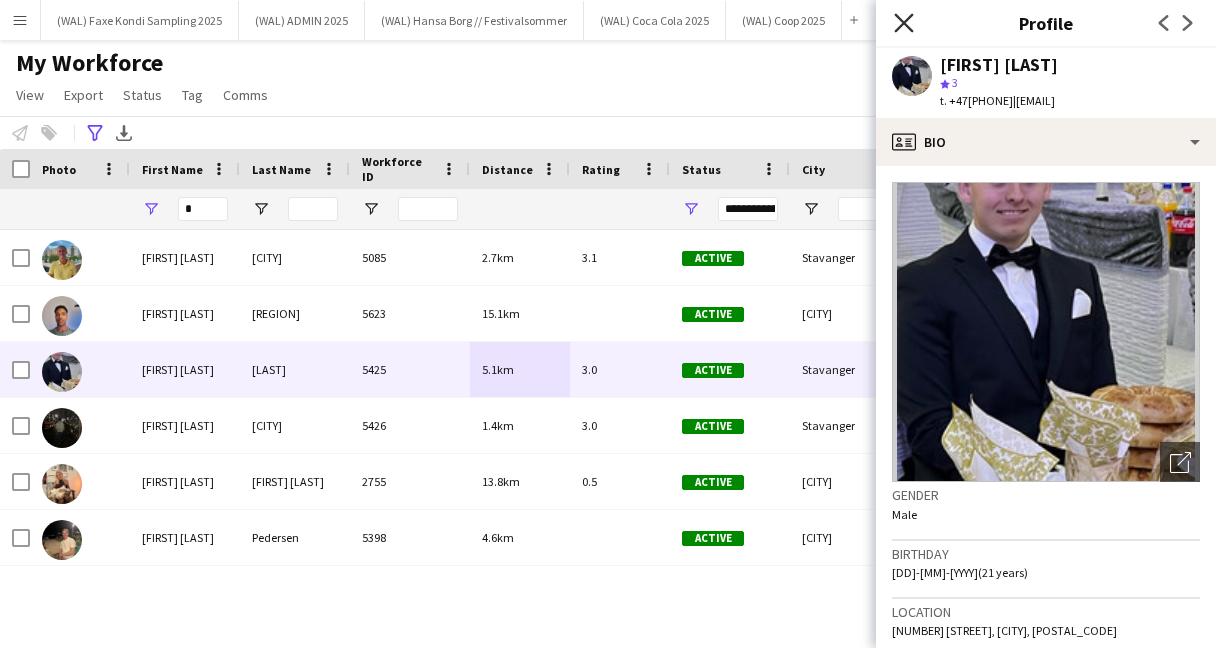 click on "Close pop-in" 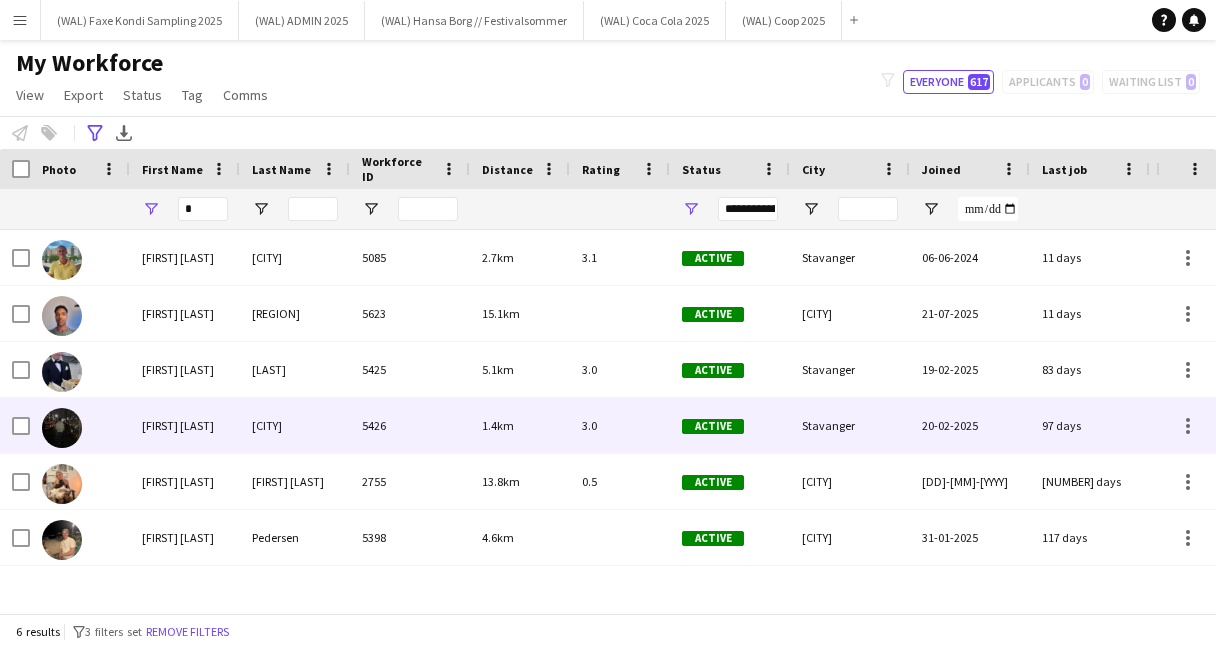 click on "1.4km" at bounding box center (520, 425) 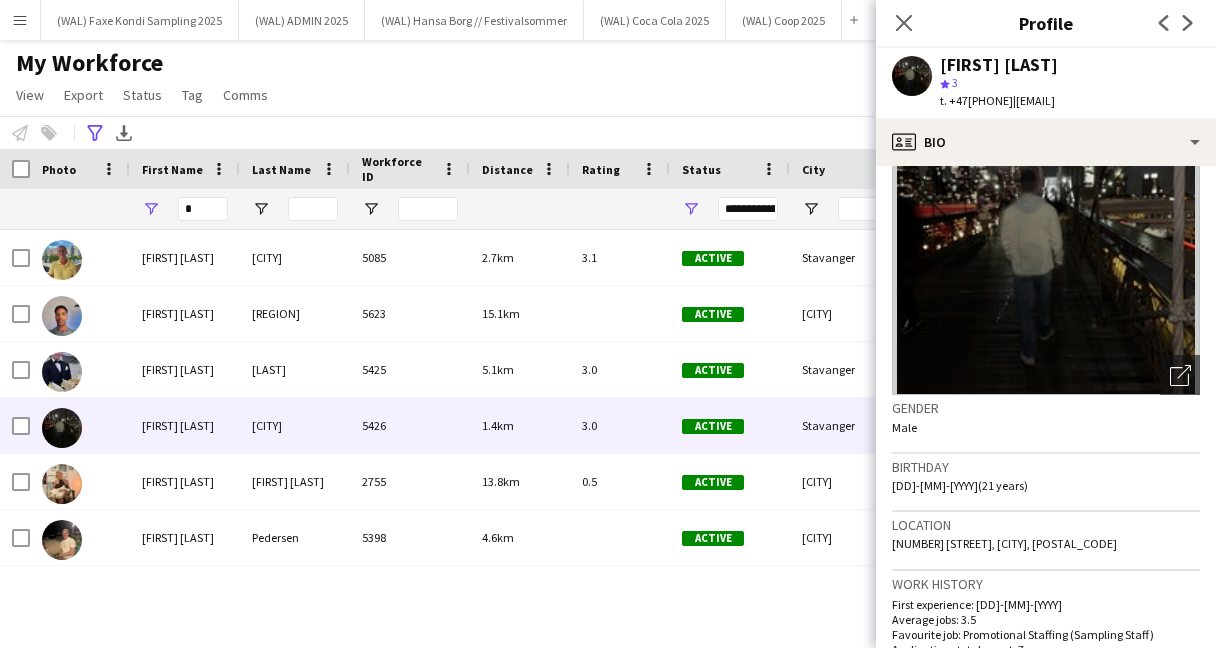 scroll, scrollTop: 0, scrollLeft: 0, axis: both 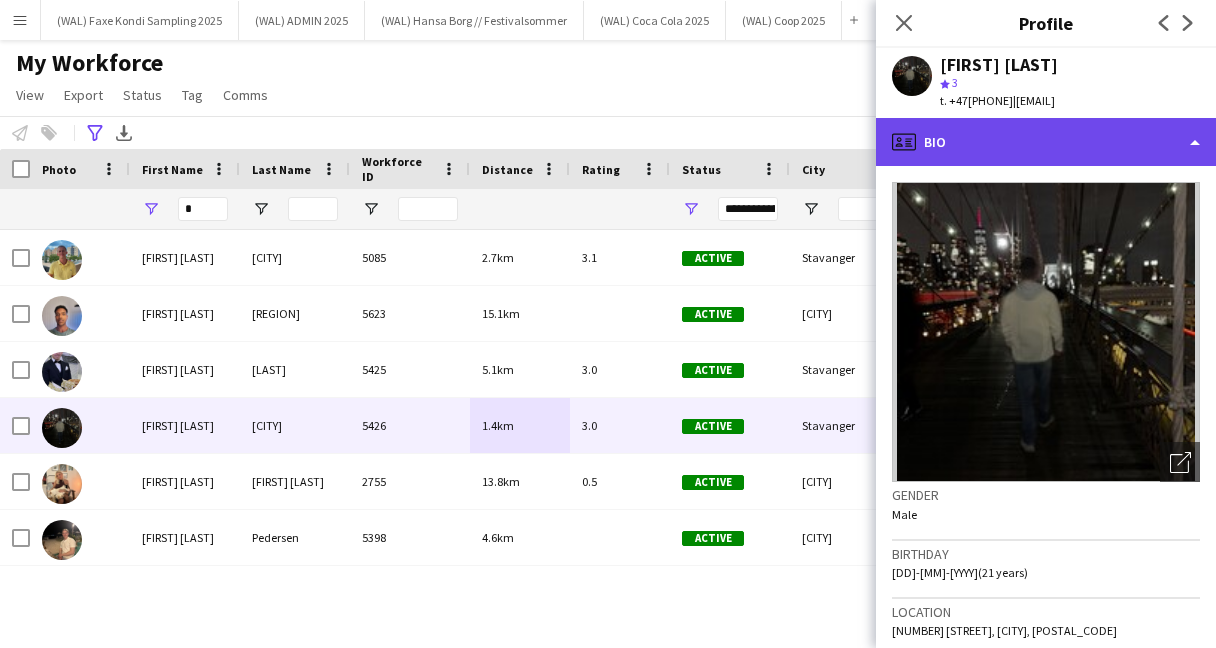 click on "profile
Bio" 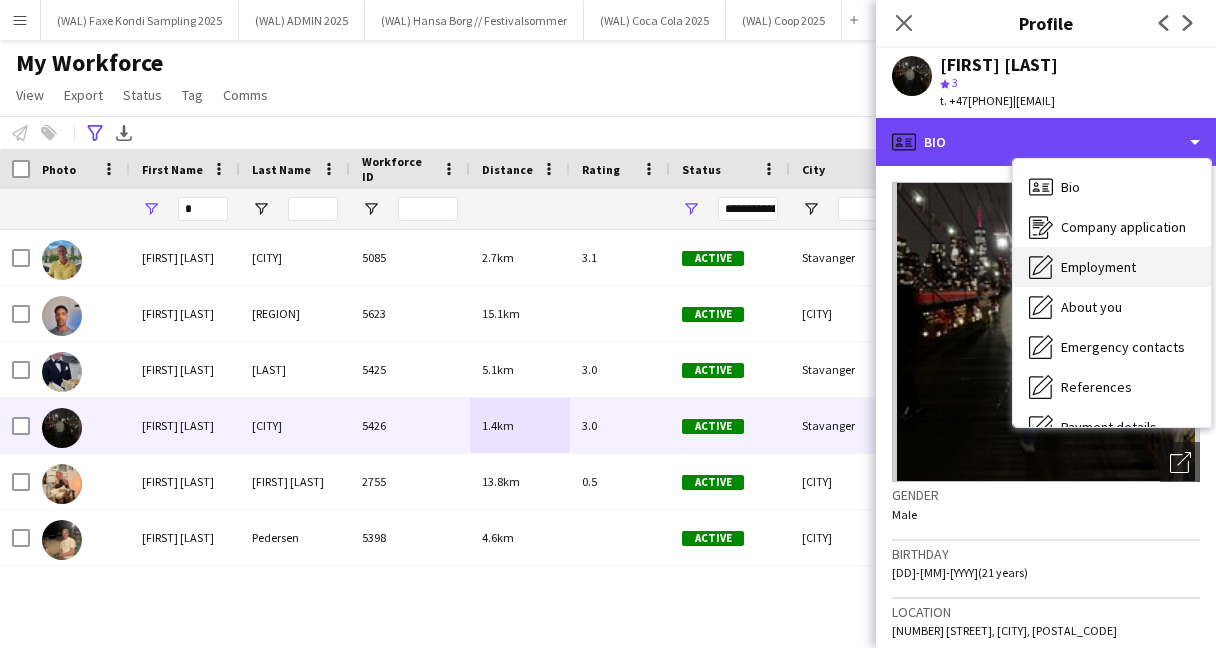 scroll, scrollTop: 188, scrollLeft: 0, axis: vertical 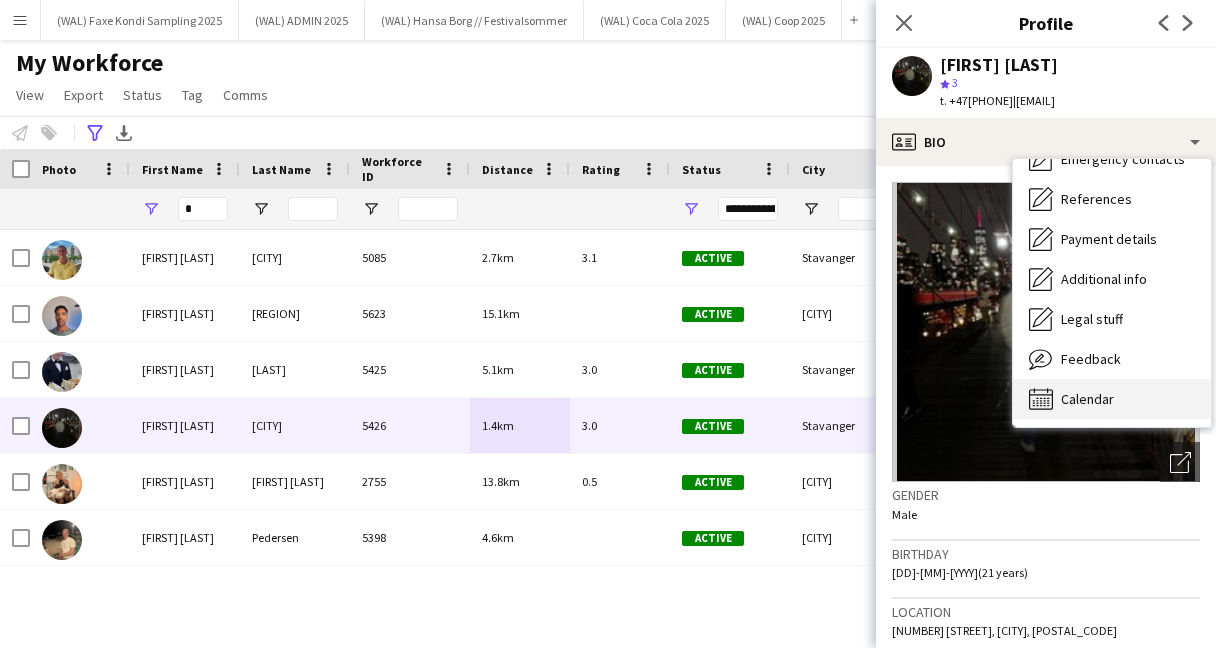 click on "Calendar" at bounding box center (1087, 399) 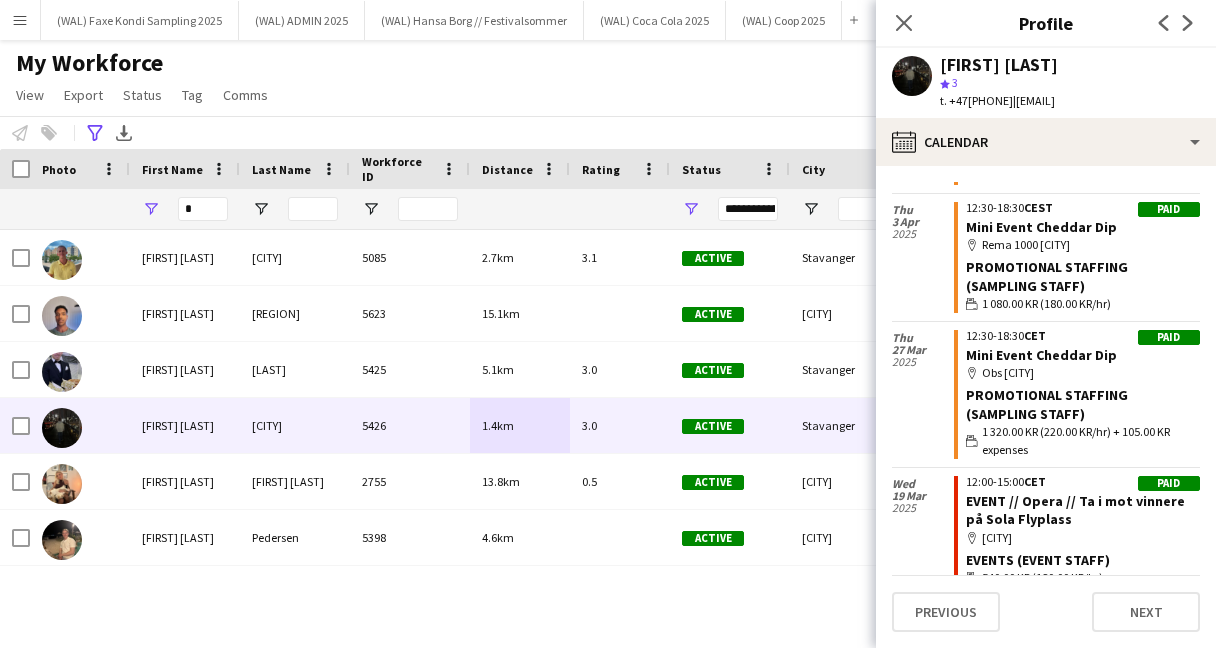 scroll, scrollTop: 1010, scrollLeft: 0, axis: vertical 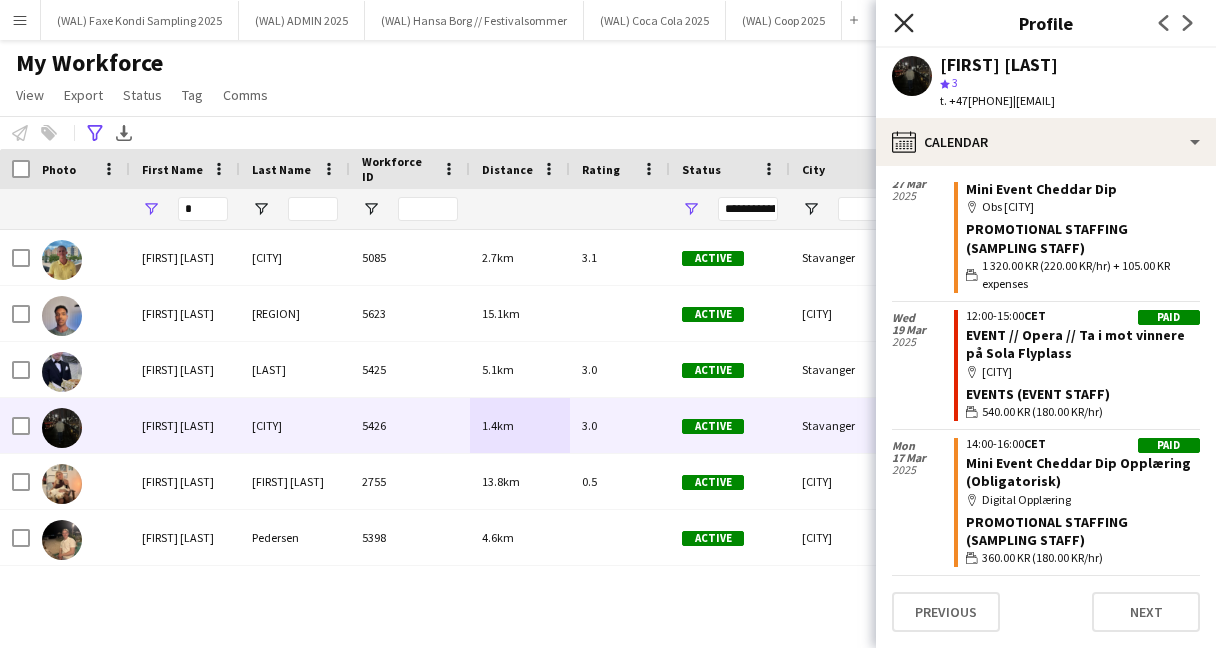 click on "Close pop-in" 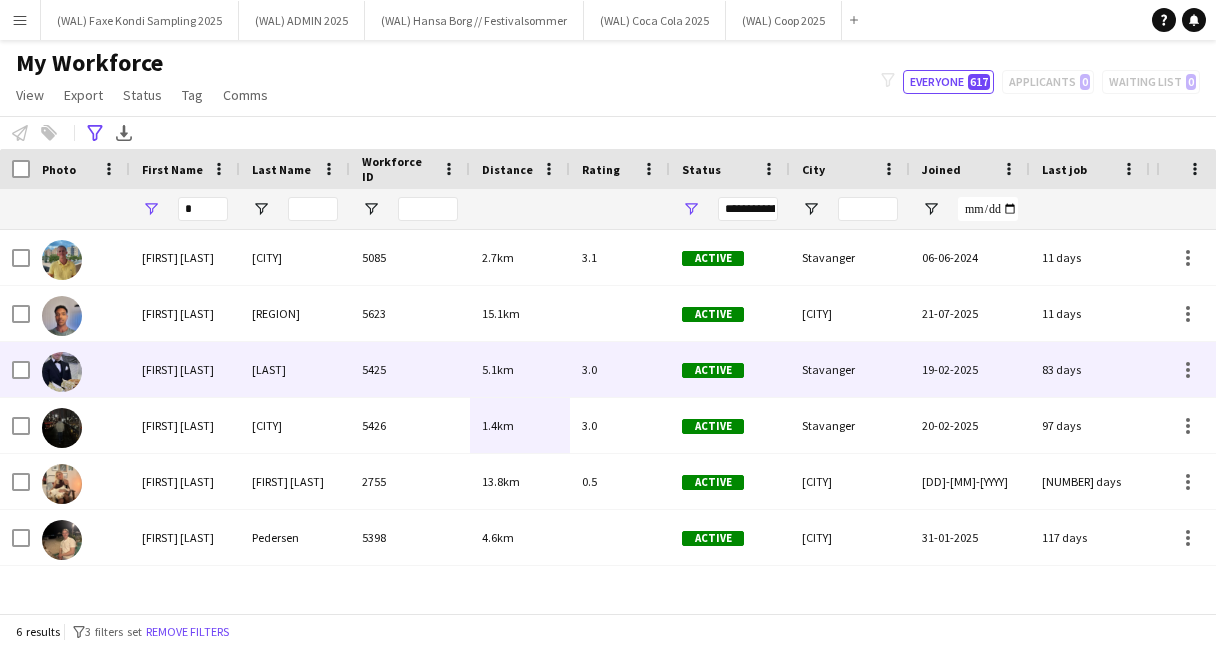 click on "5425" at bounding box center [410, 369] 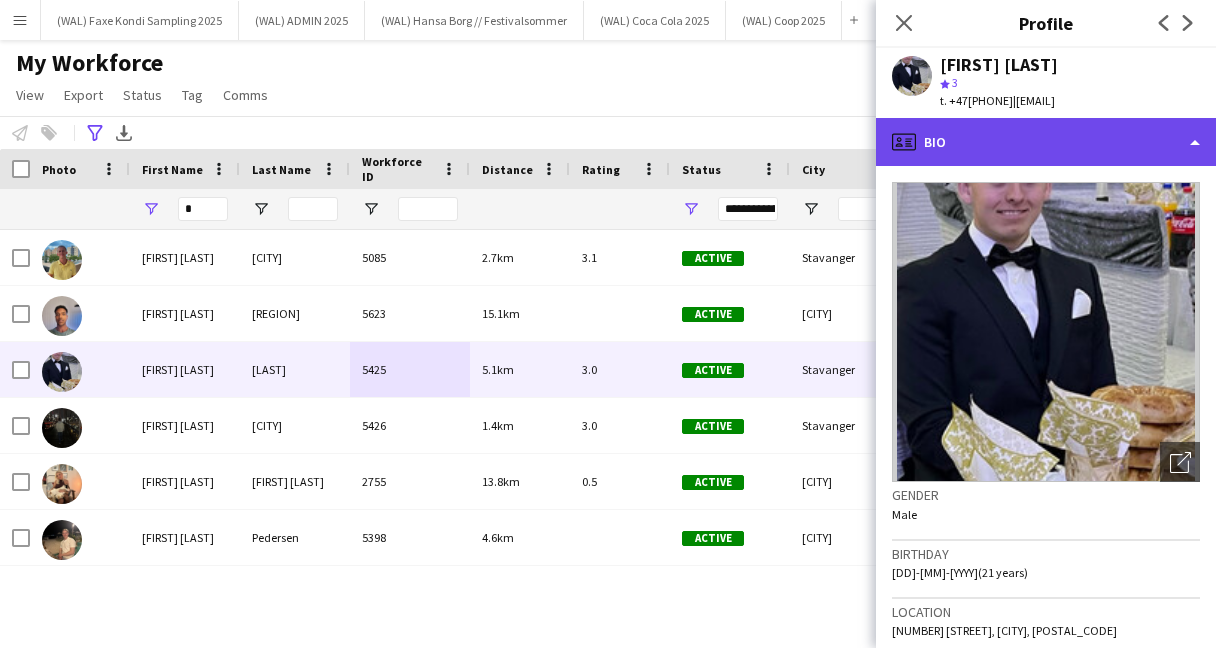 click on "profile
Bio" 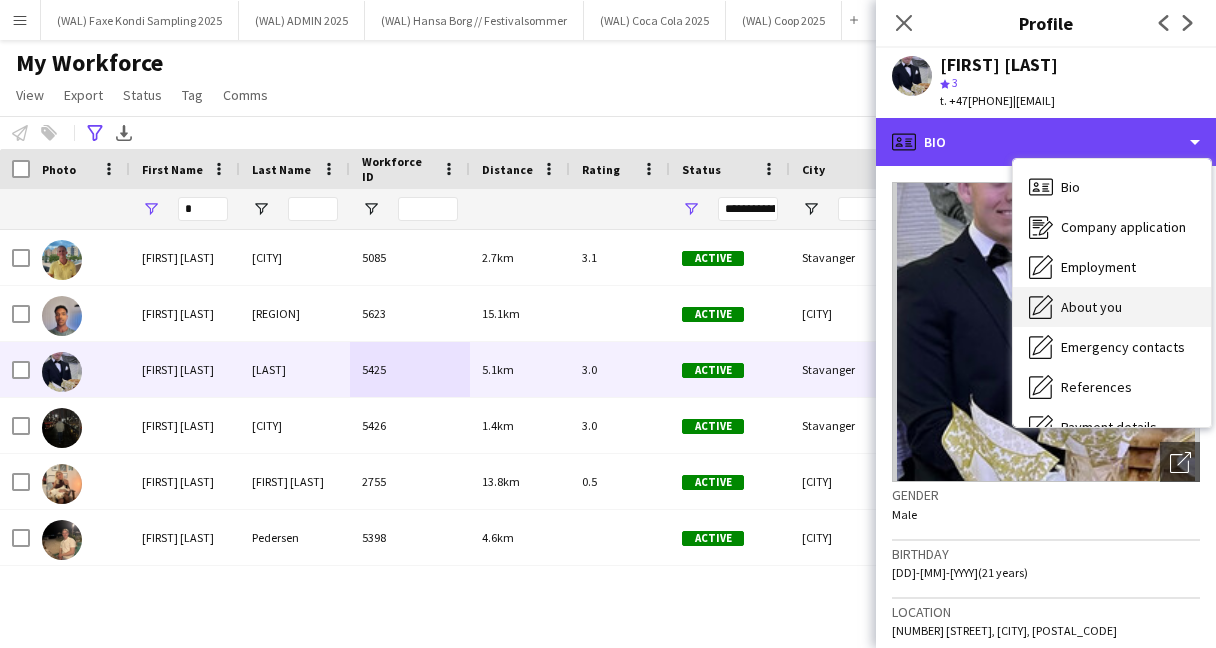 scroll, scrollTop: 188, scrollLeft: 0, axis: vertical 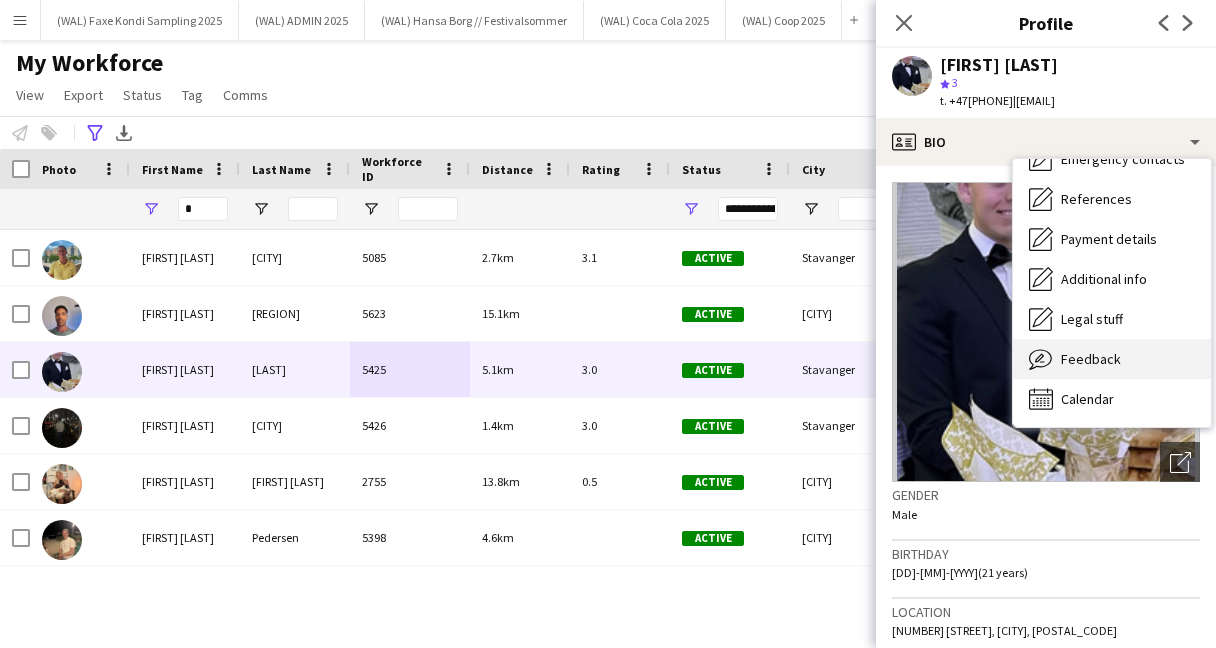 click on "Feedback" at bounding box center [1091, 359] 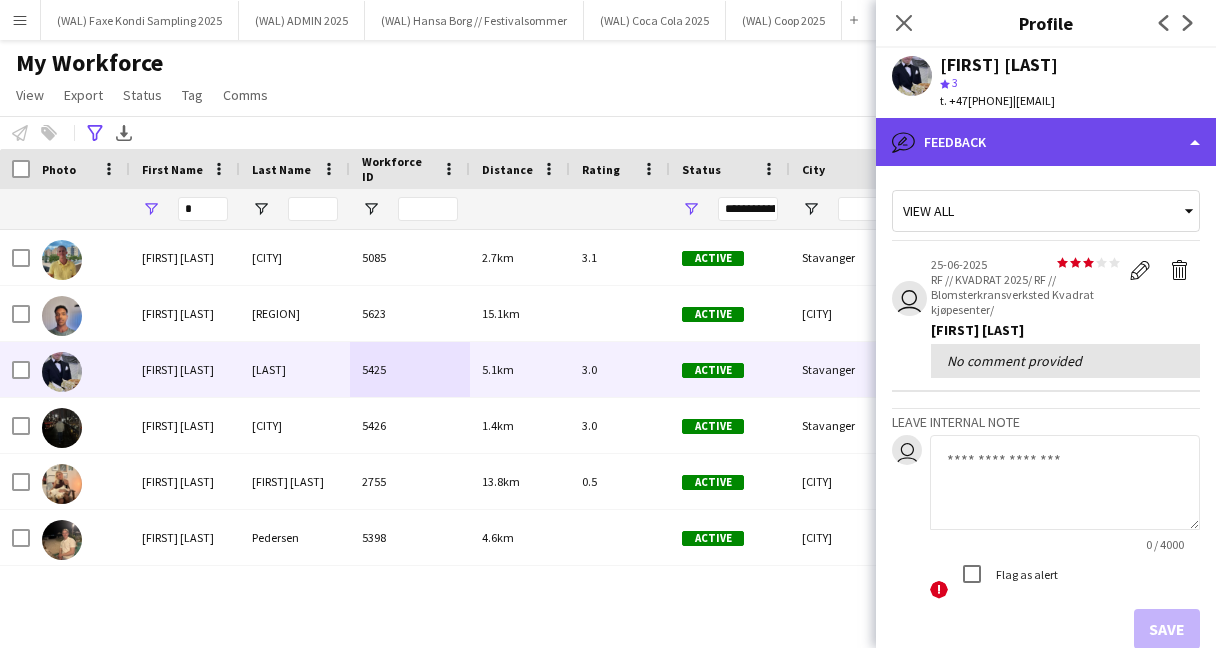 click on "bubble-pencil
Feedback" 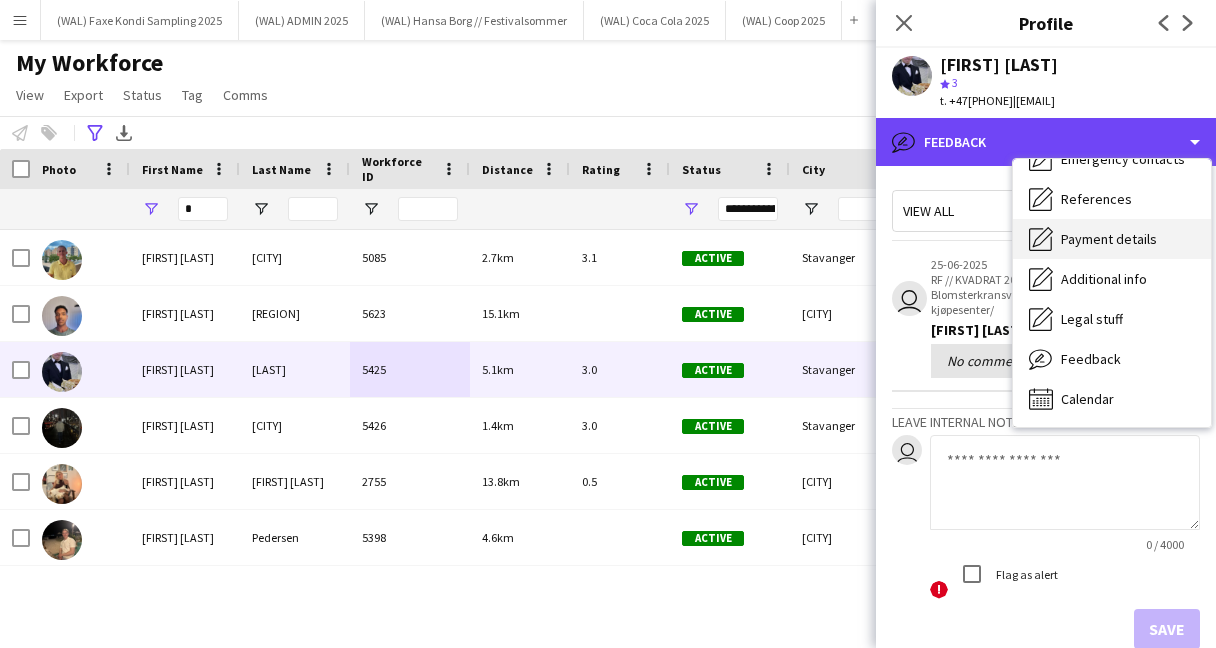 scroll, scrollTop: 0, scrollLeft: 0, axis: both 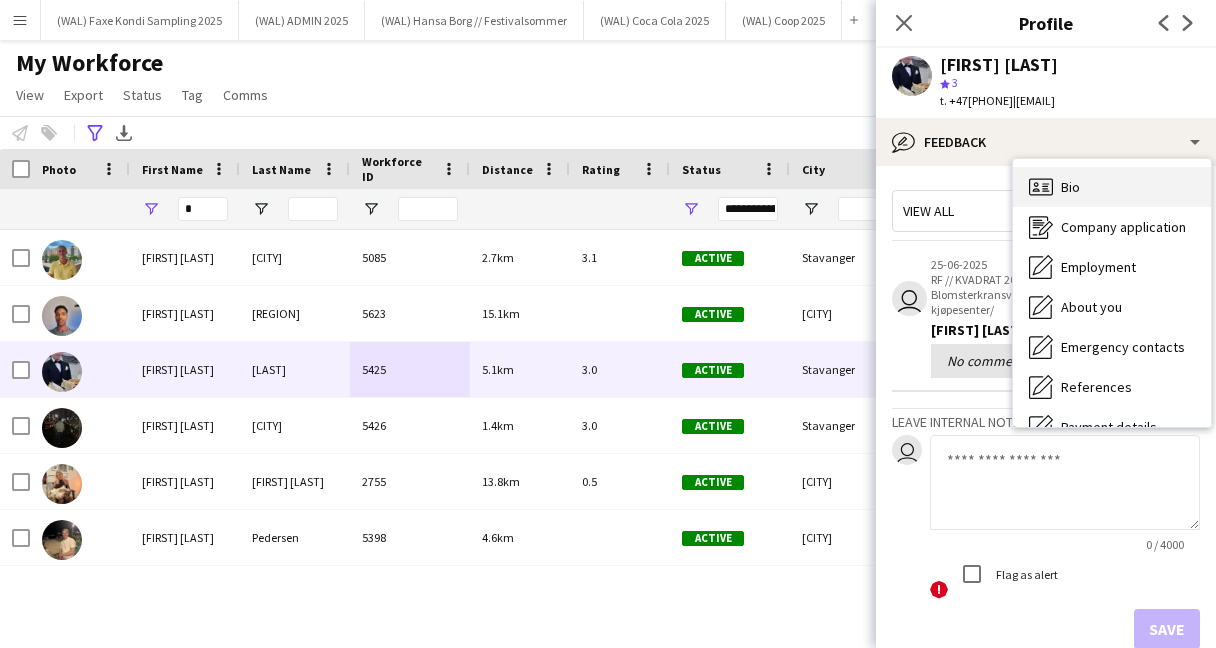 click on "Bio" 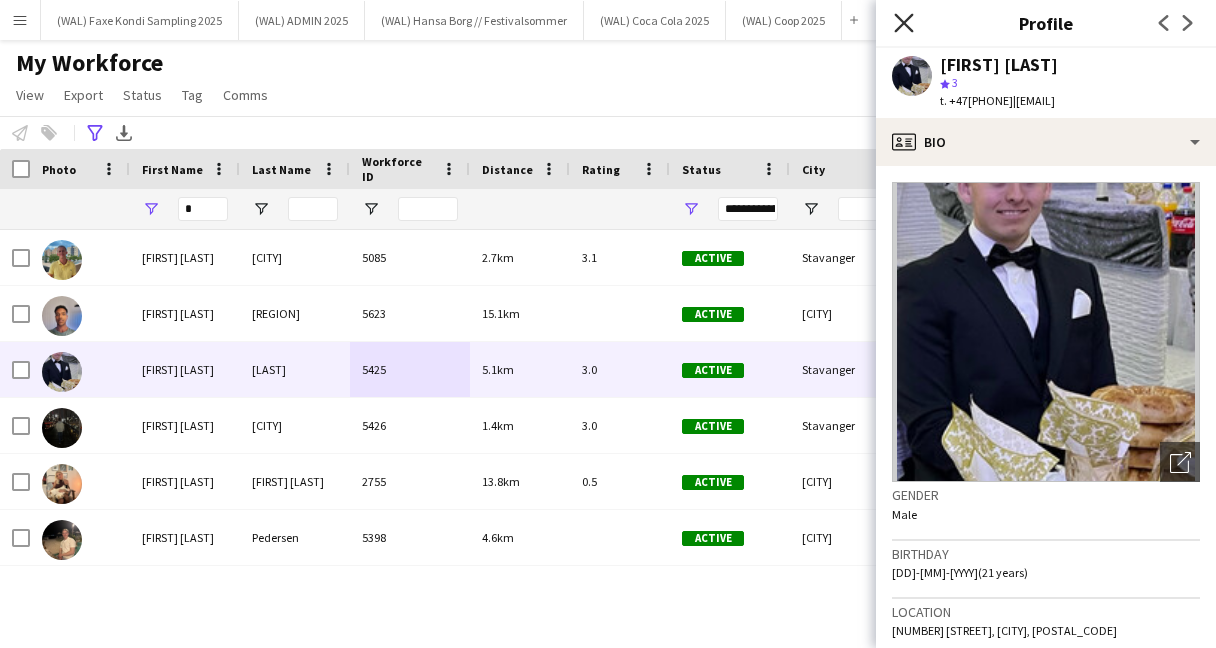 click on "Close pop-in" 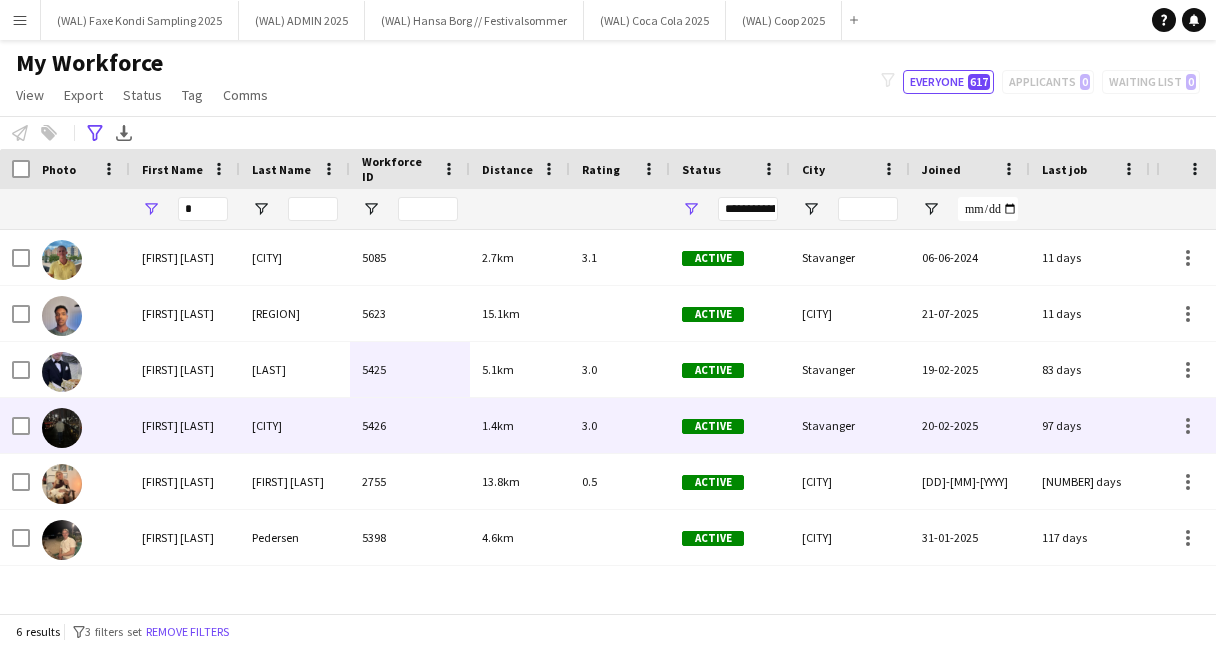 click on "5426" at bounding box center (410, 425) 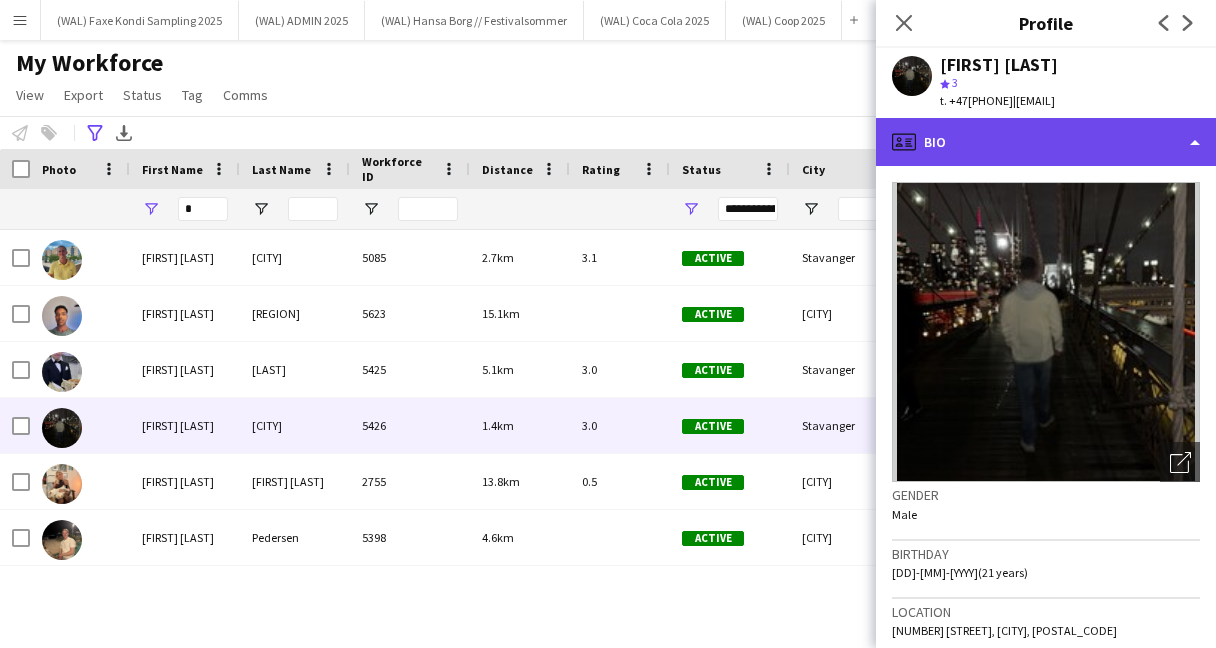 click on "profile
Bio" 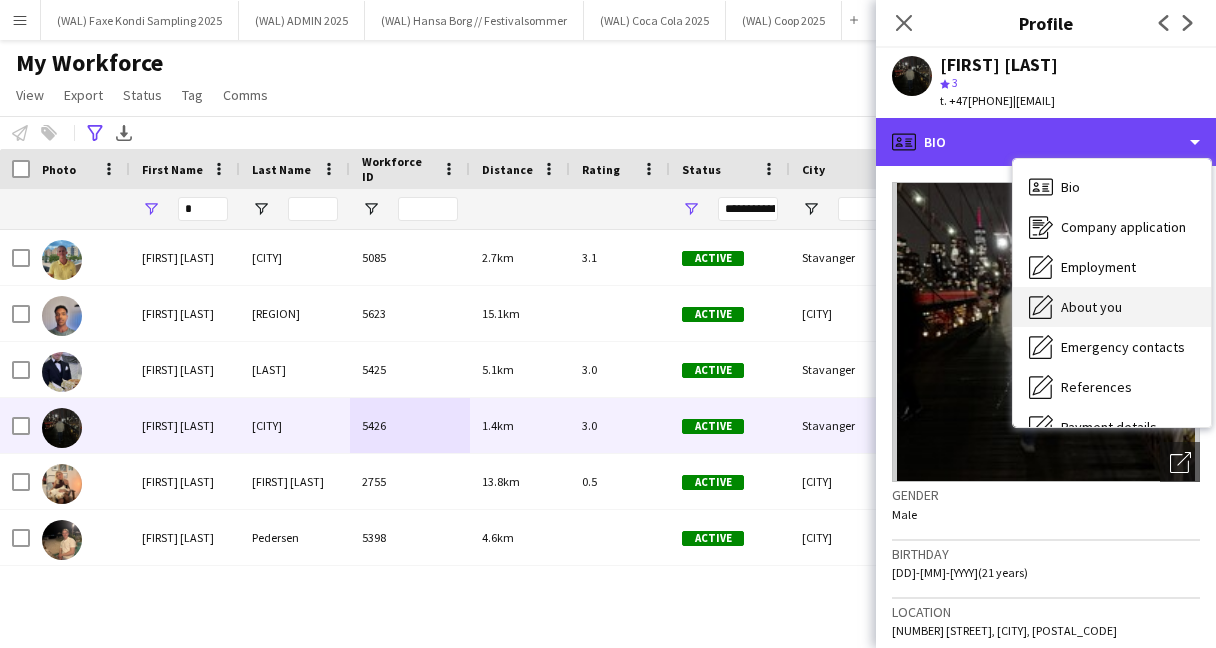 scroll, scrollTop: 188, scrollLeft: 0, axis: vertical 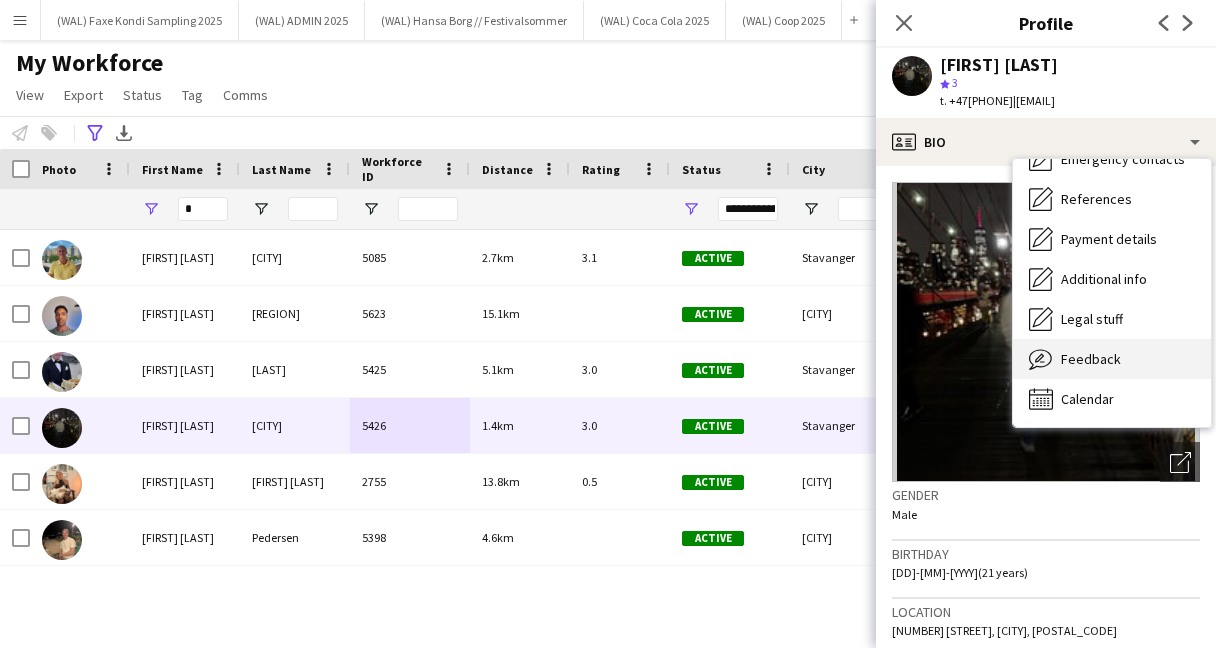 click on "Feedback
Feedback" at bounding box center [1112, 359] 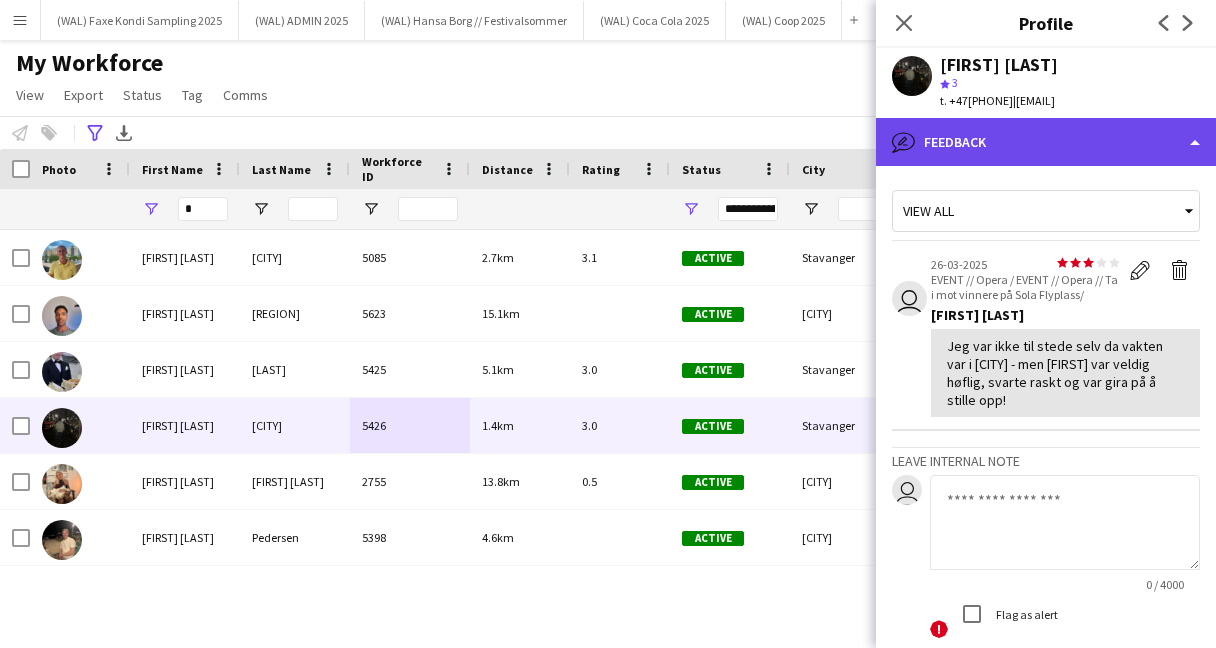 click on "bubble-pencil
Feedback" 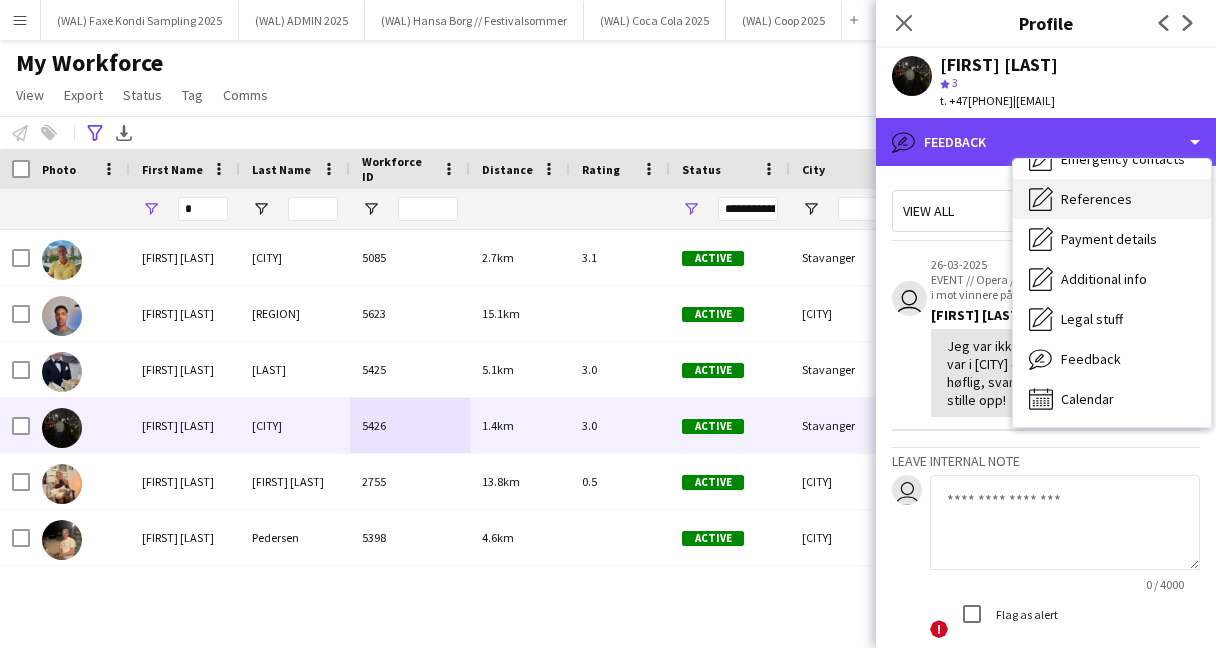 scroll, scrollTop: 0, scrollLeft: 0, axis: both 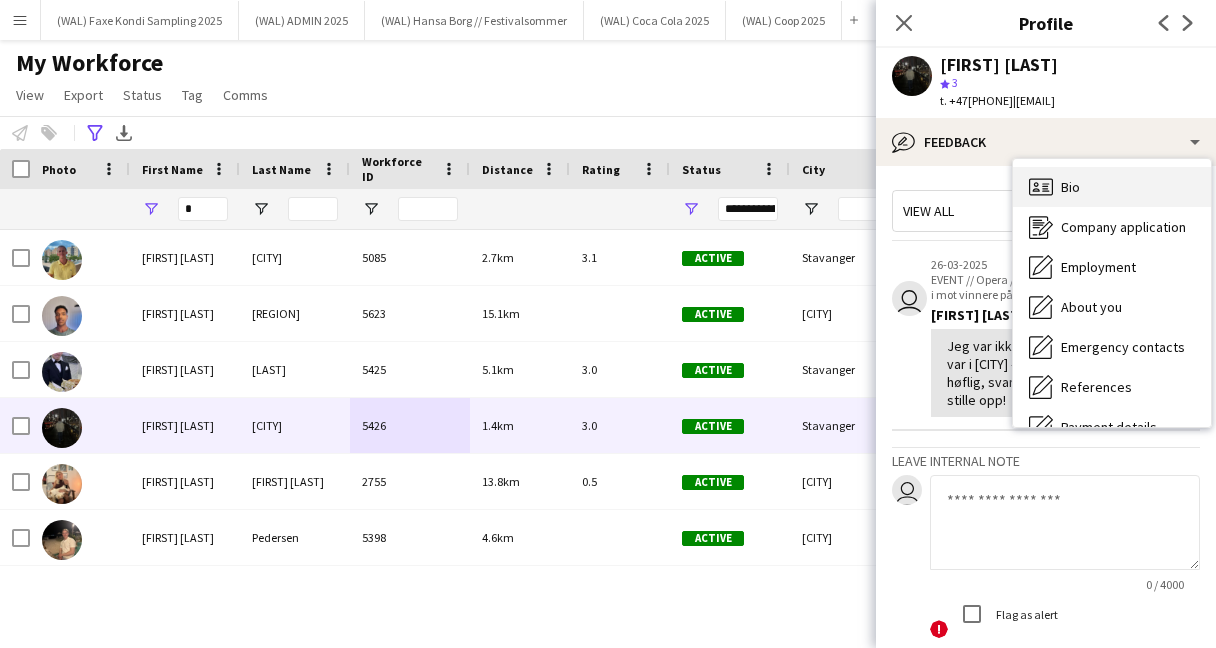 click on "Bio" 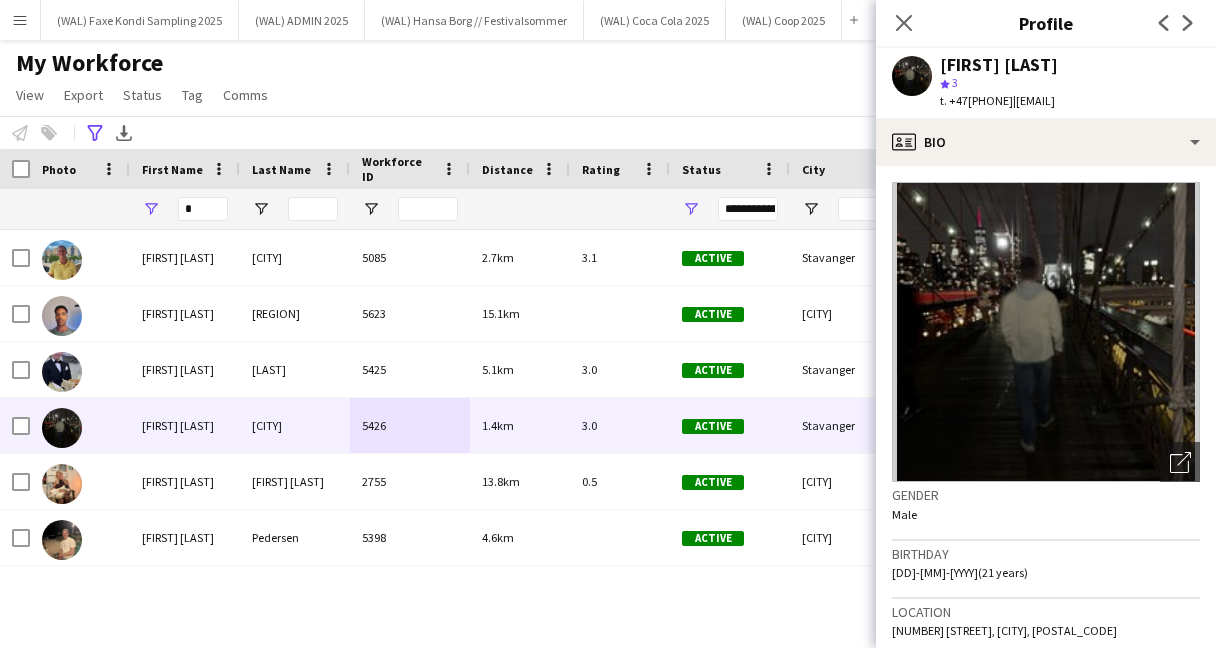 click on "Menu" at bounding box center [20, 20] 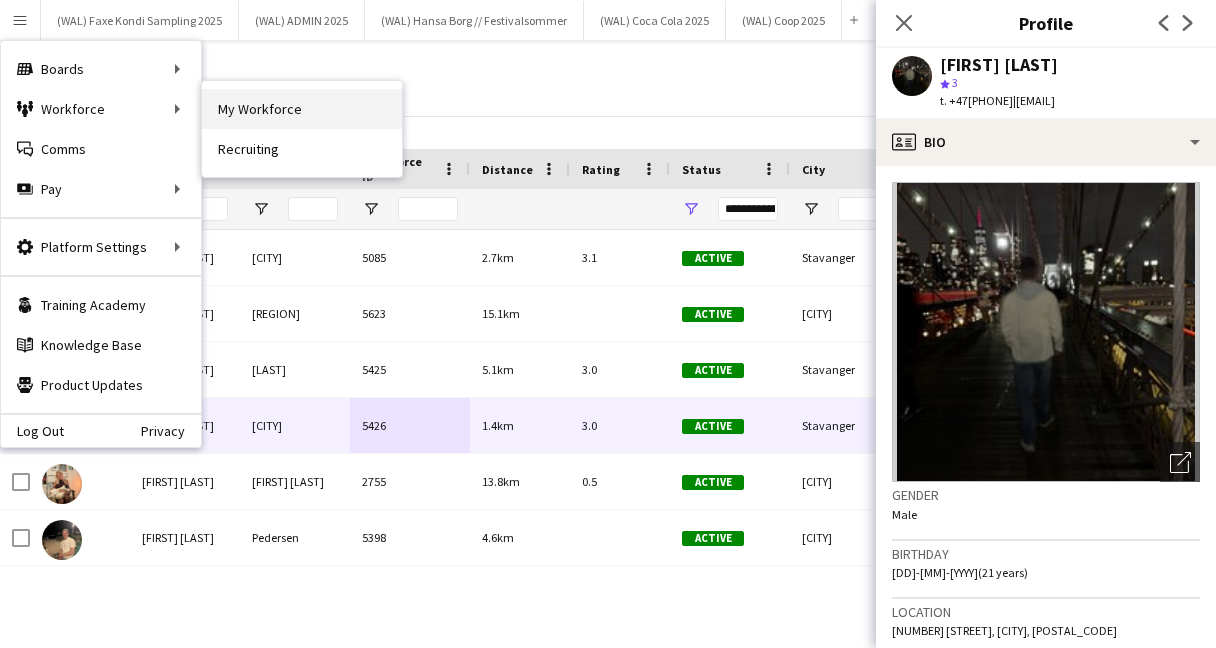 click on "My Workforce" at bounding box center (302, 109) 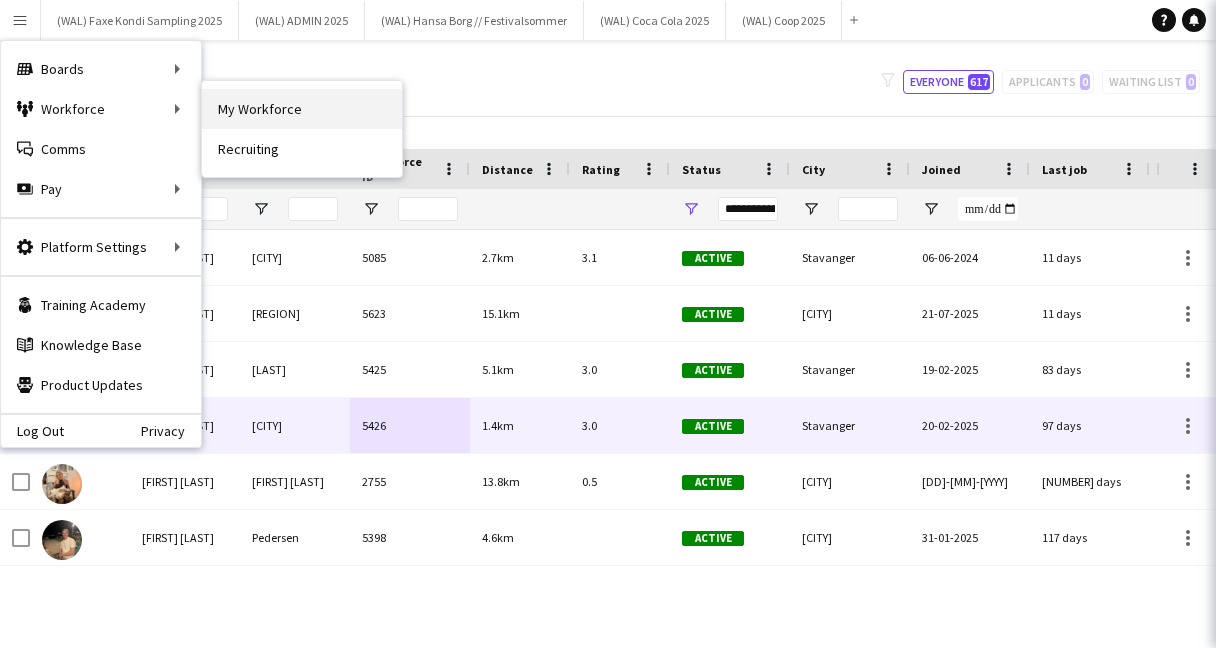 type 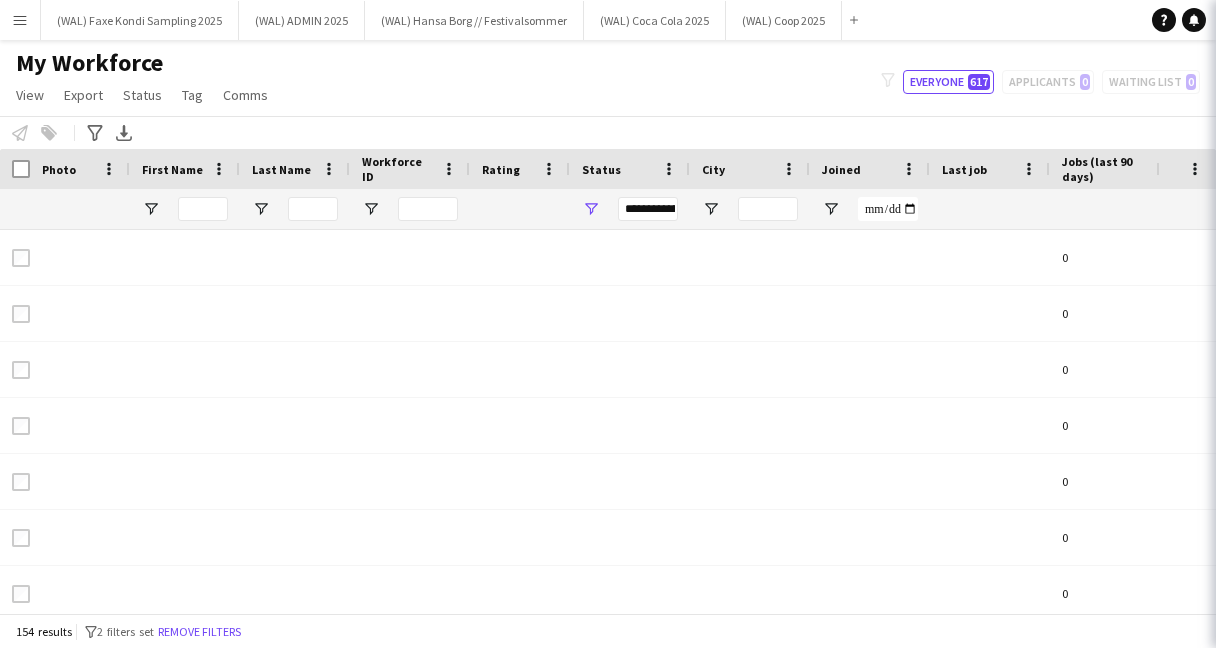 type 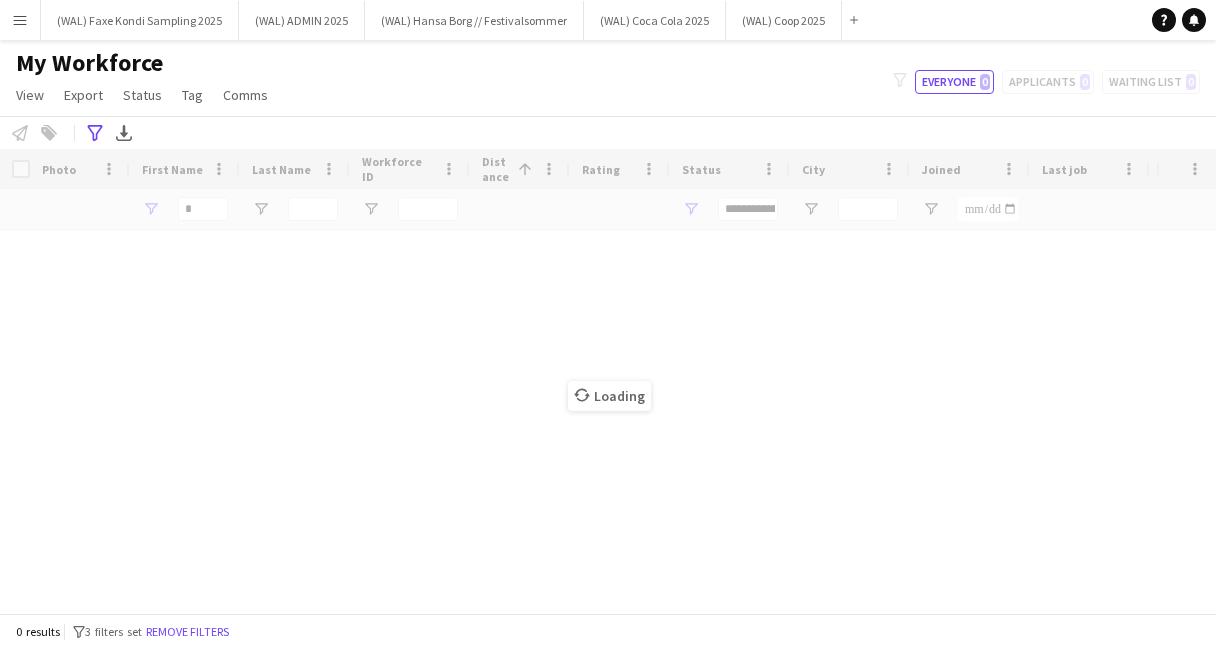 click on "Menu" at bounding box center (20, 20) 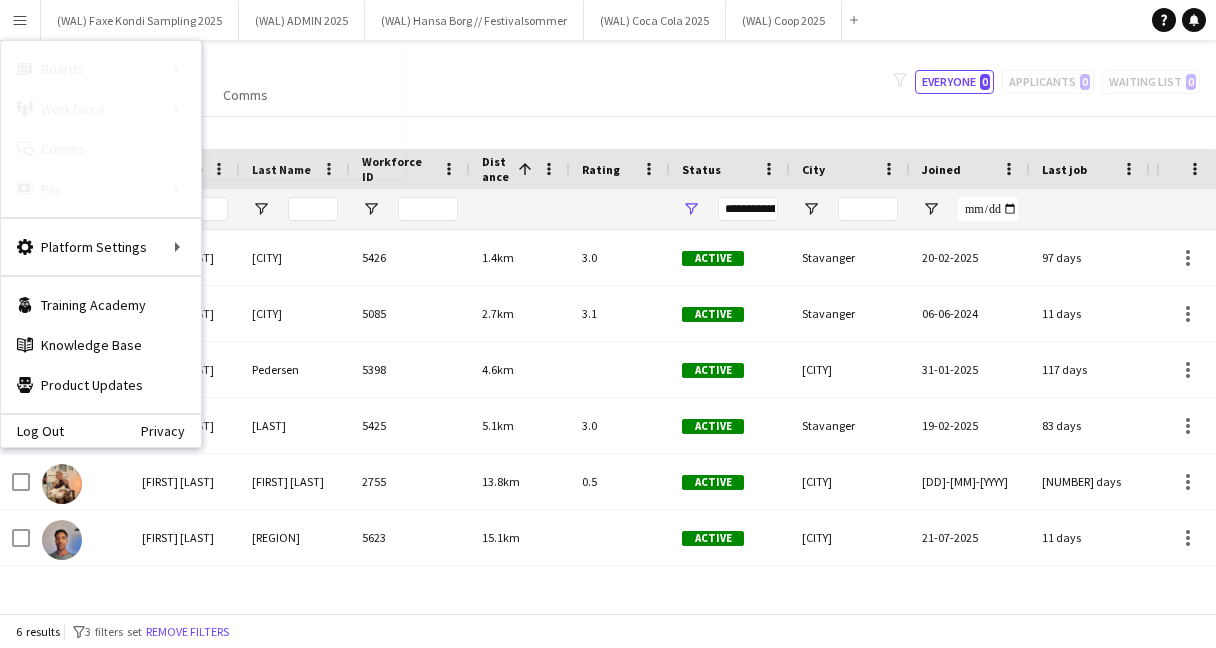 click on "All jobs" at bounding box center [302, 109] 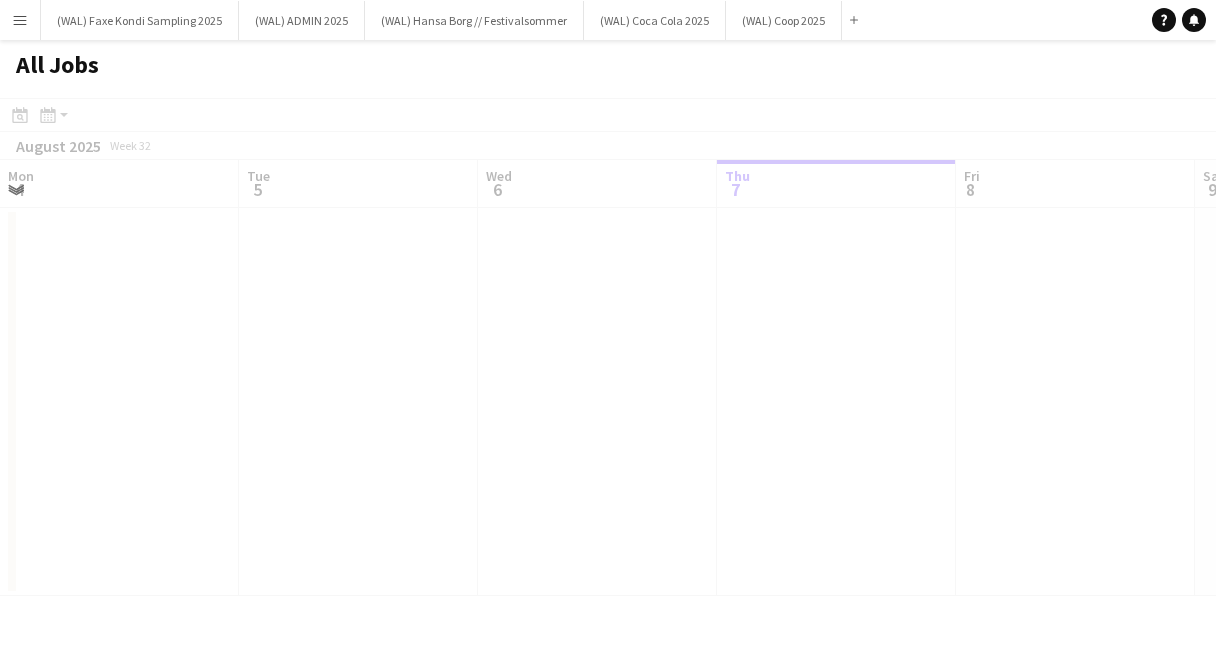 scroll, scrollTop: 0, scrollLeft: 478, axis: horizontal 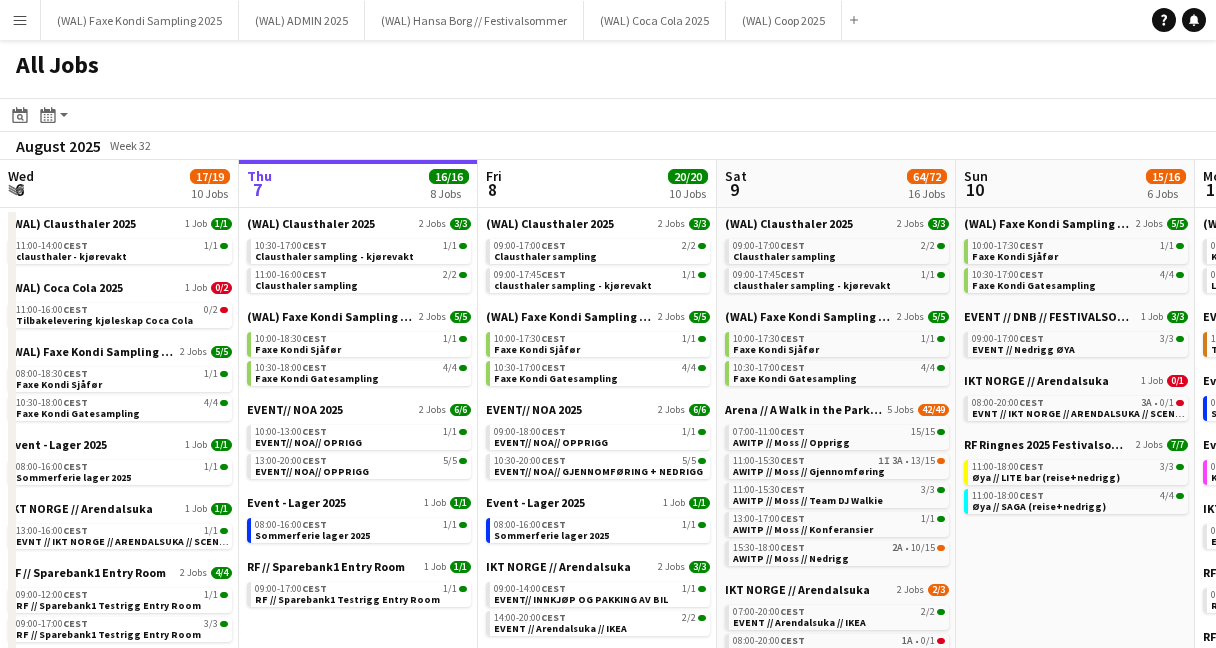 click on "Menu" at bounding box center [20, 20] 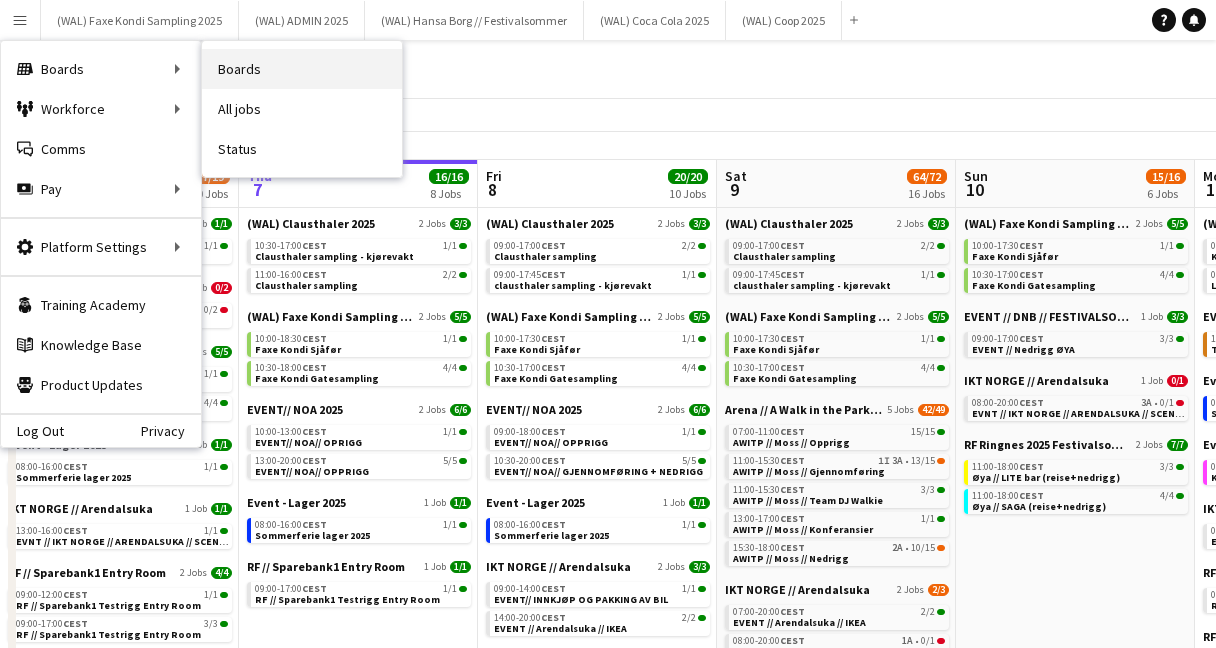click on "Boards" at bounding box center [302, 69] 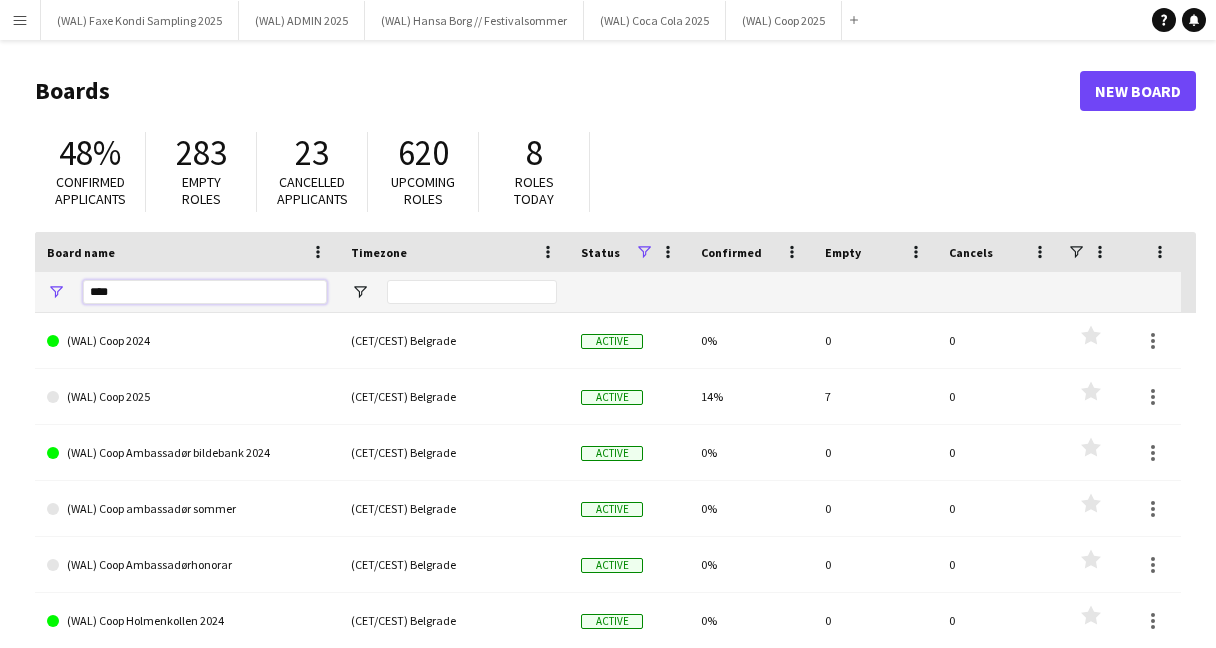 click on "****" at bounding box center [205, 292] 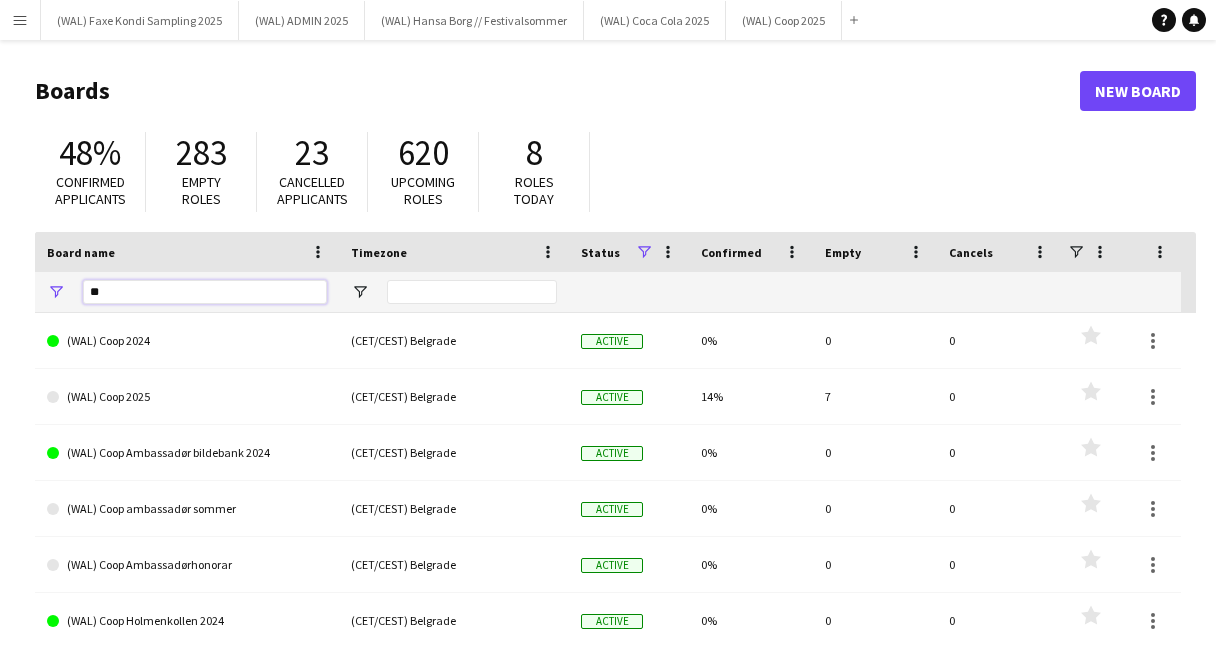 type on "*" 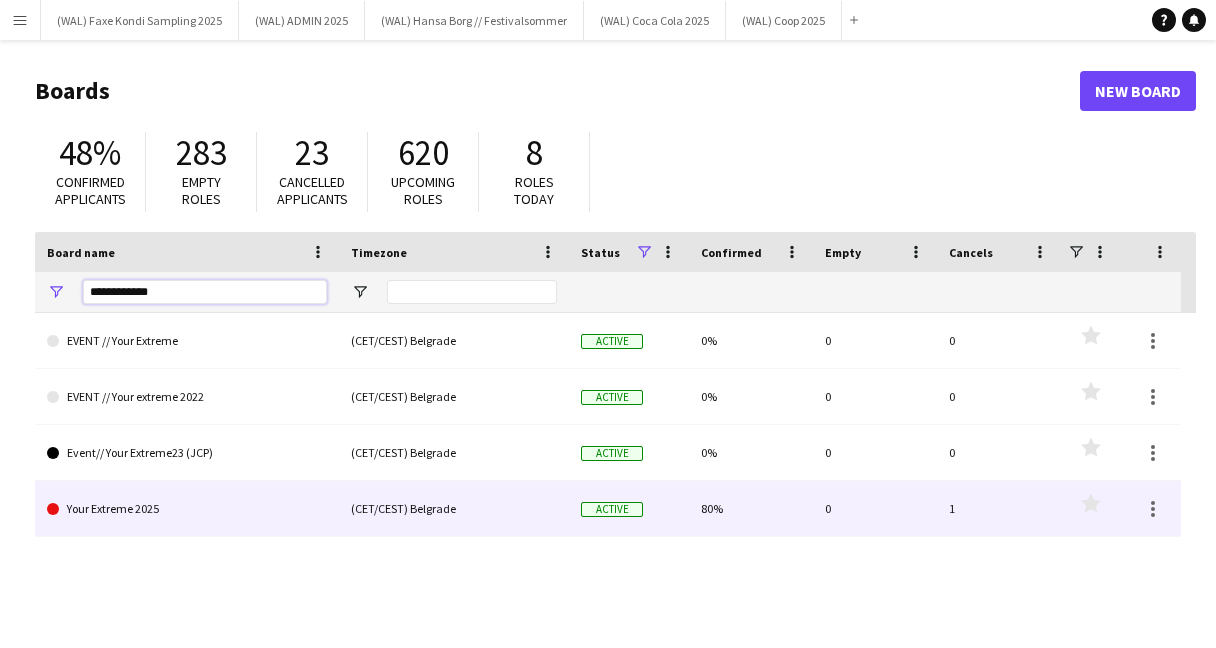 type on "**********" 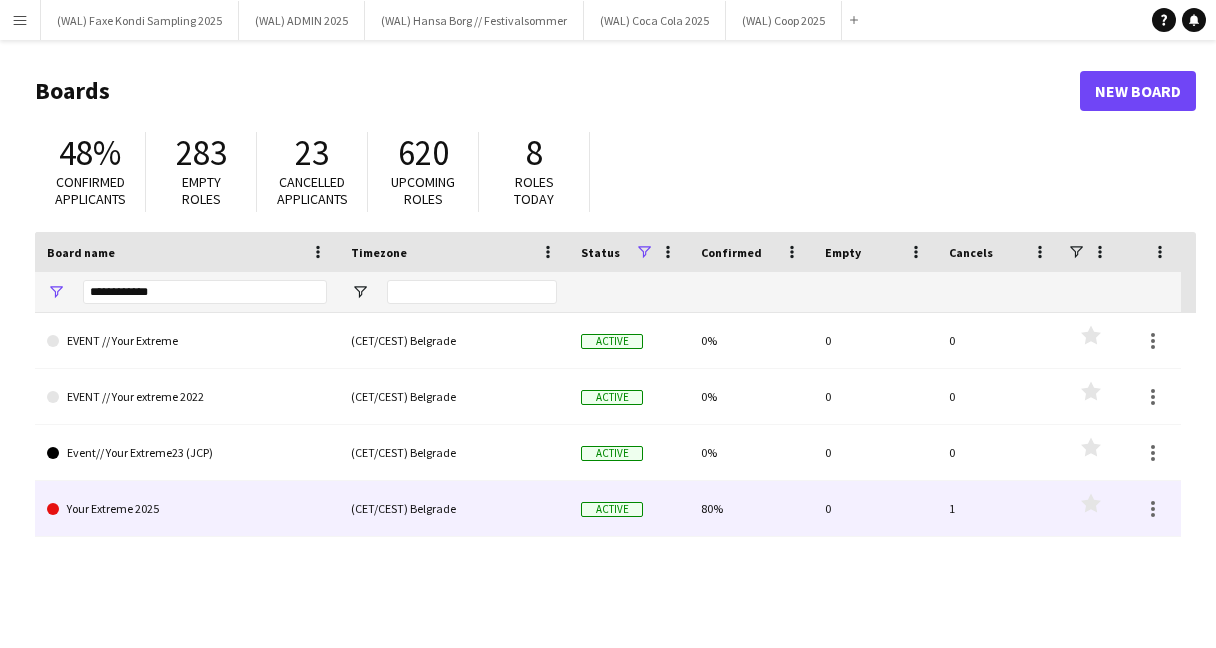 click on "Your Extreme 2025" 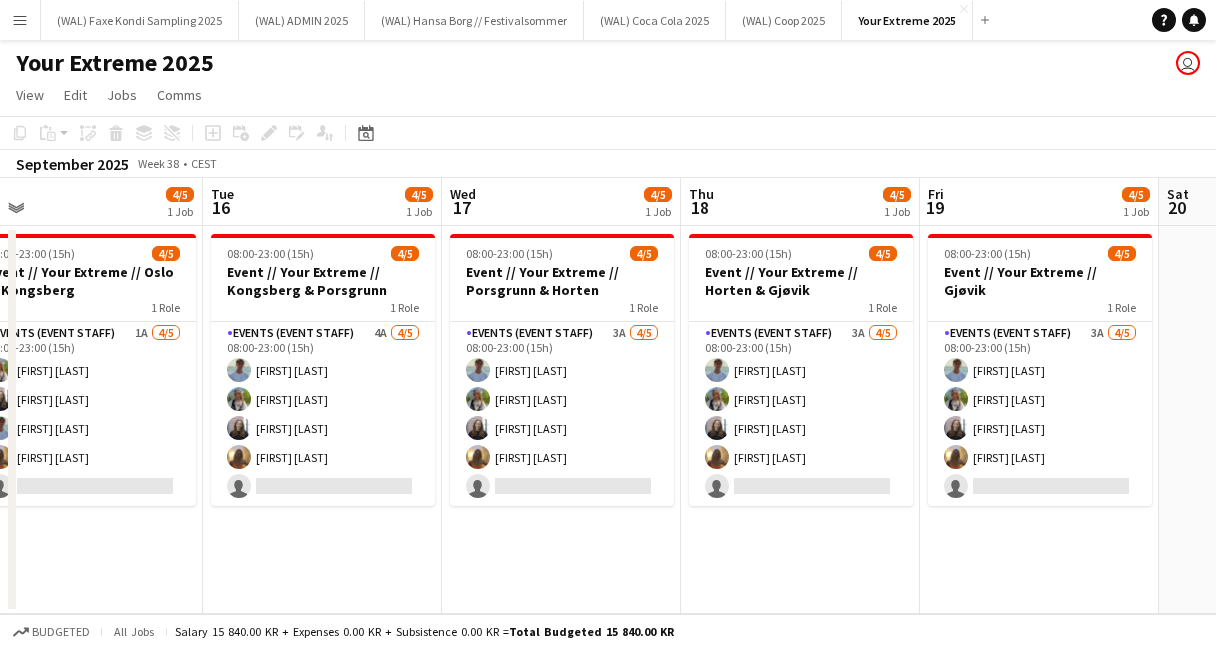 scroll, scrollTop: 0, scrollLeft: 620, axis: horizontal 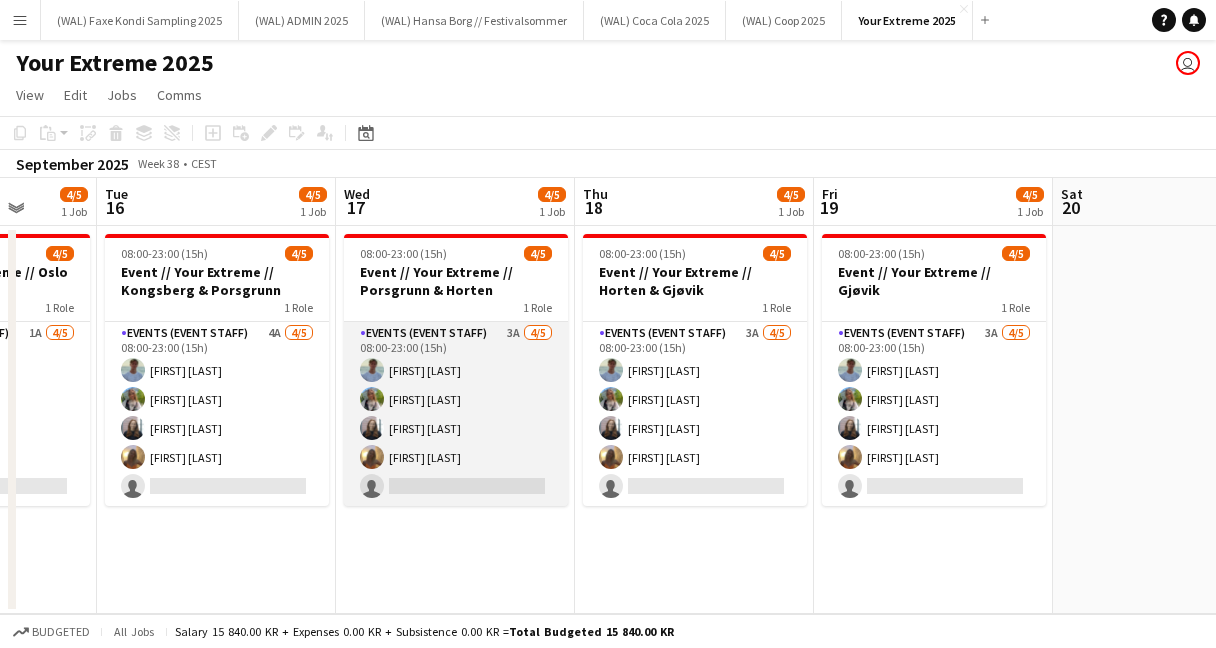 click on "Events (Event Staff)   3A   4/5   08:00-23:00 (15h)
Fredrik Bronken Næss Nora Alvsaker Helene Sofie Braaten Emily Fjellheim
single-neutral-actions" at bounding box center (456, 414) 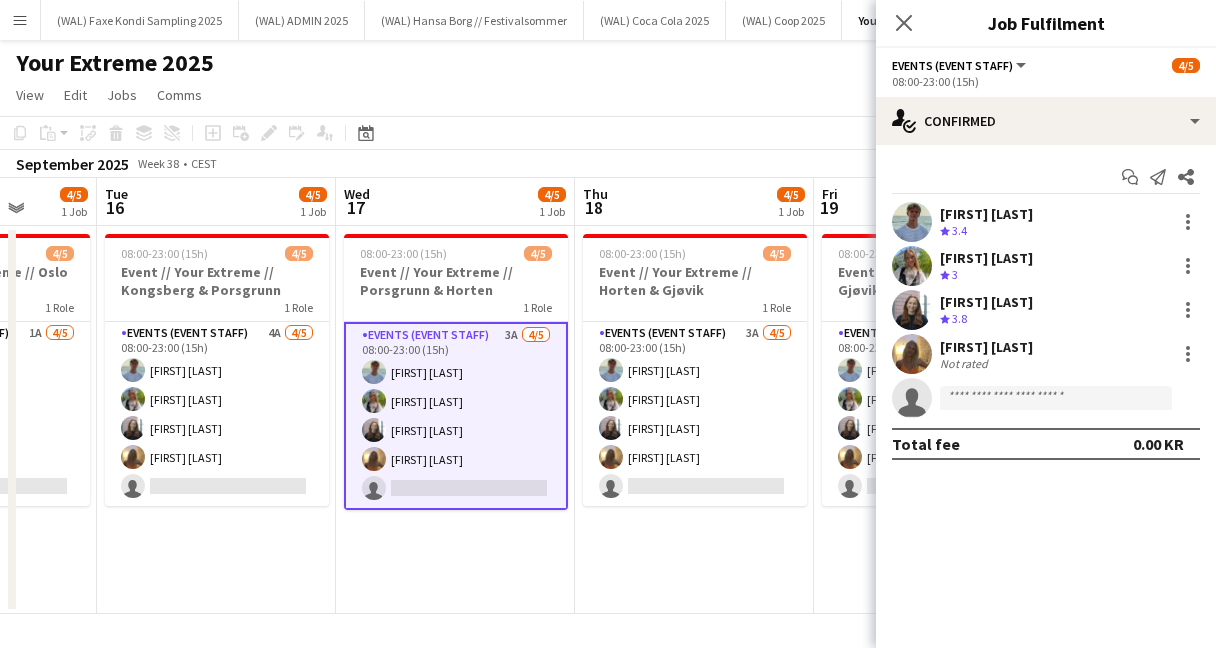 click at bounding box center [912, 354] 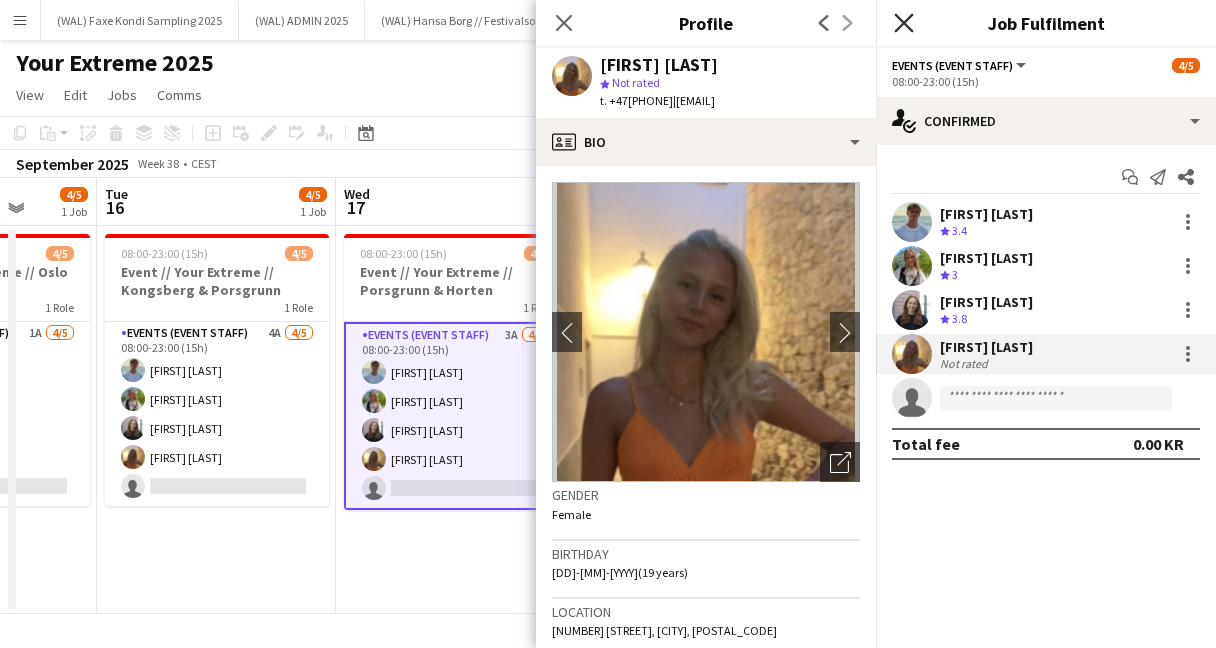 click 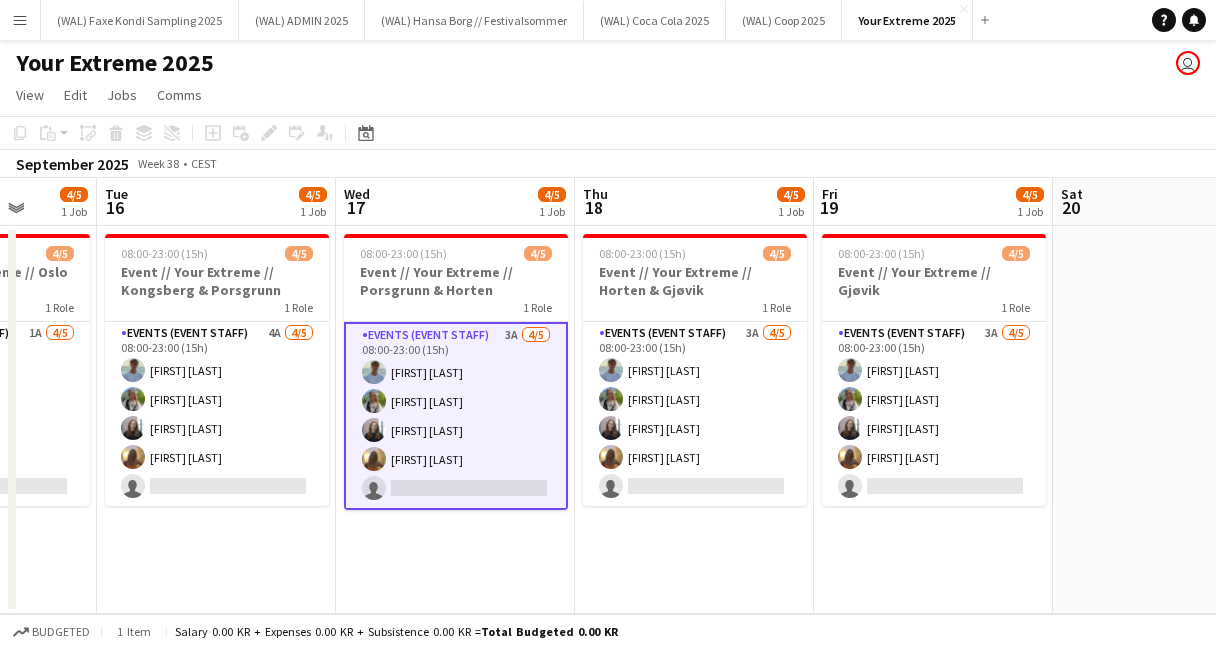 click on "View  Day view expanded Day view collapsed Month view Date picker Jump to today Expand Linked Jobs Collapse Linked Jobs  Edit  Copy
Command
C  Paste  Without Crew
Command
V With Crew
Command
Shift
V Paste as linked job  Group  Group Ungroup  Jobs  New Job Edit Job Delete Job New Linked Job Edit Linked Jobs Job fulfilment Promote Role Copy Role URL  Comms  Notify confirmed crew Create chat" 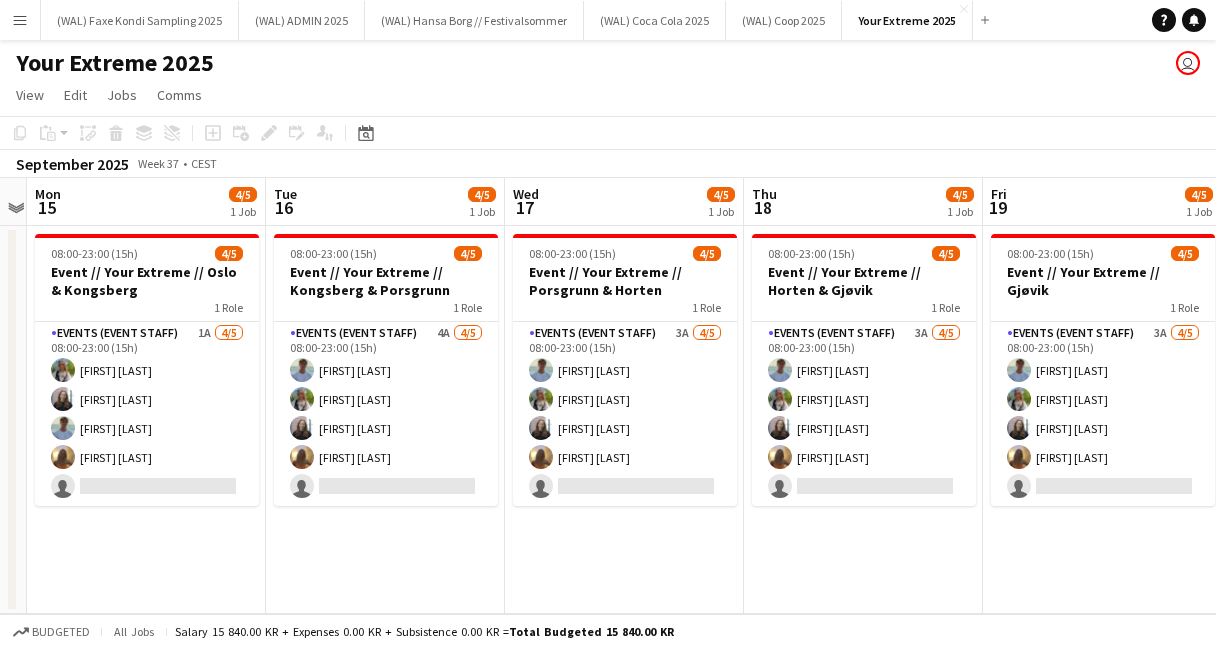 scroll, scrollTop: 0, scrollLeft: 429, axis: horizontal 